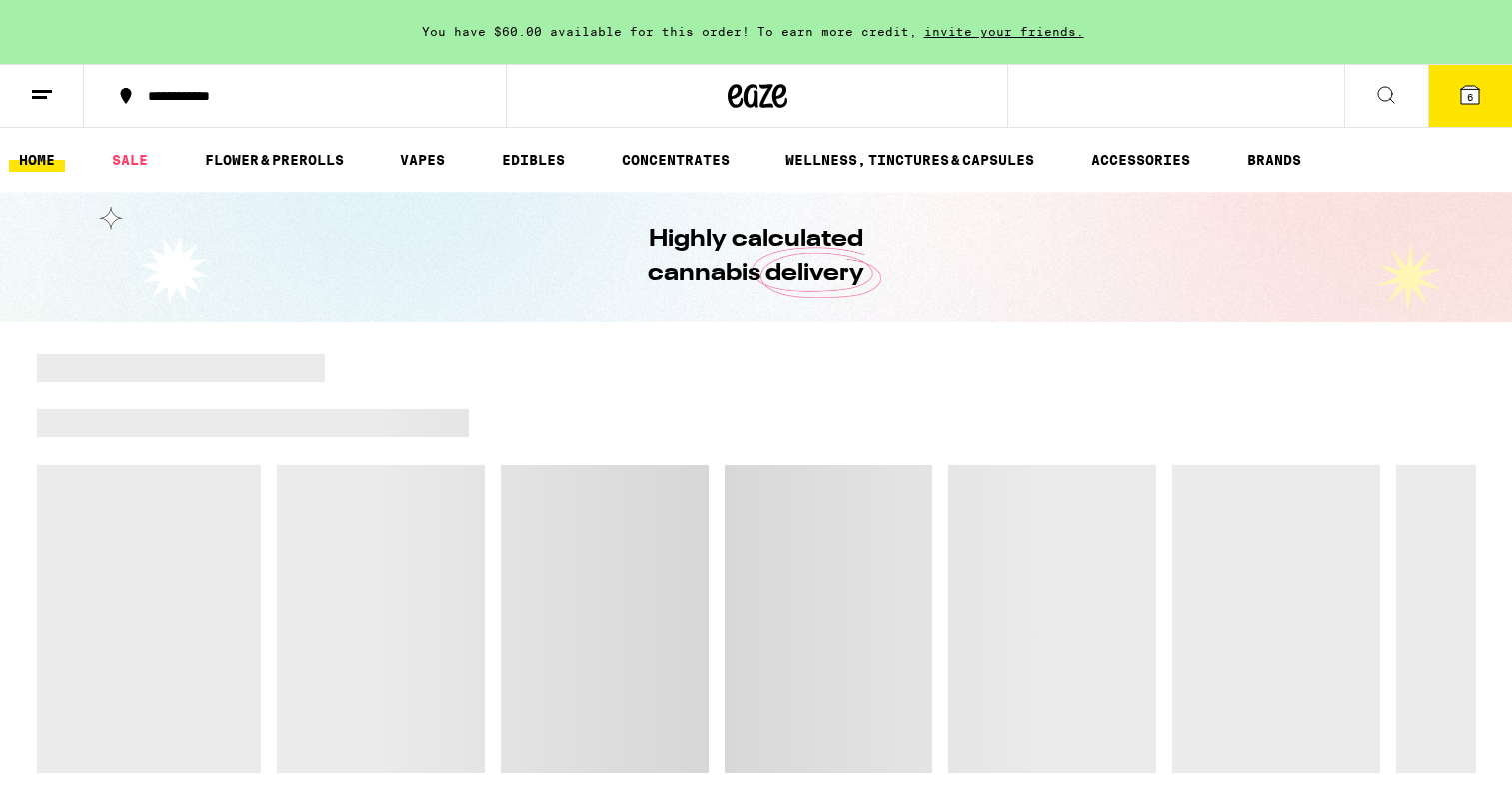 scroll, scrollTop: 0, scrollLeft: 0, axis: both 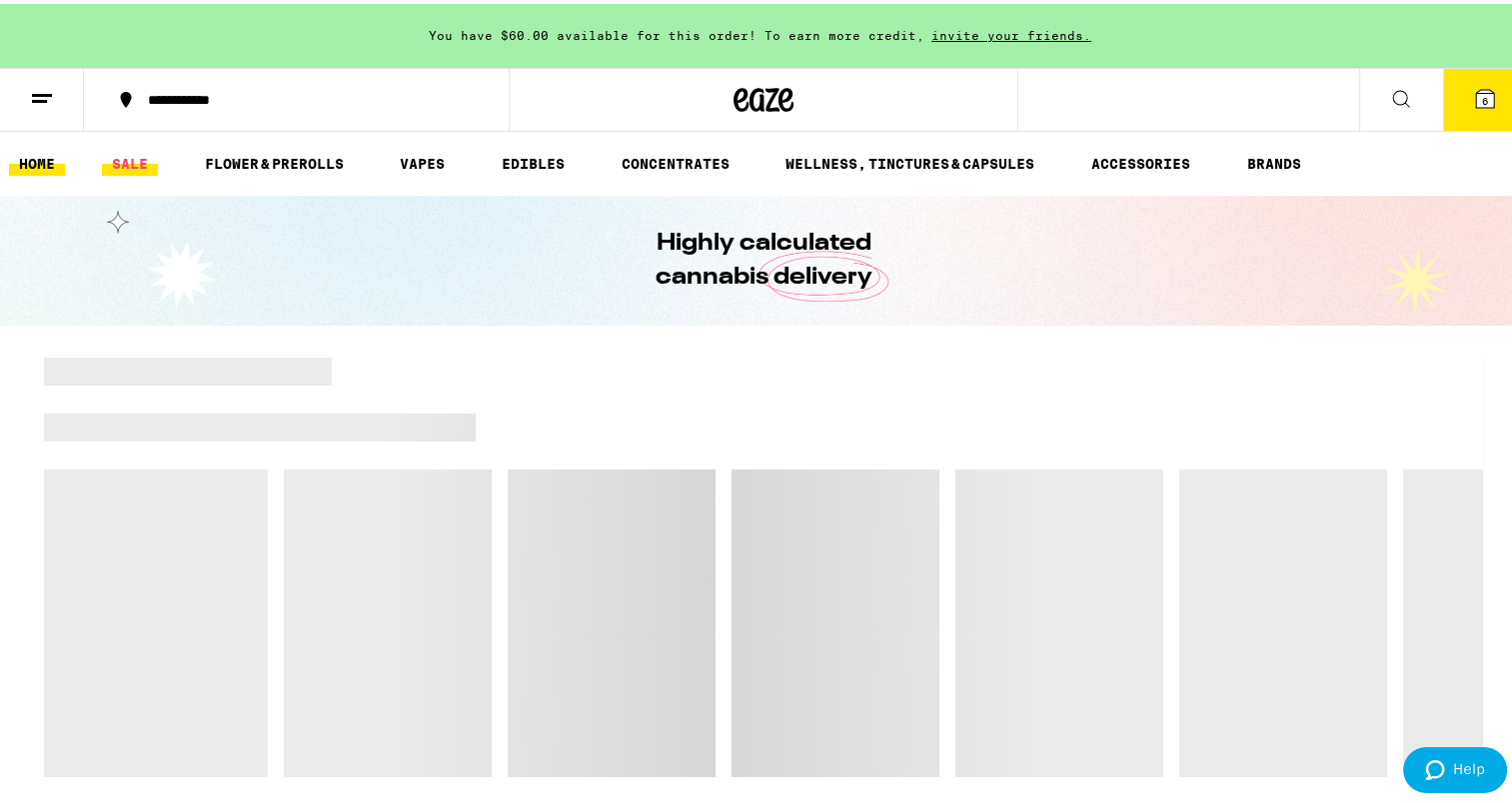 click on "SALE" at bounding box center (130, 160) 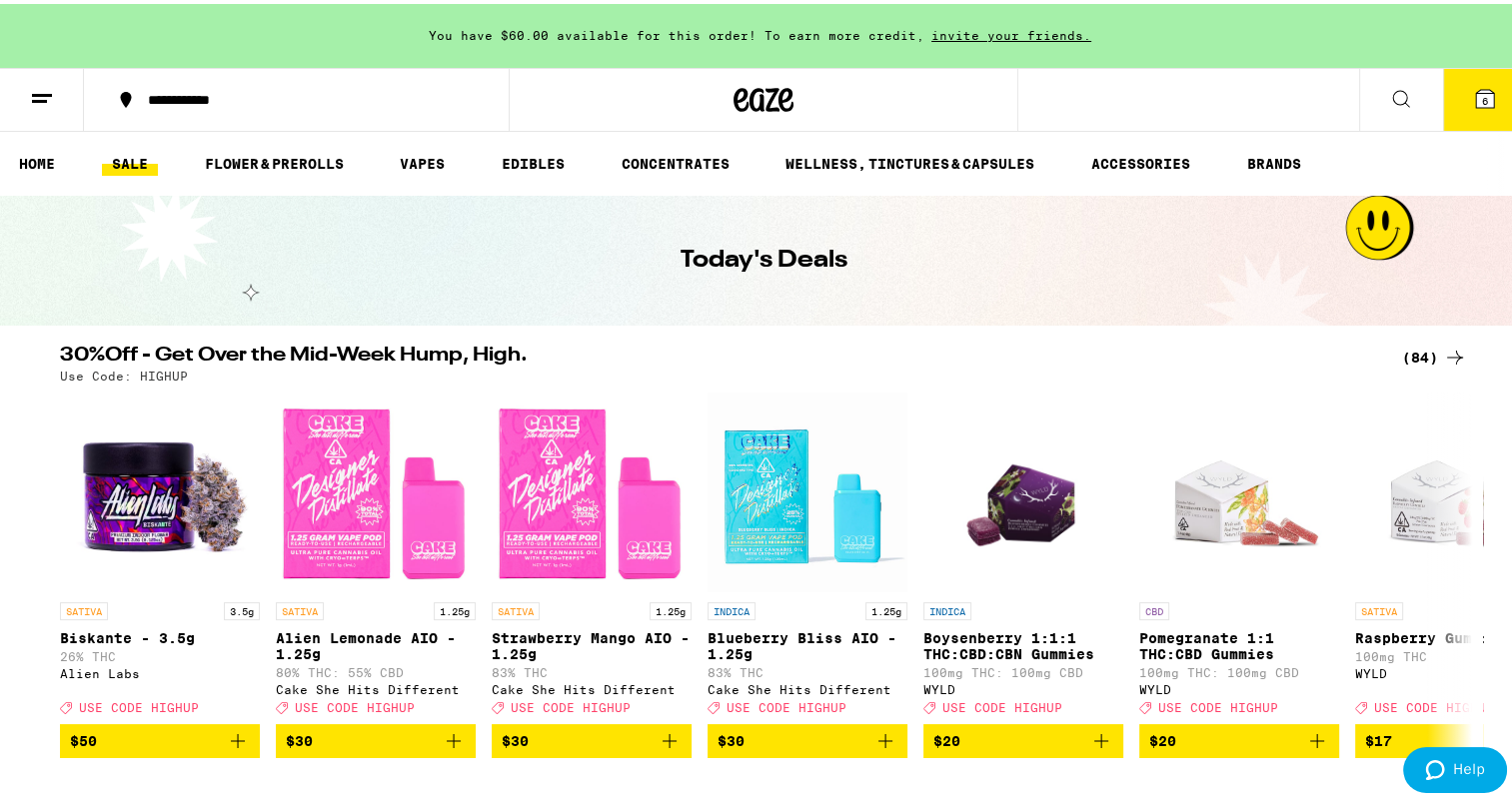 click on "You have $60.00 available for this order! To earn more credit," at bounding box center [677, 31] 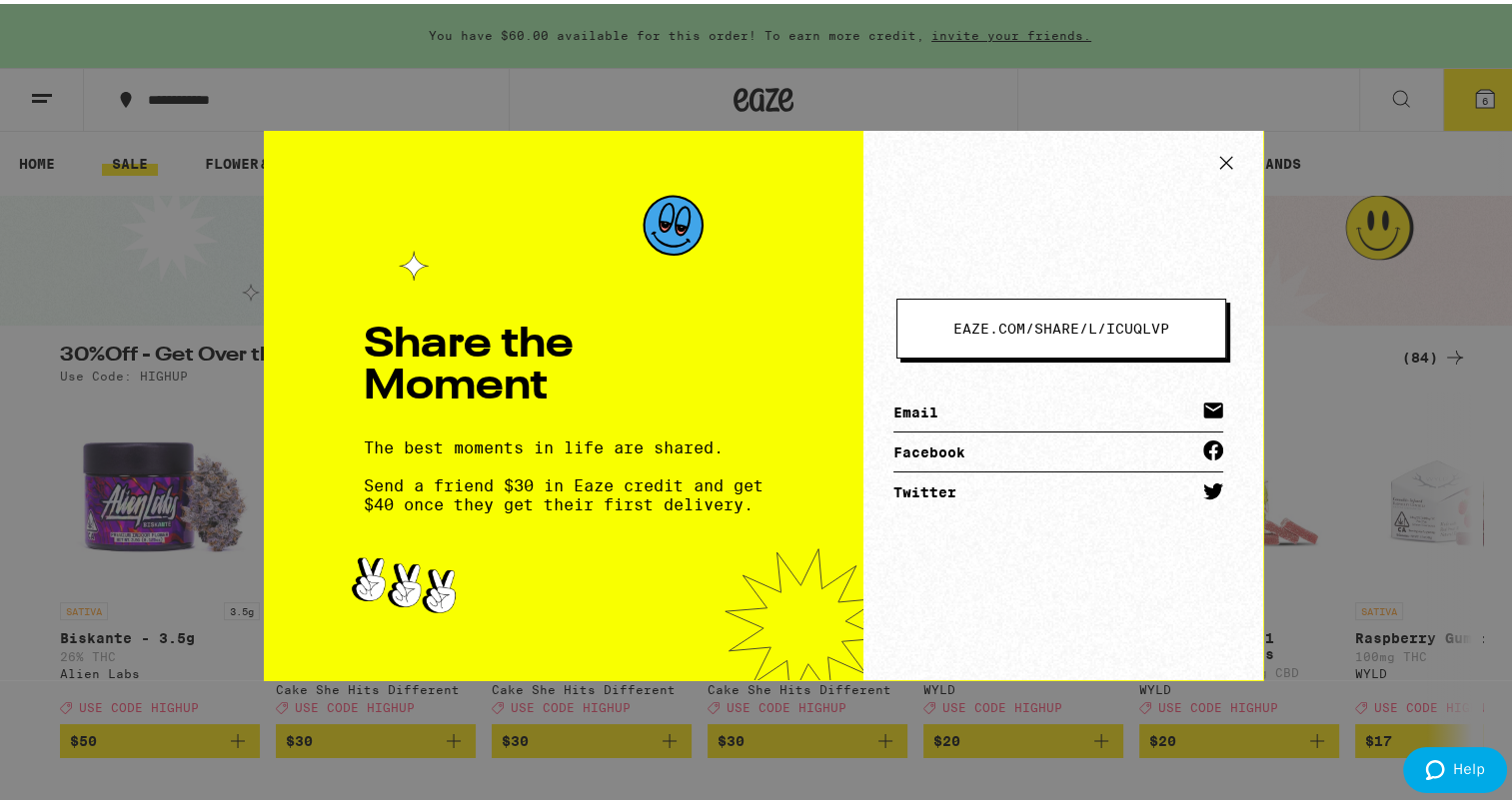 click 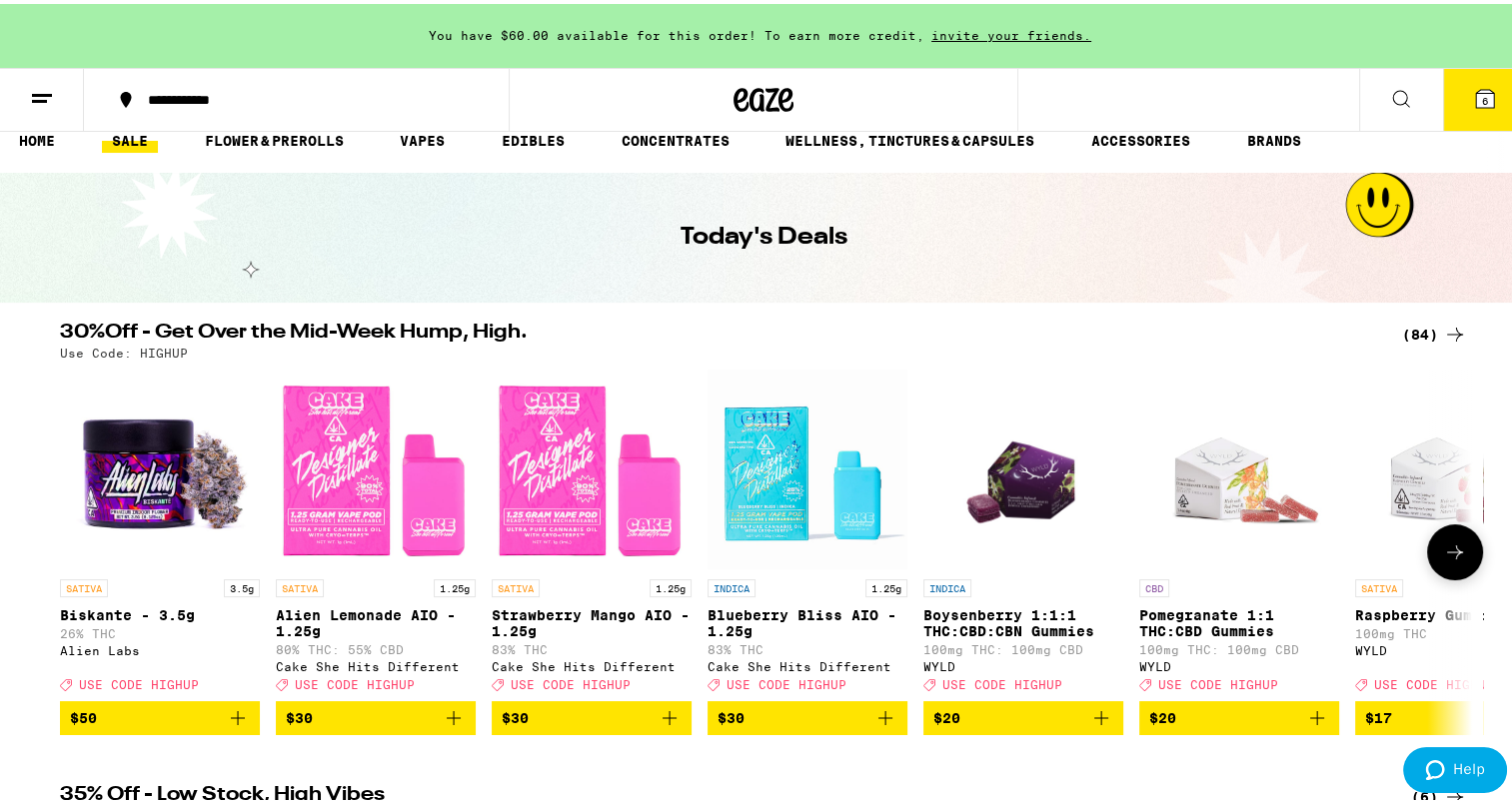 scroll, scrollTop: 0, scrollLeft: 0, axis: both 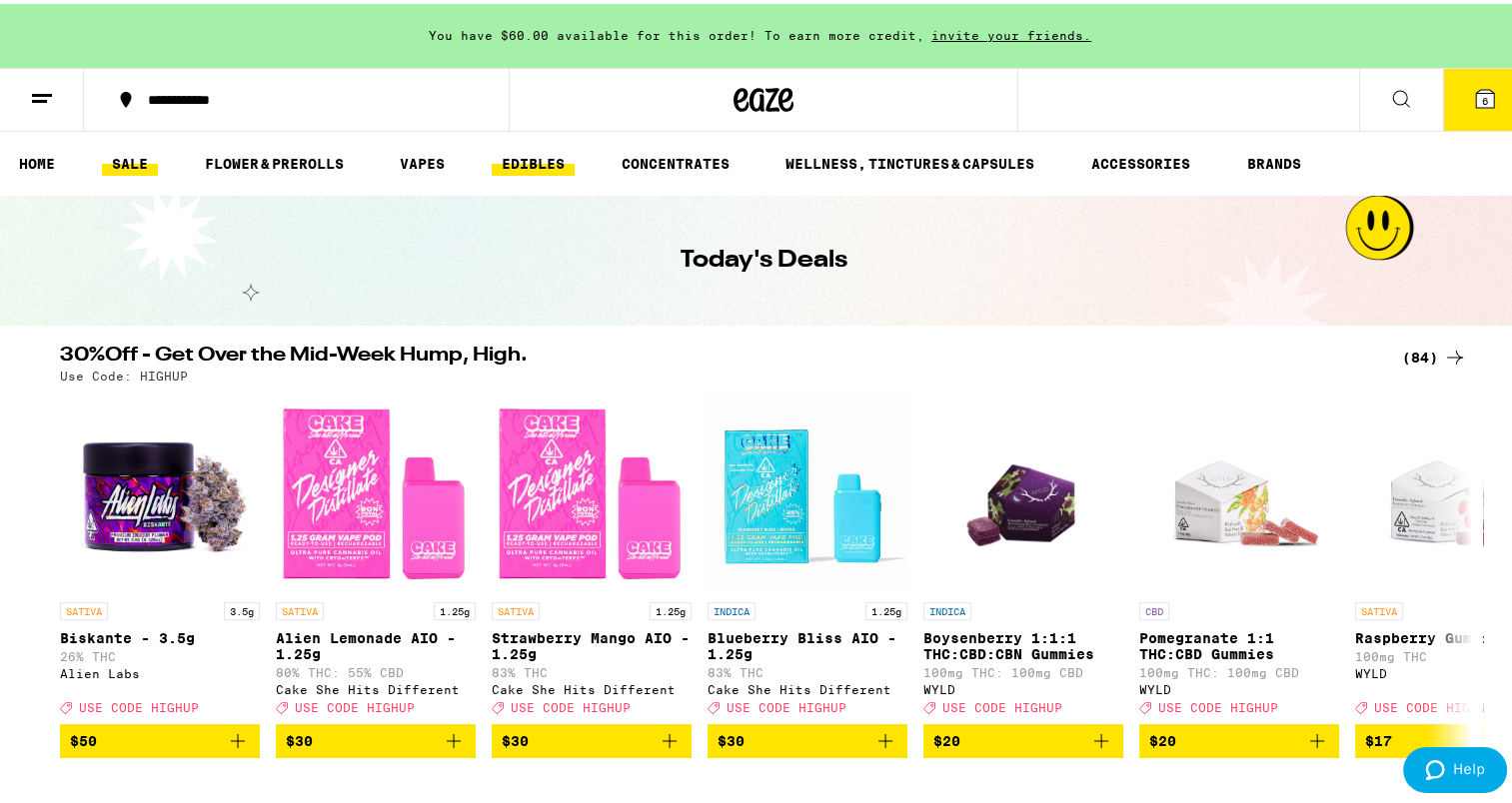 click on "EDIBLES" at bounding box center [533, 160] 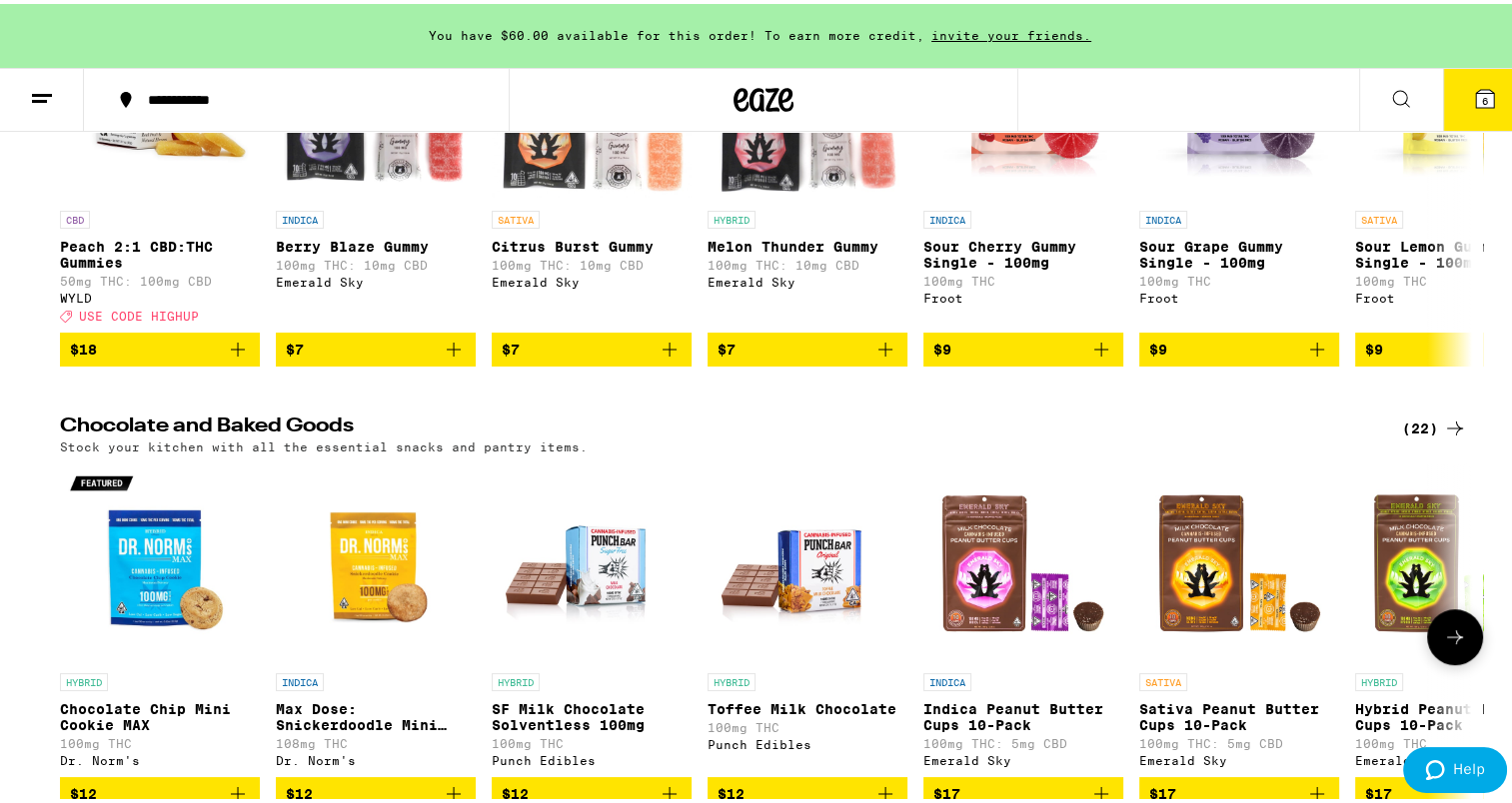 scroll, scrollTop: 100, scrollLeft: 0, axis: vertical 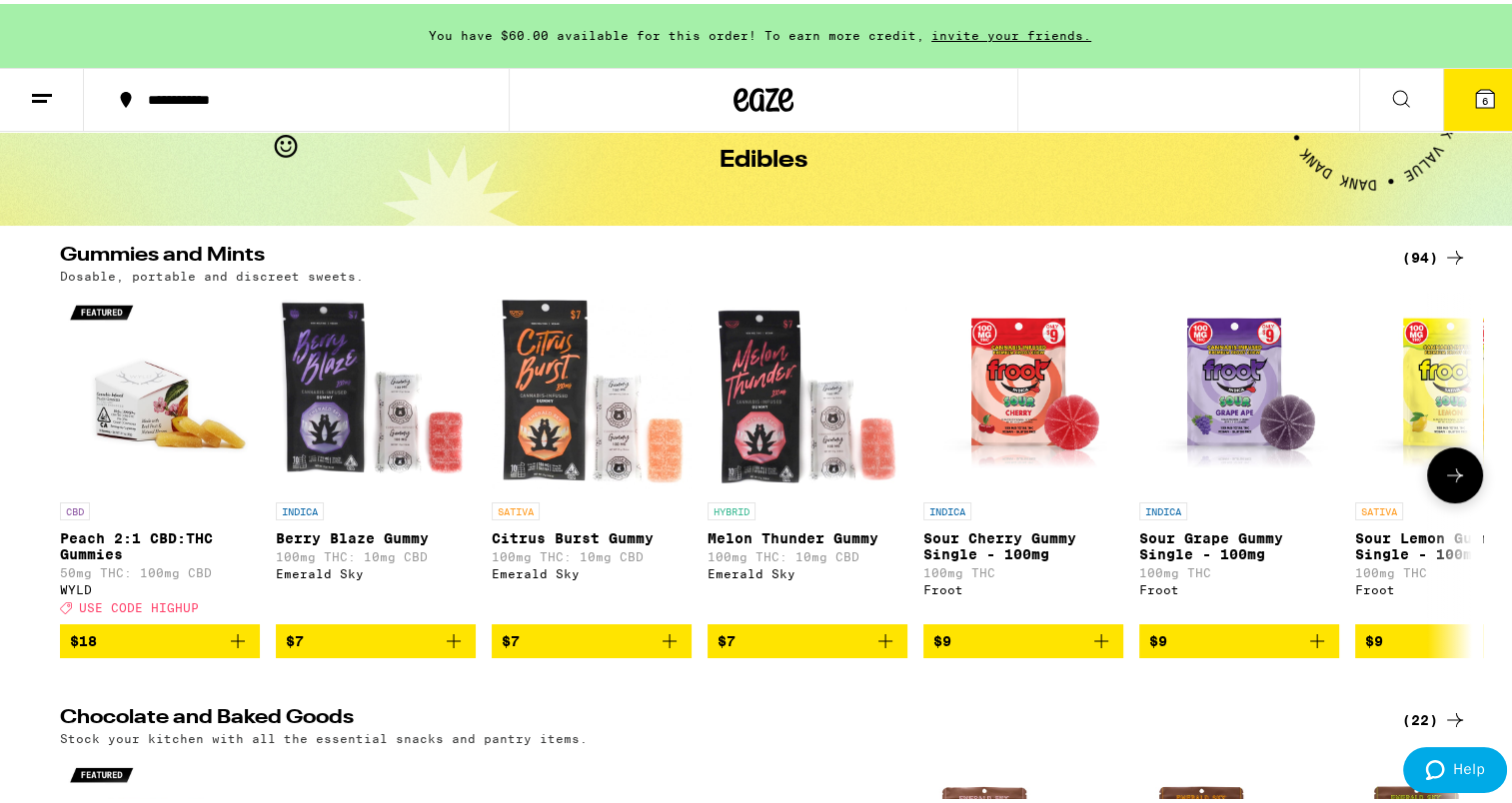 click 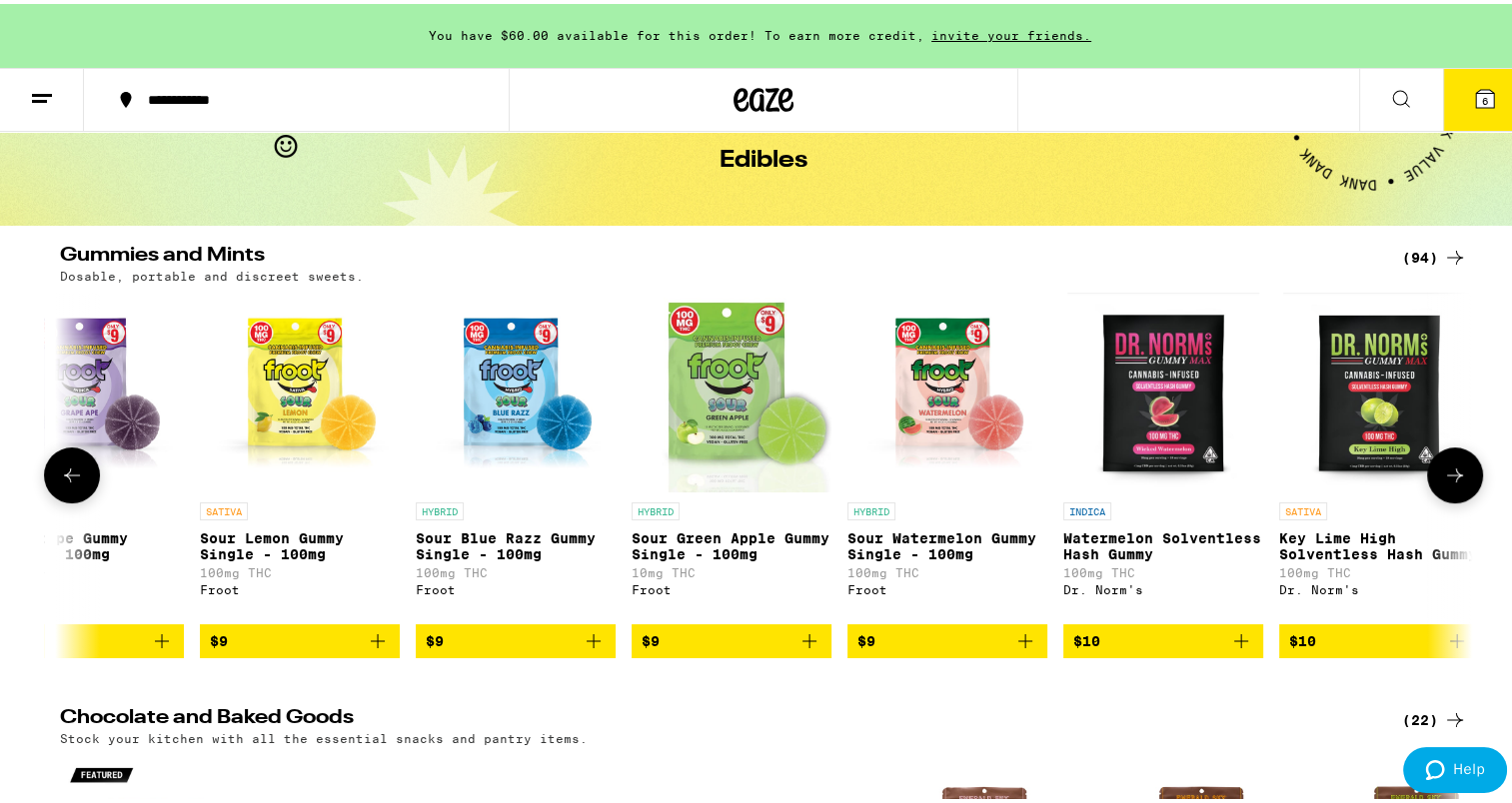 scroll, scrollTop: 0, scrollLeft: 1189, axis: horizontal 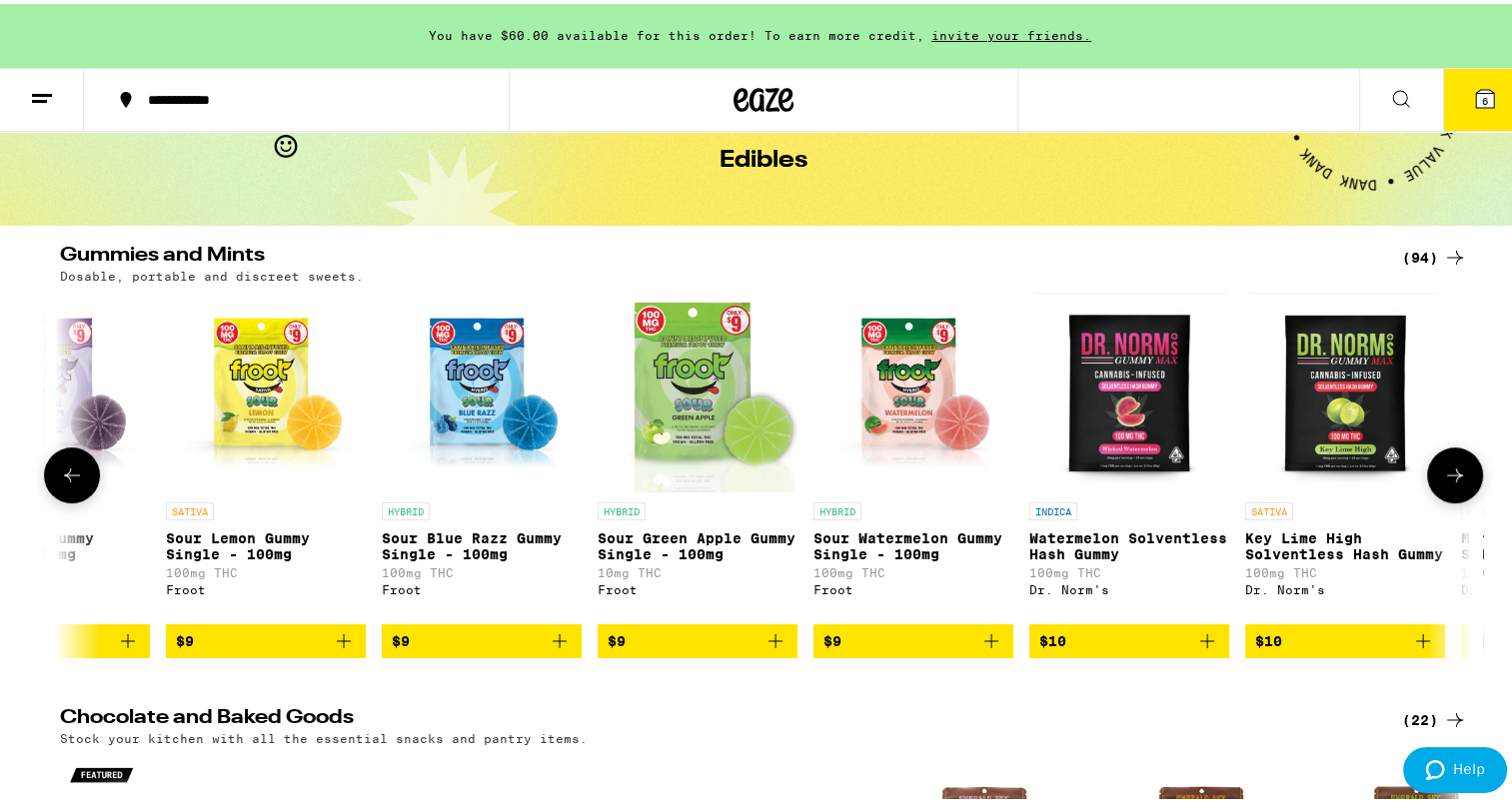 click 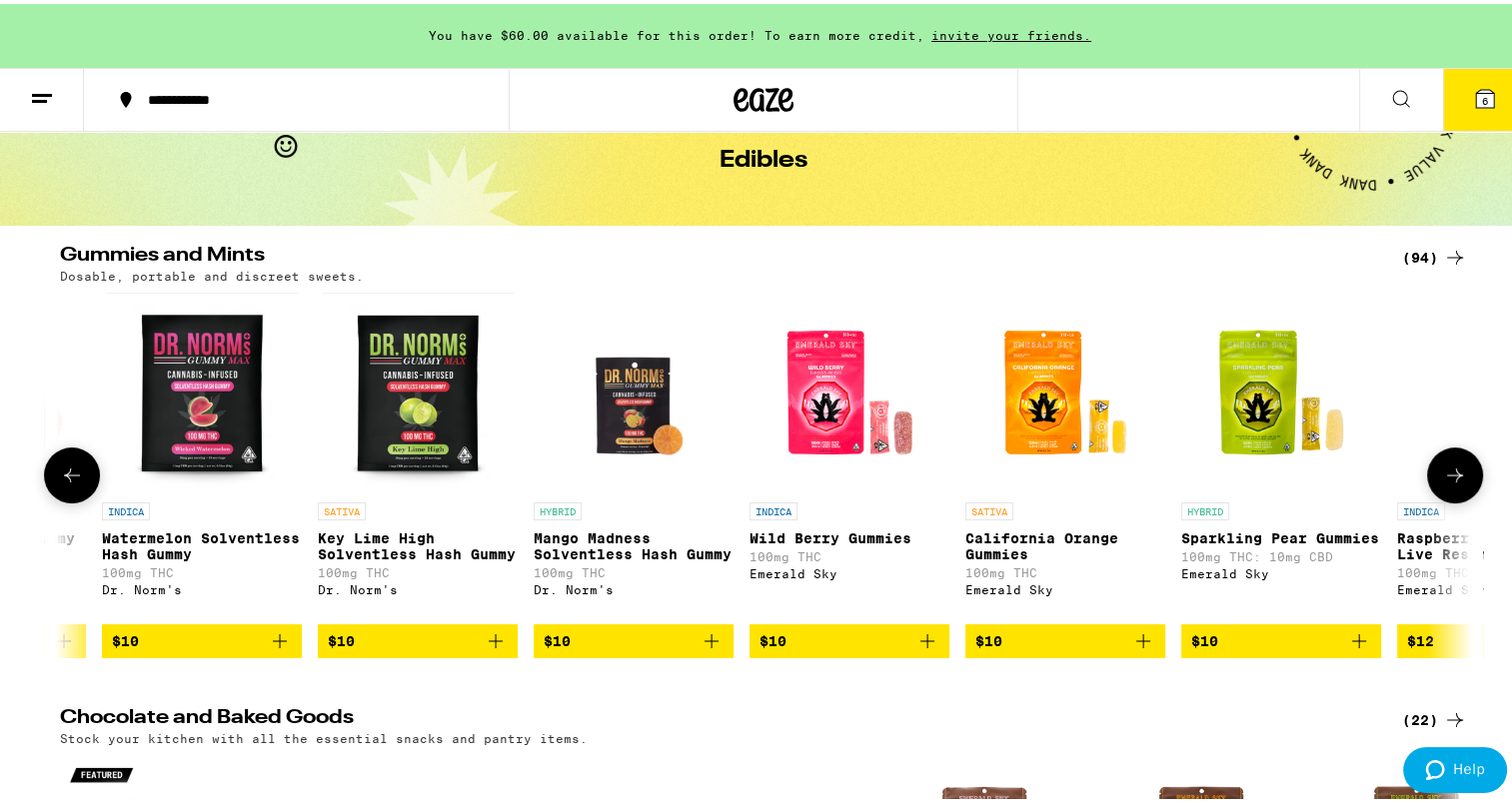 scroll, scrollTop: 0, scrollLeft: 2378, axis: horizontal 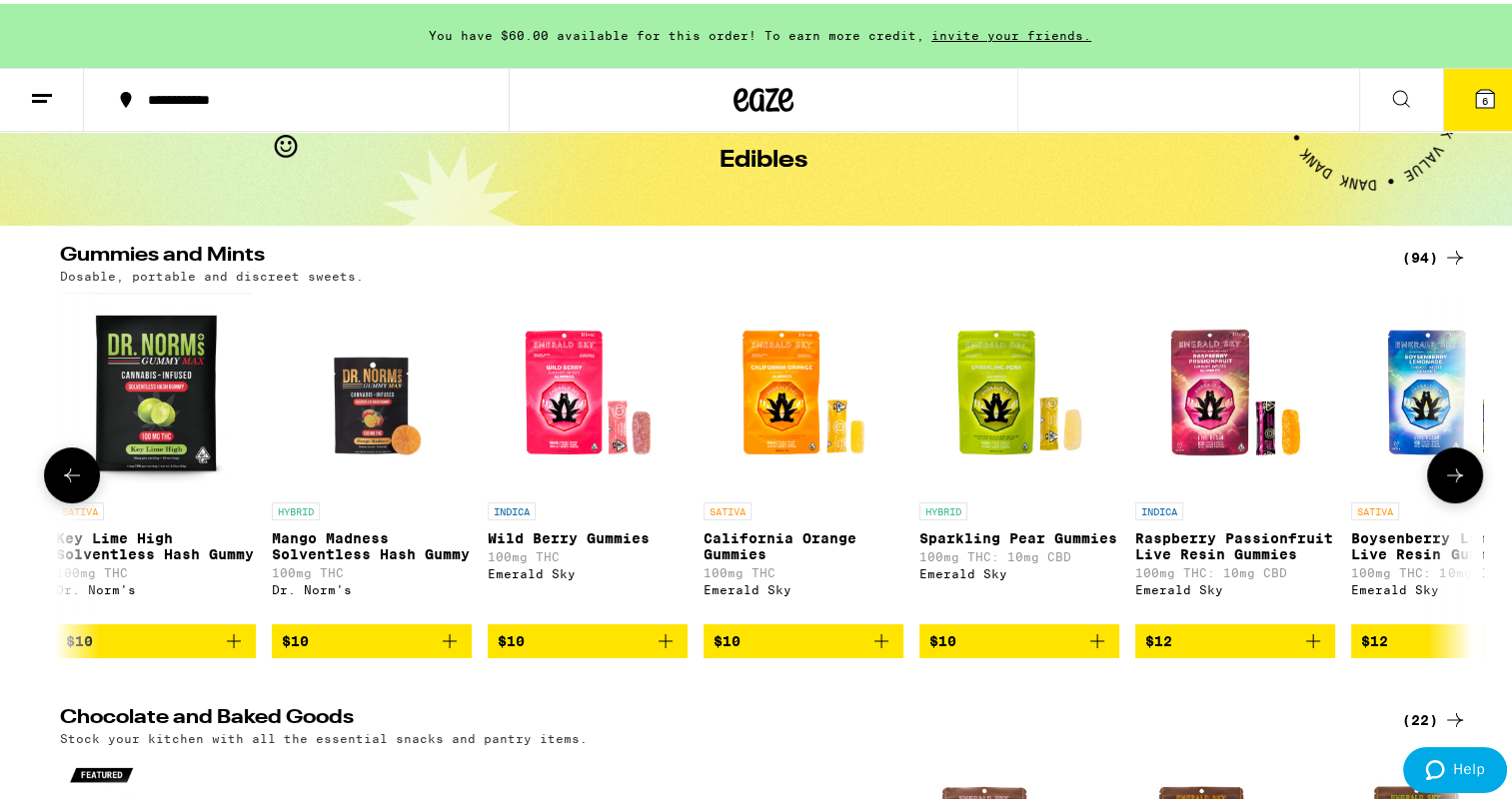 click 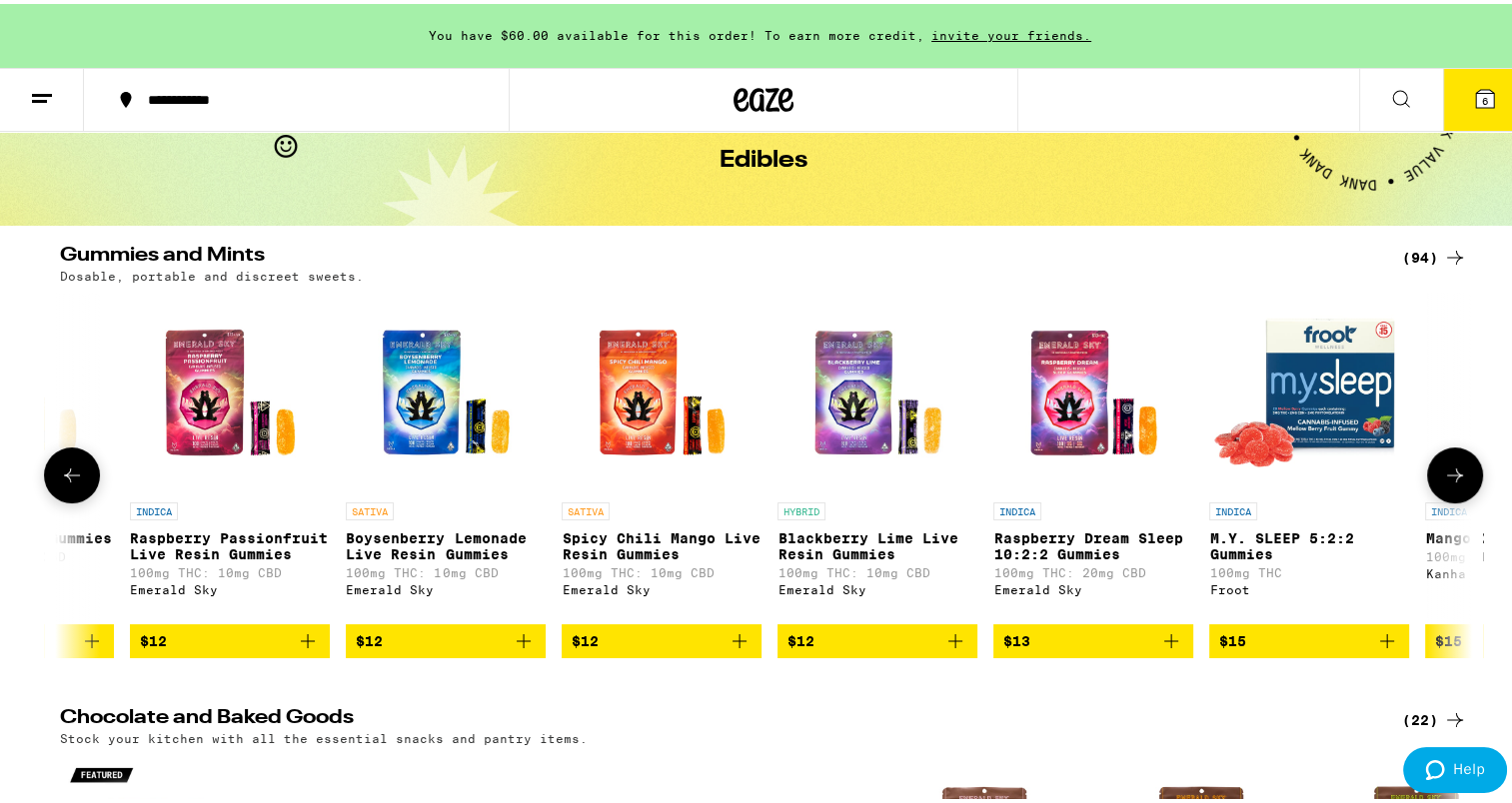 scroll, scrollTop: 0, scrollLeft: 3569, axis: horizontal 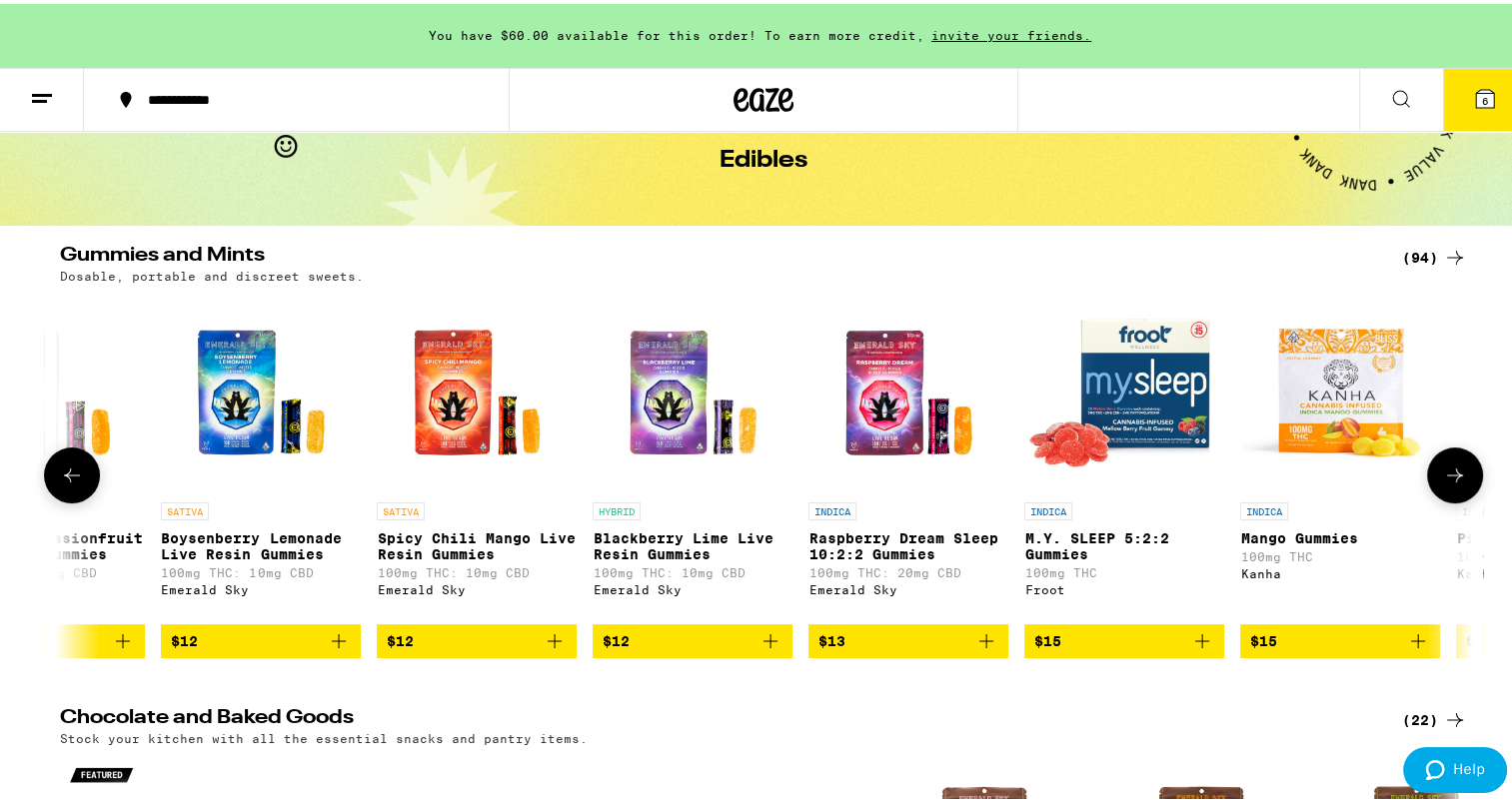 click 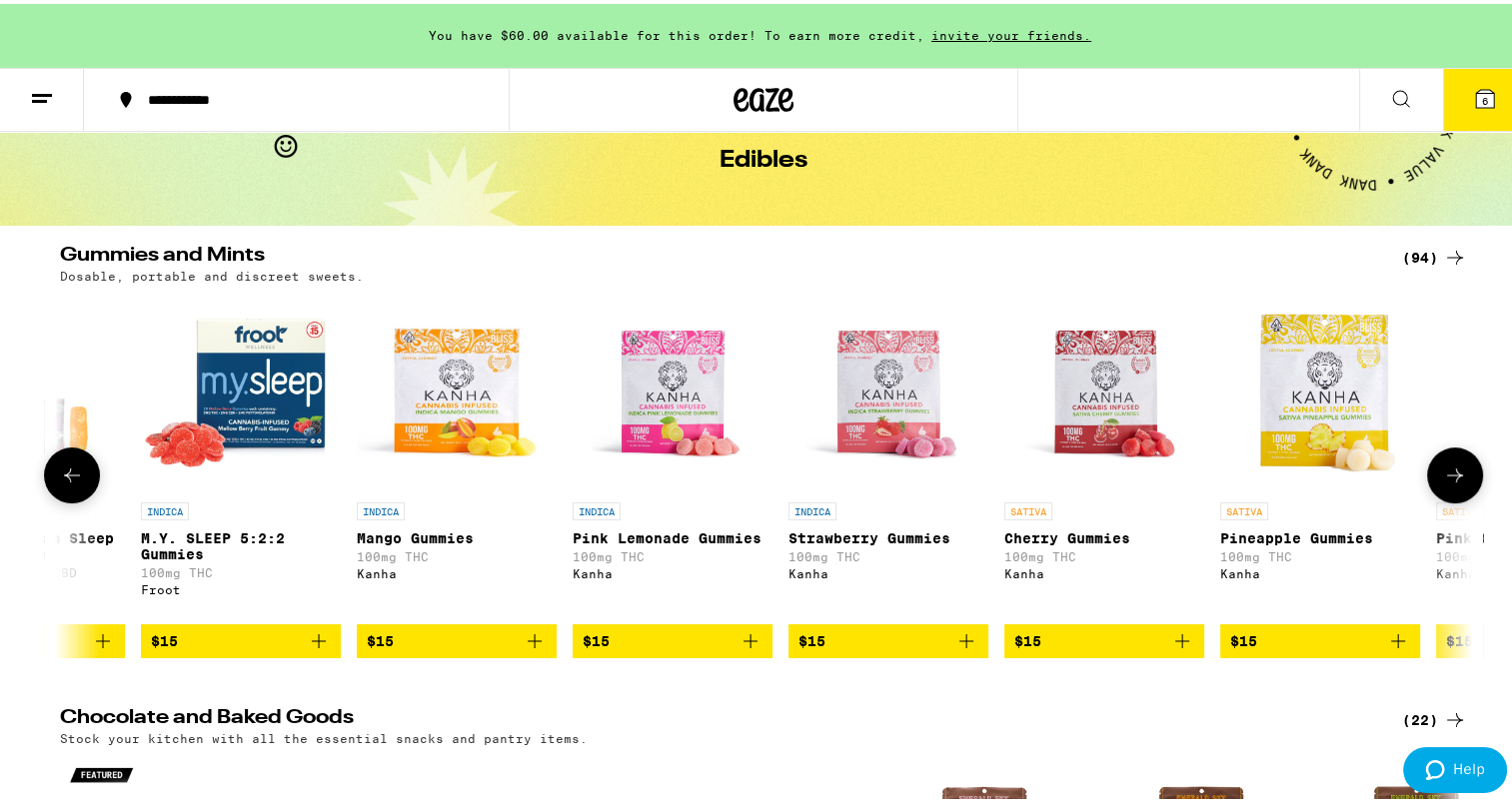 scroll, scrollTop: 0, scrollLeft: 4758, axis: horizontal 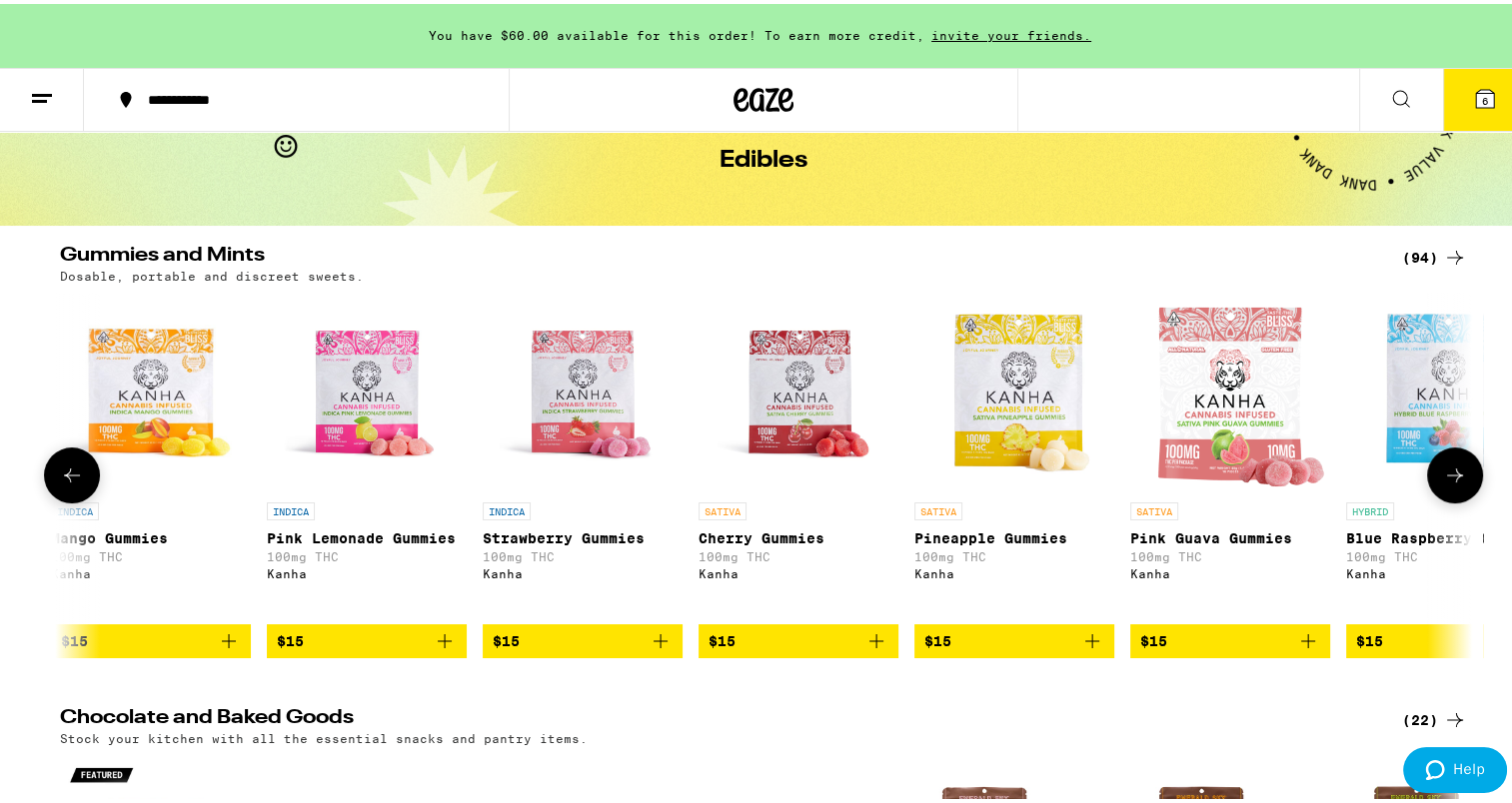 click 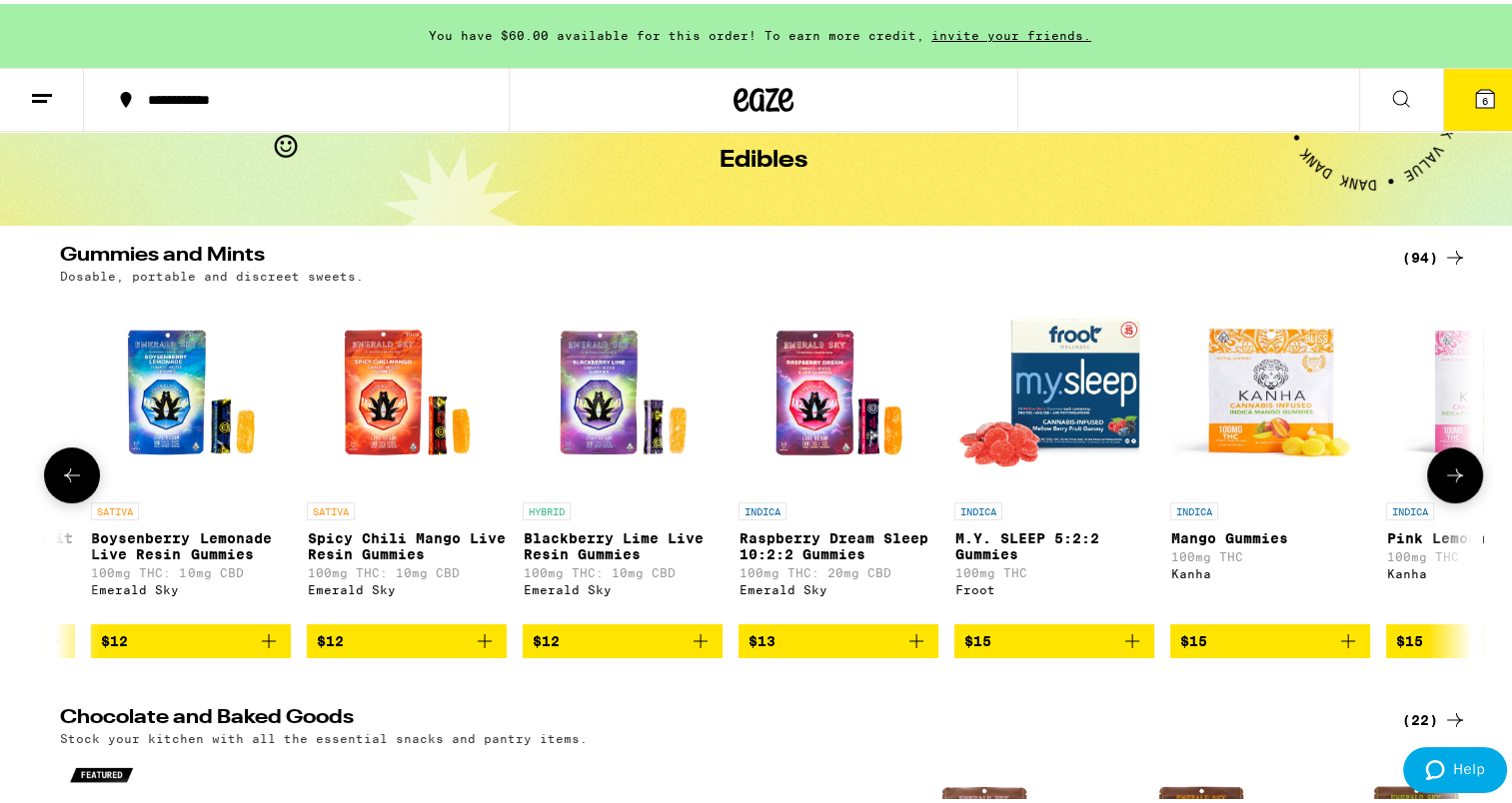 scroll, scrollTop: 0, scrollLeft: 3570, axis: horizontal 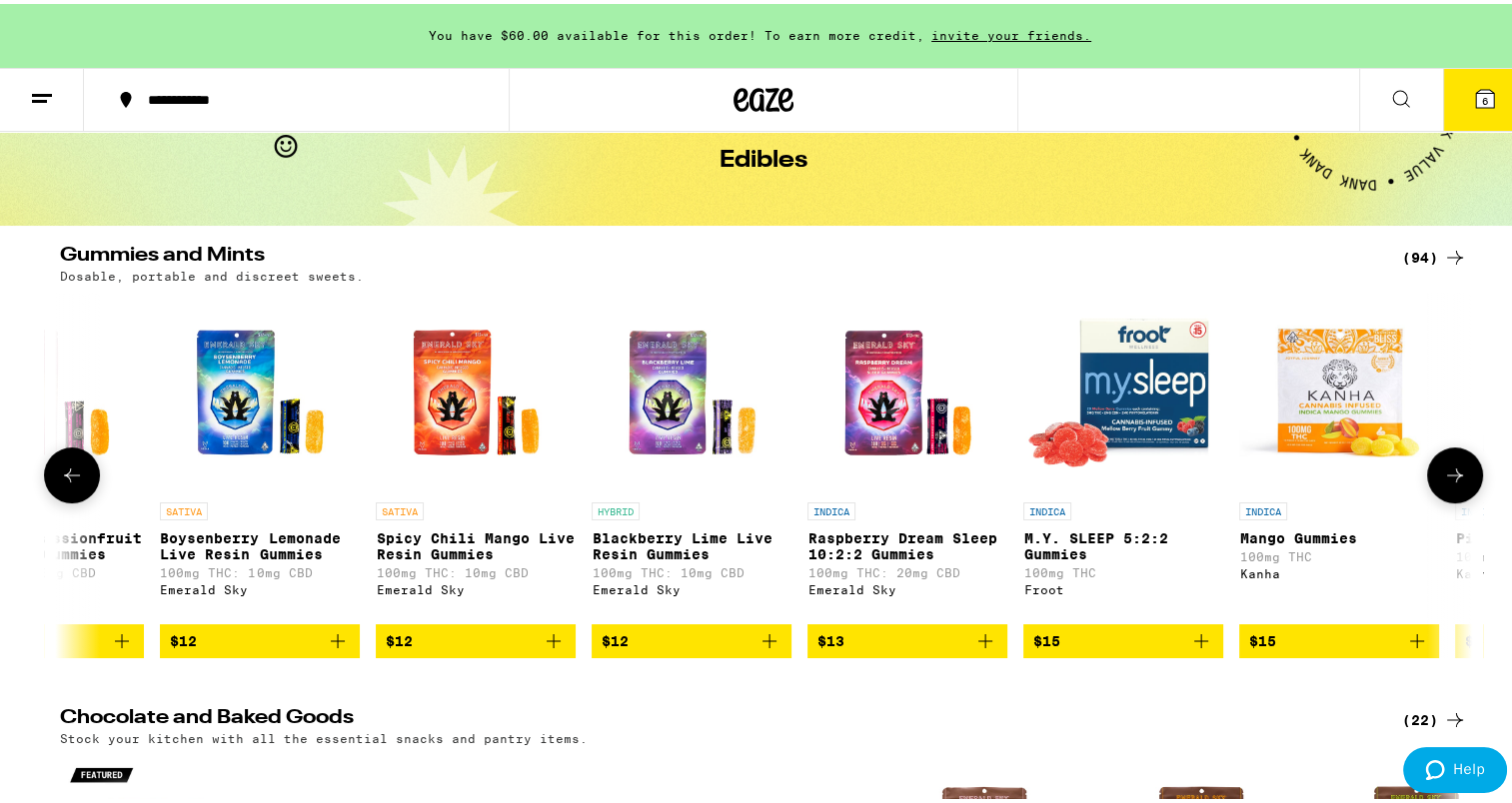 click at bounding box center (1455, 471) 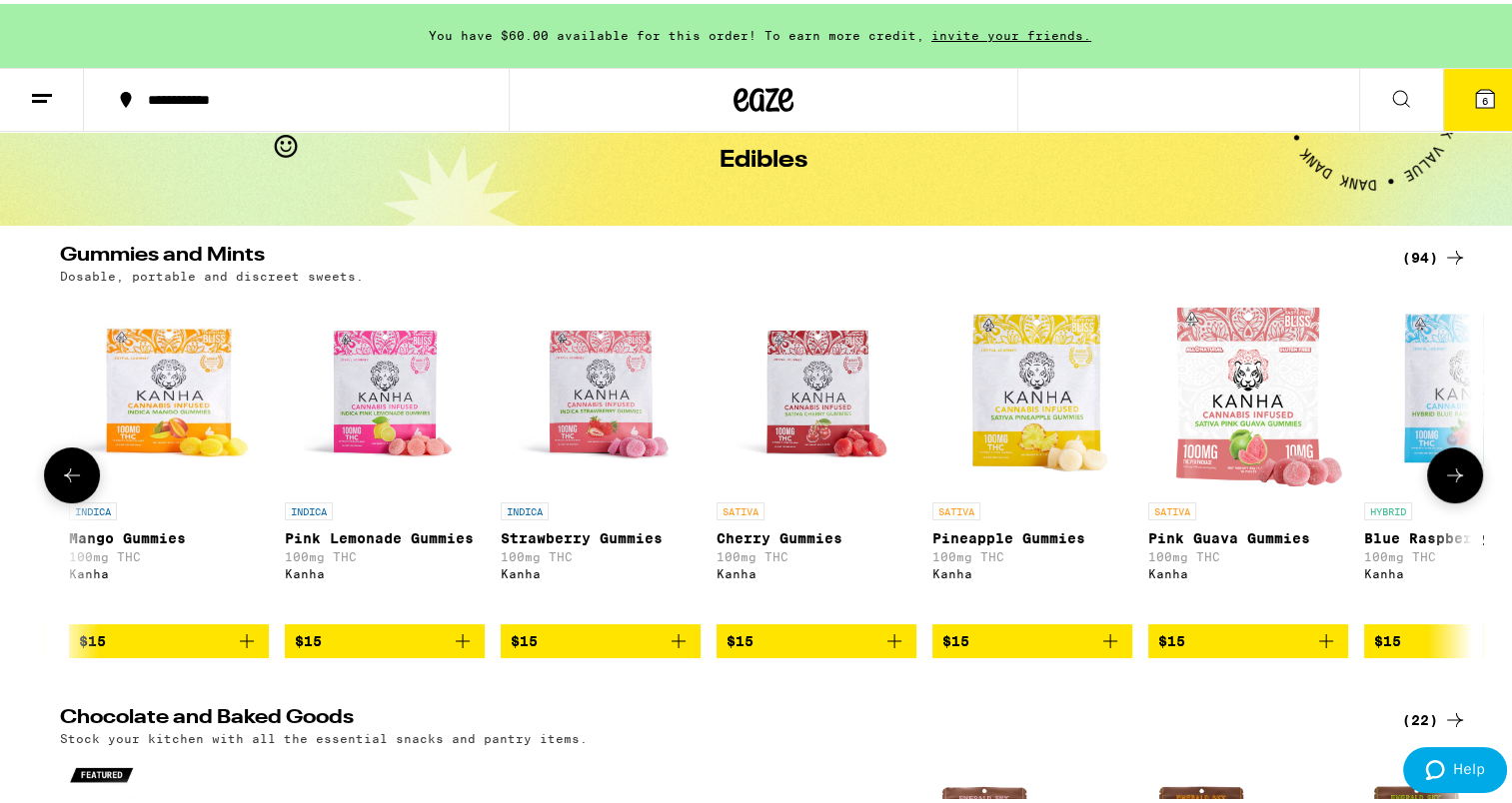 scroll, scrollTop: 0, scrollLeft: 4759, axis: horizontal 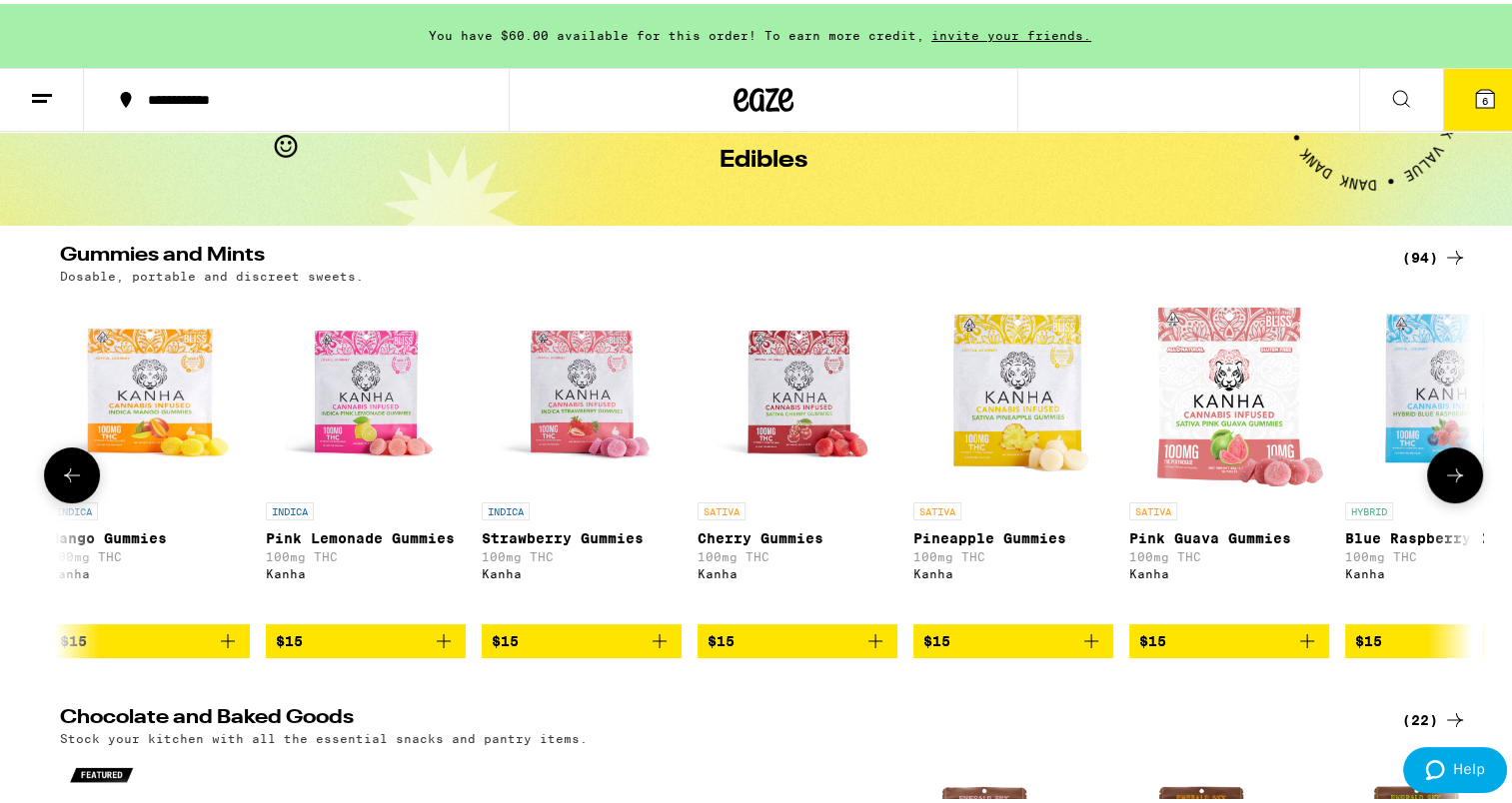 click at bounding box center (1455, 471) 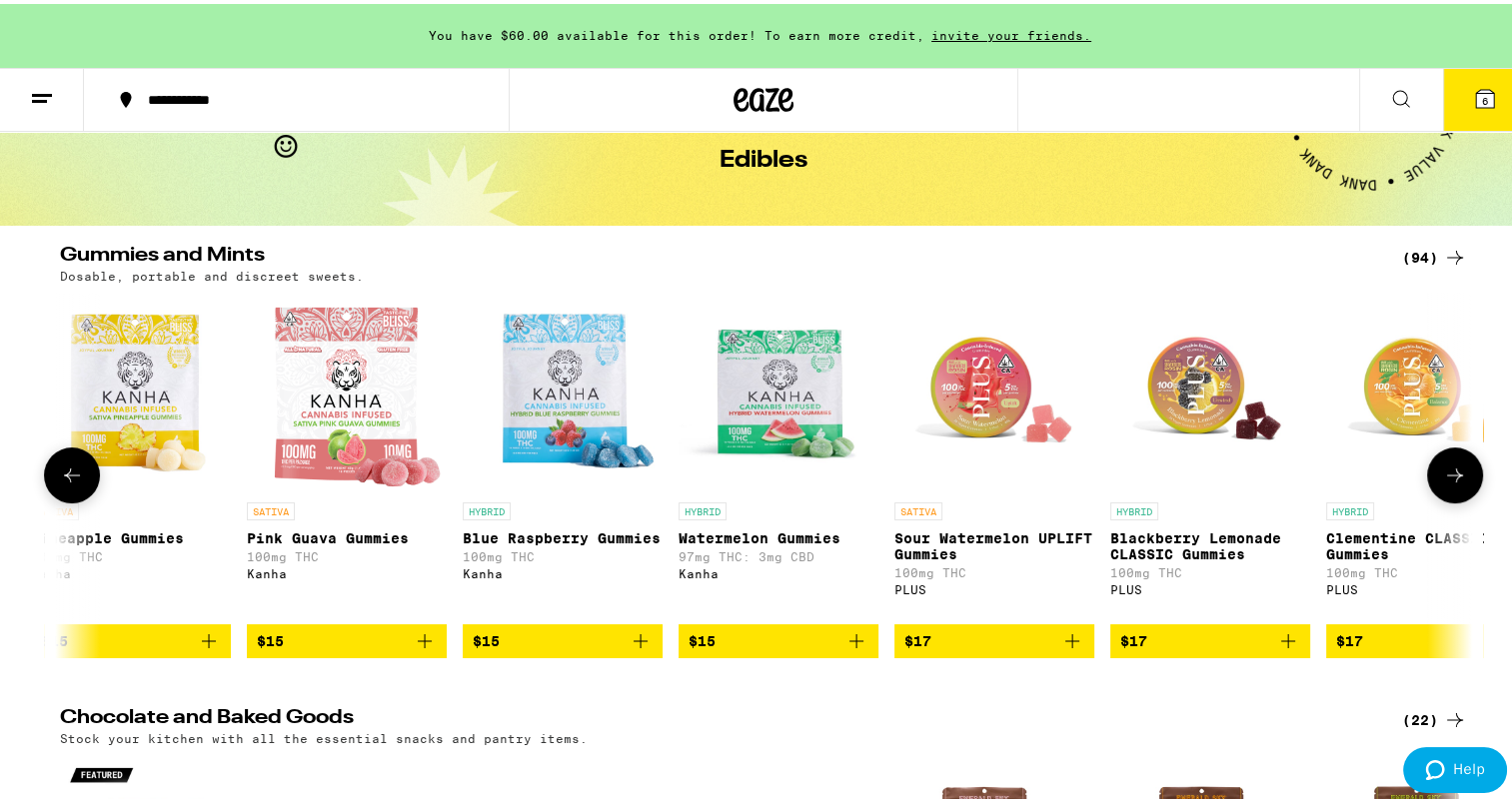 scroll, scrollTop: 0, scrollLeft: 5948, axis: horizontal 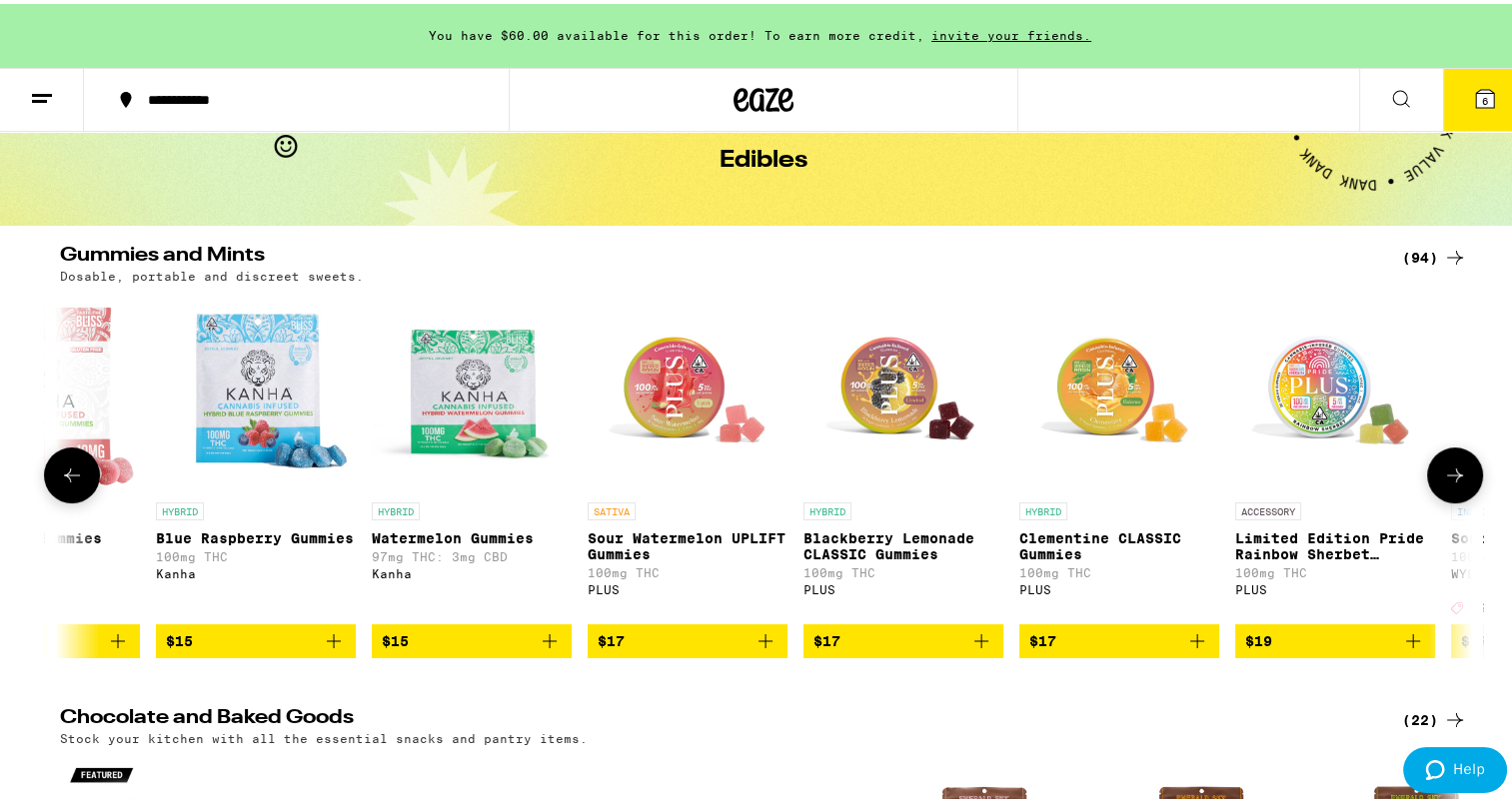 click on "Sour Watermelon UPLIFT Gummies" at bounding box center (688, 542) 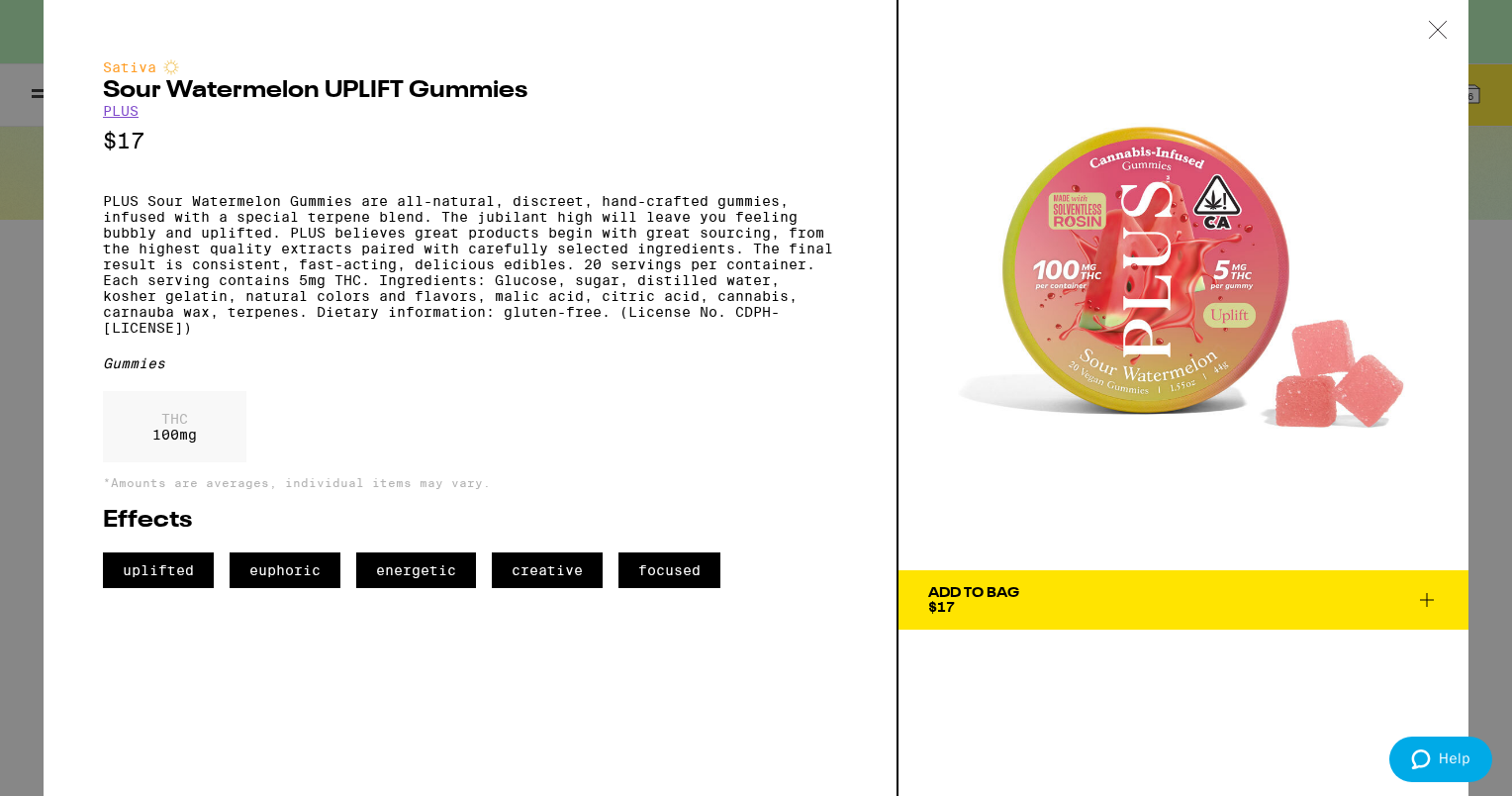 drag, startPoint x: 168, startPoint y: 293, endPoint x: 459, endPoint y: 342, distance: 295.09659 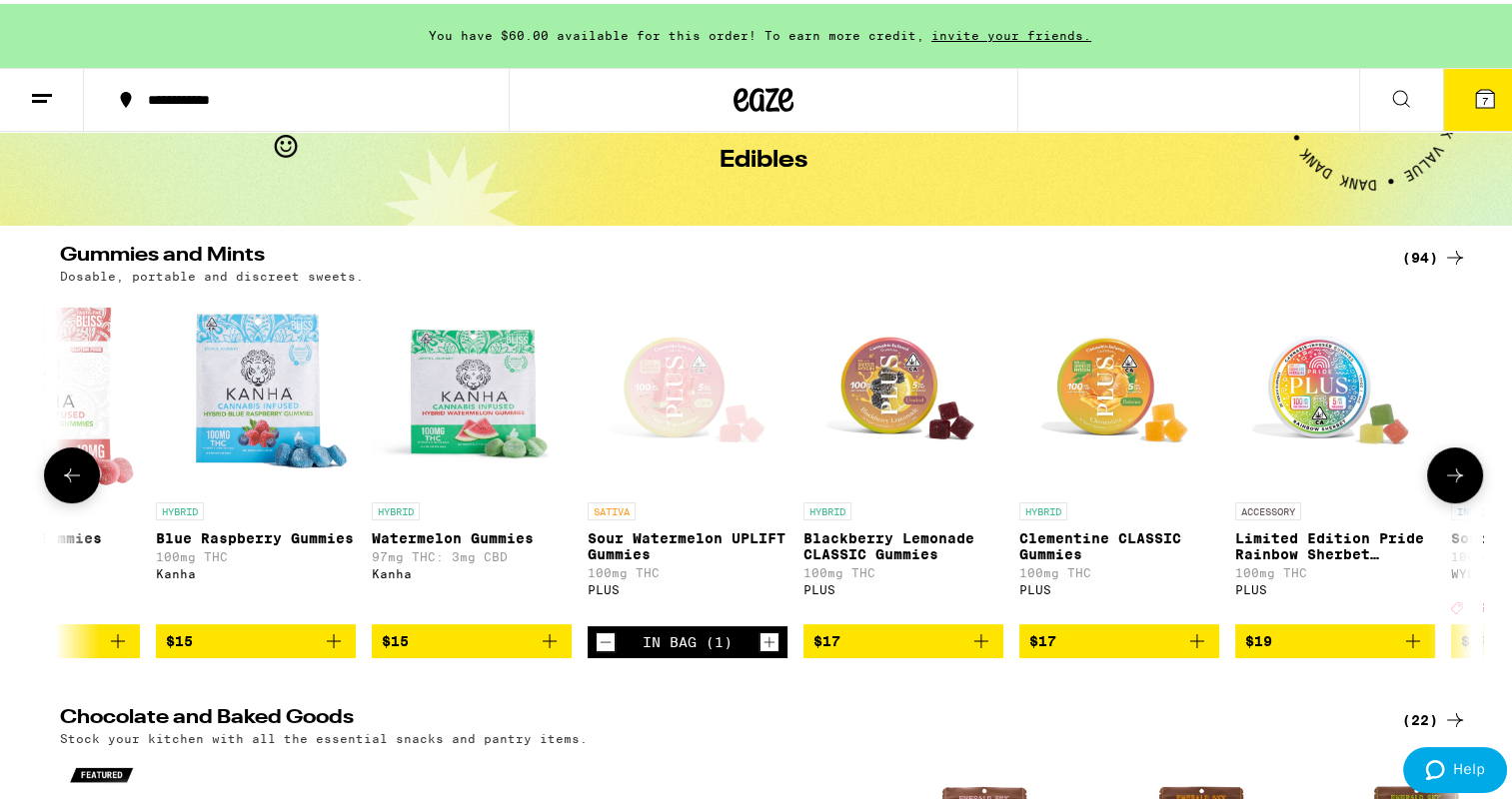 click at bounding box center (1119, 389) 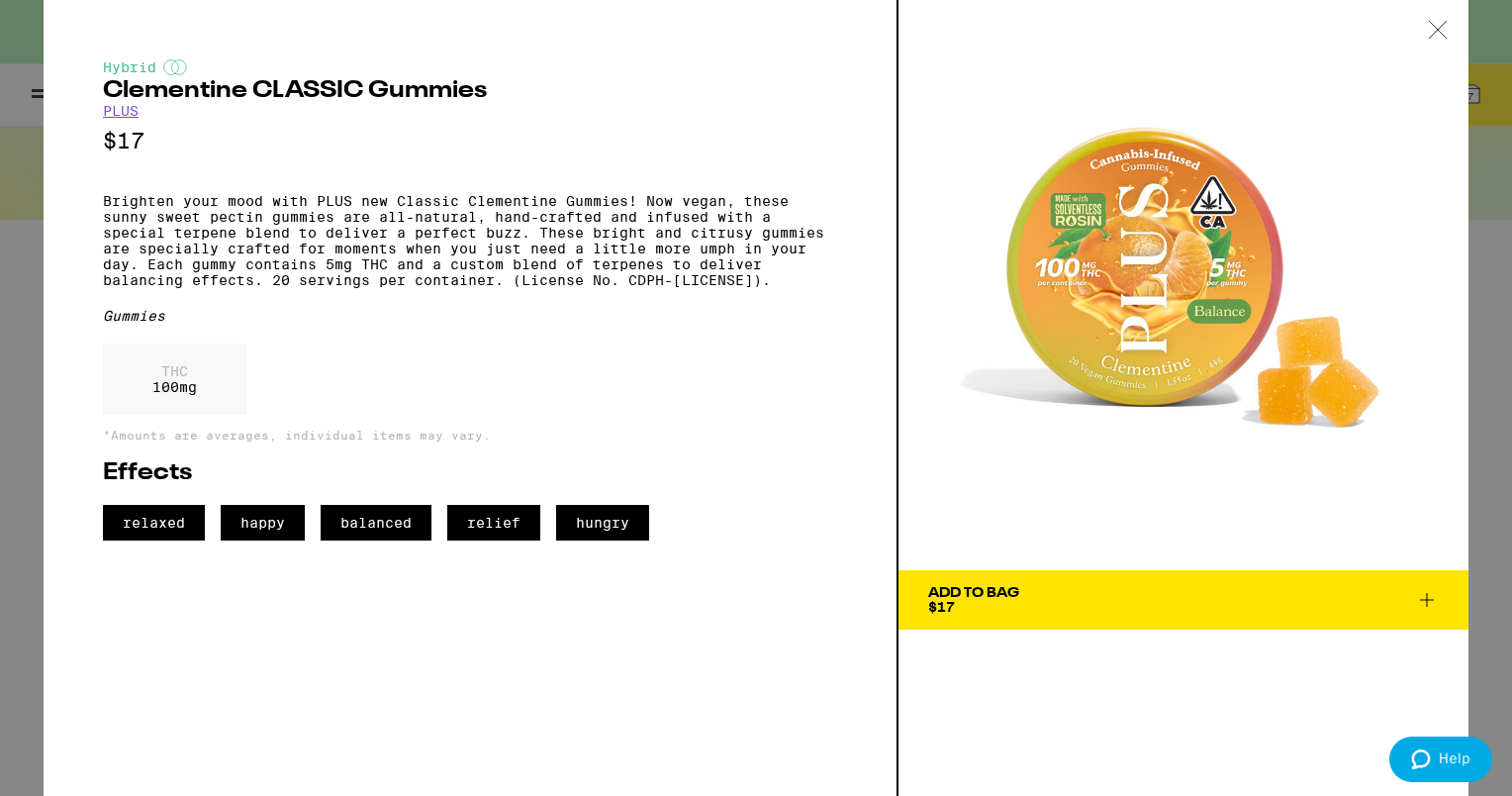 click 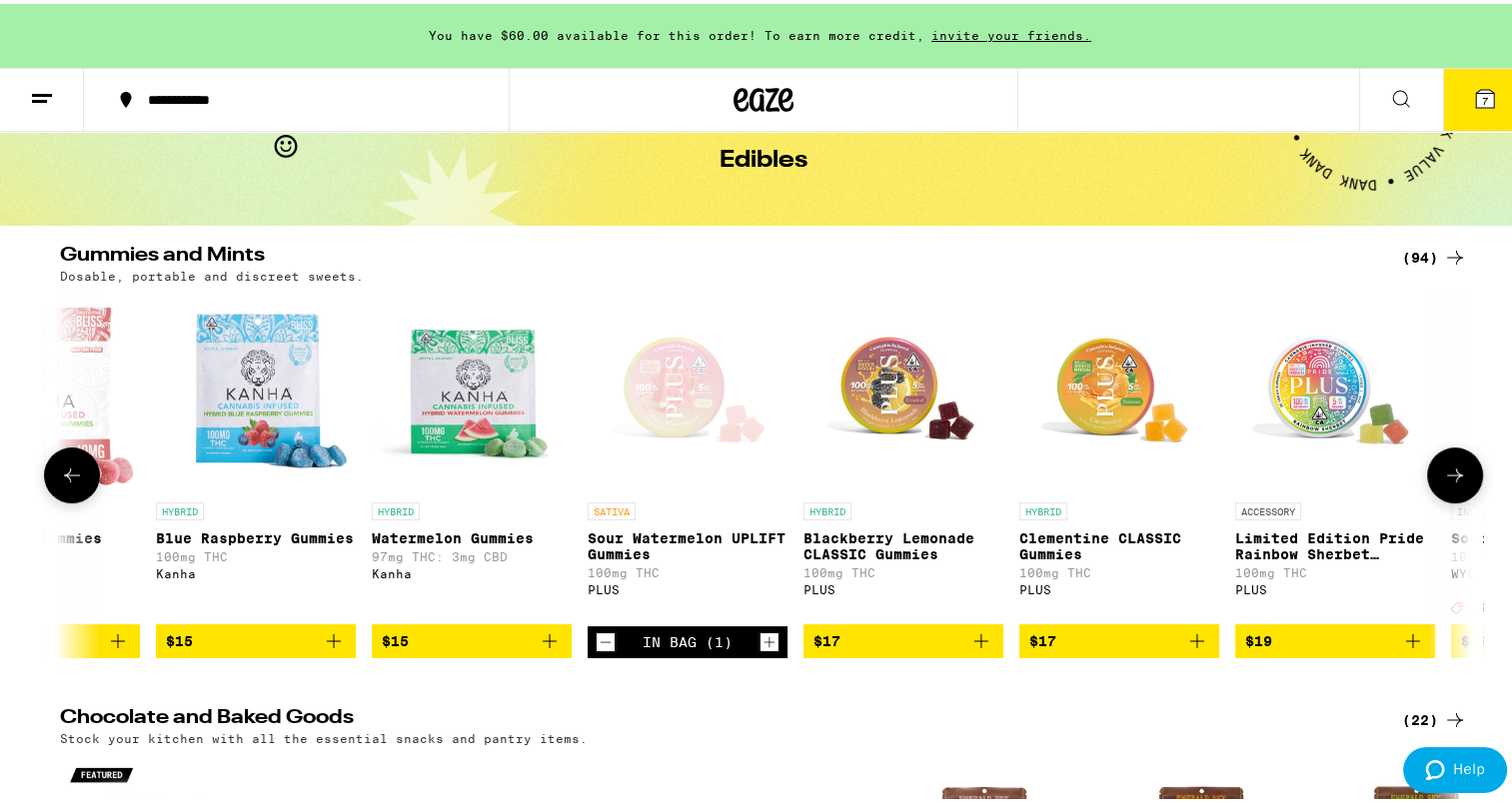 click 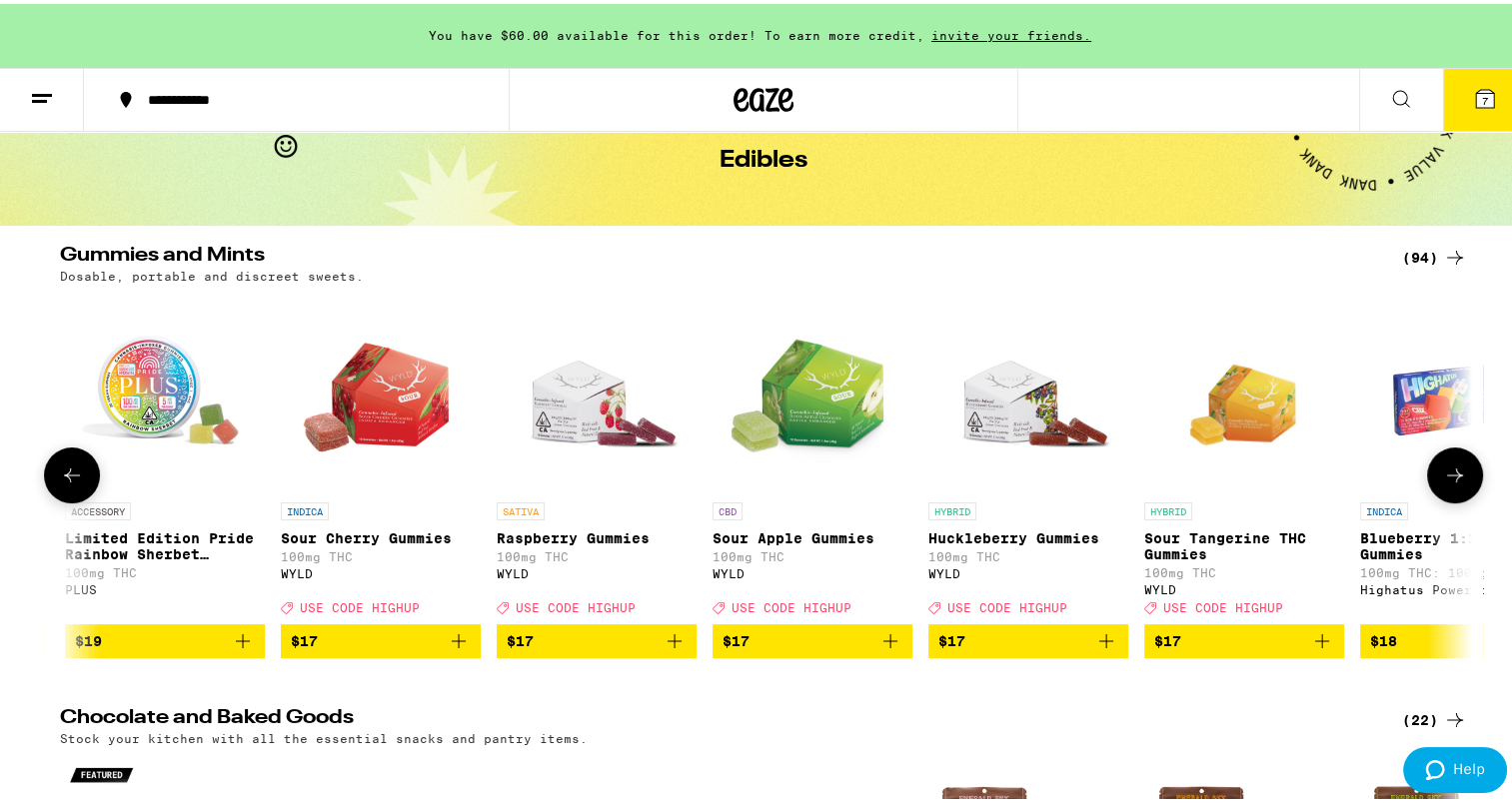 scroll, scrollTop: 0, scrollLeft: 7138, axis: horizontal 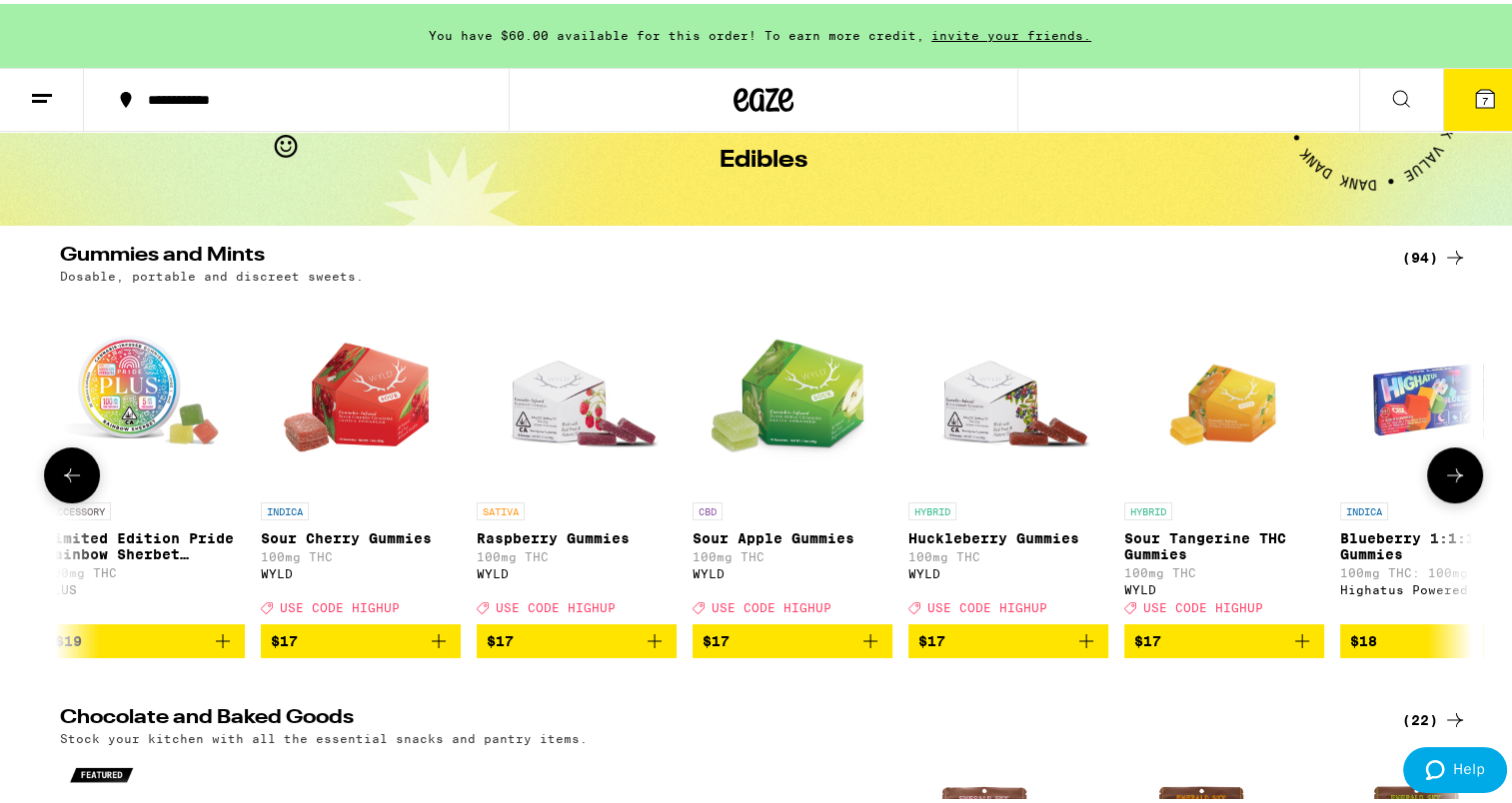 click at bounding box center (792, 389) 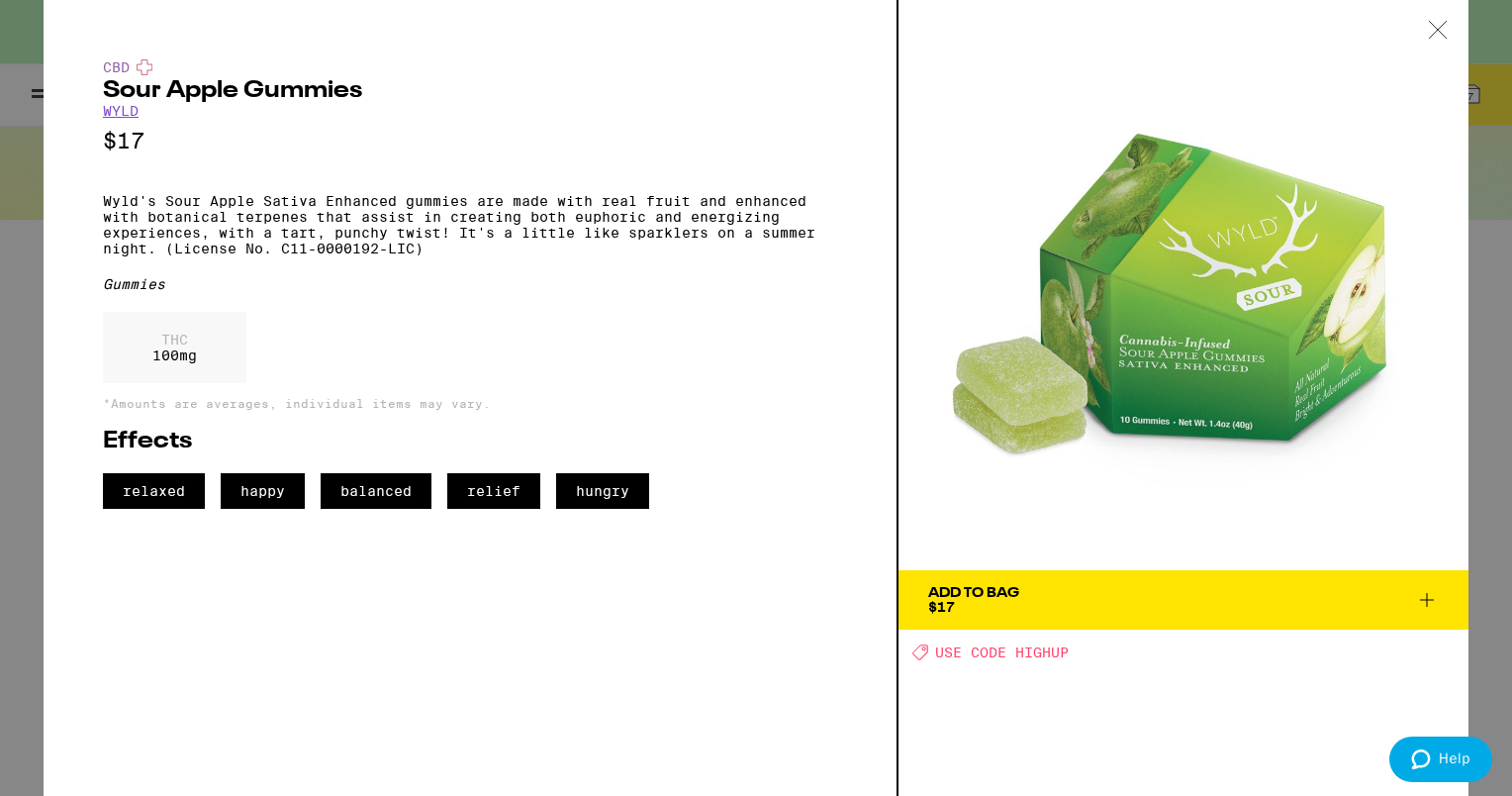 click 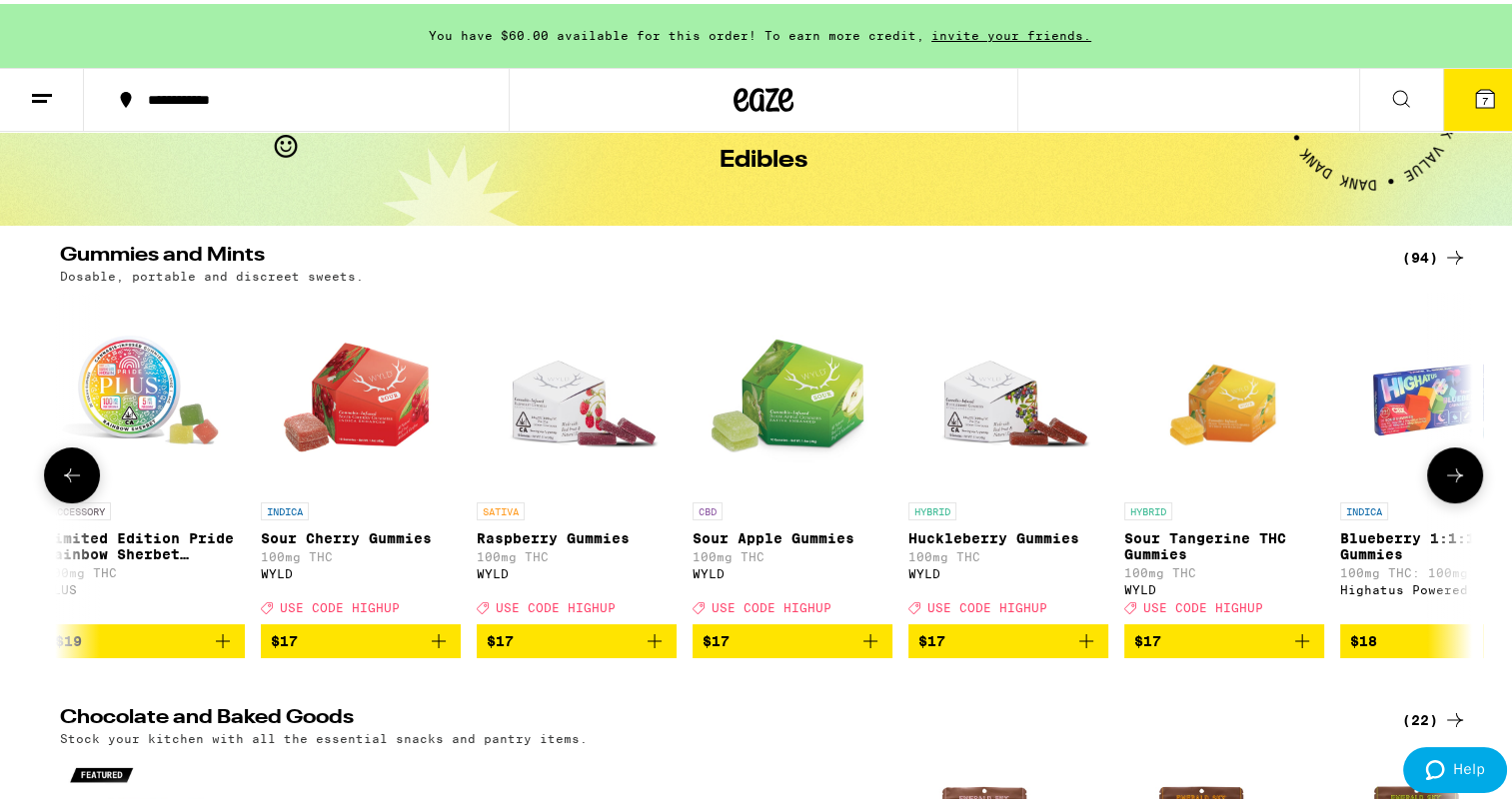 click 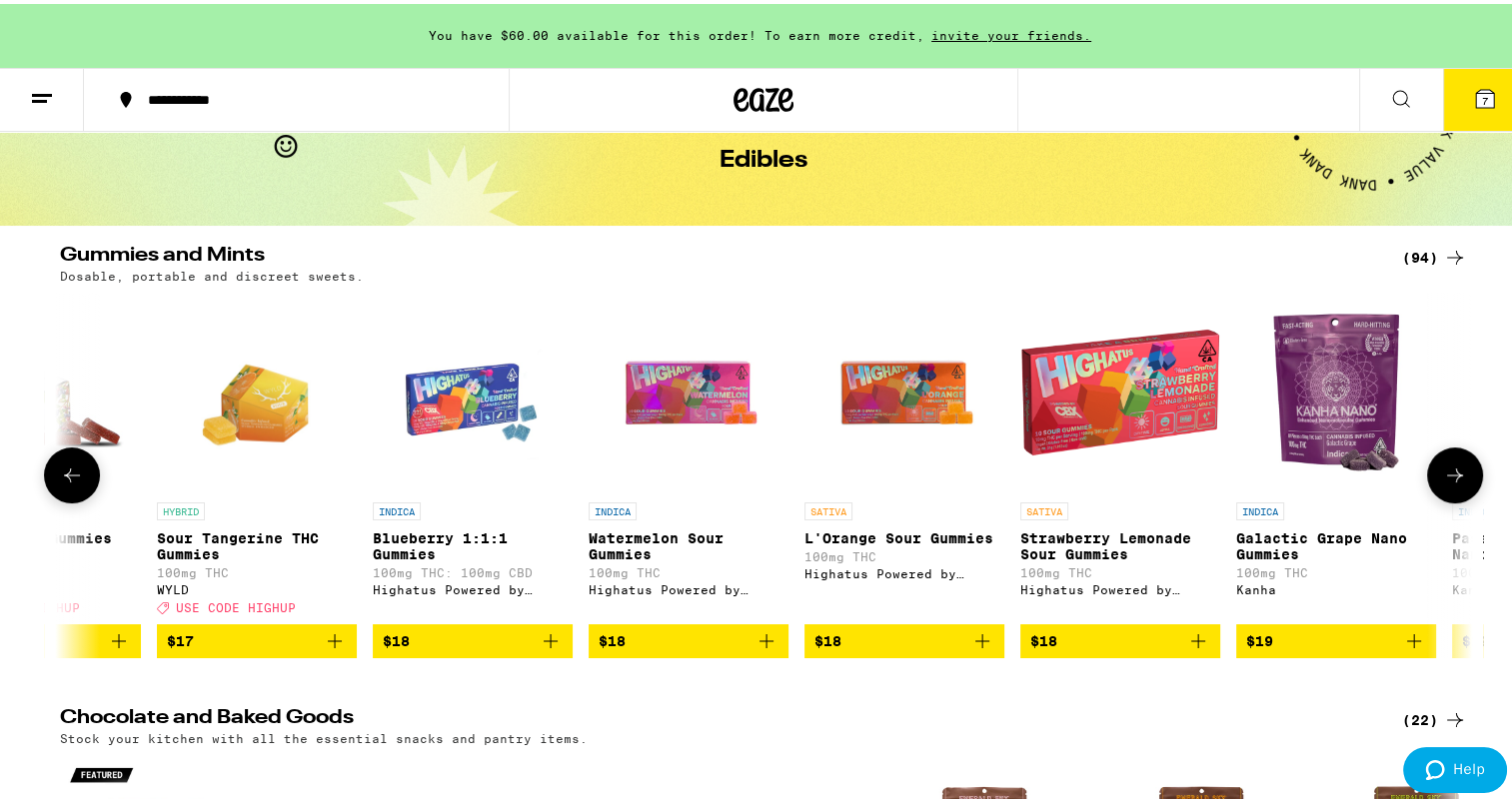 scroll, scrollTop: 0, scrollLeft: 8327, axis: horizontal 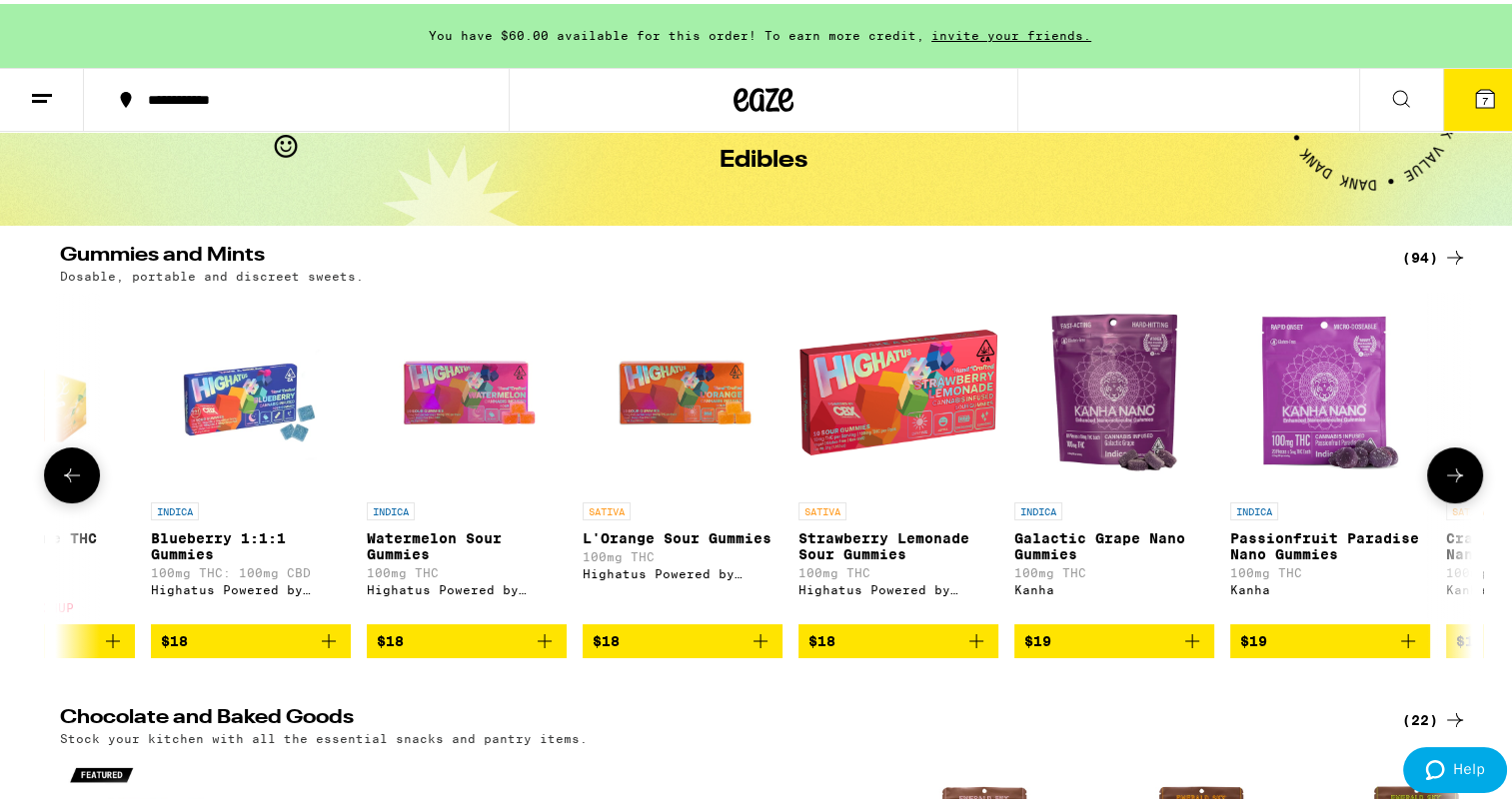 click 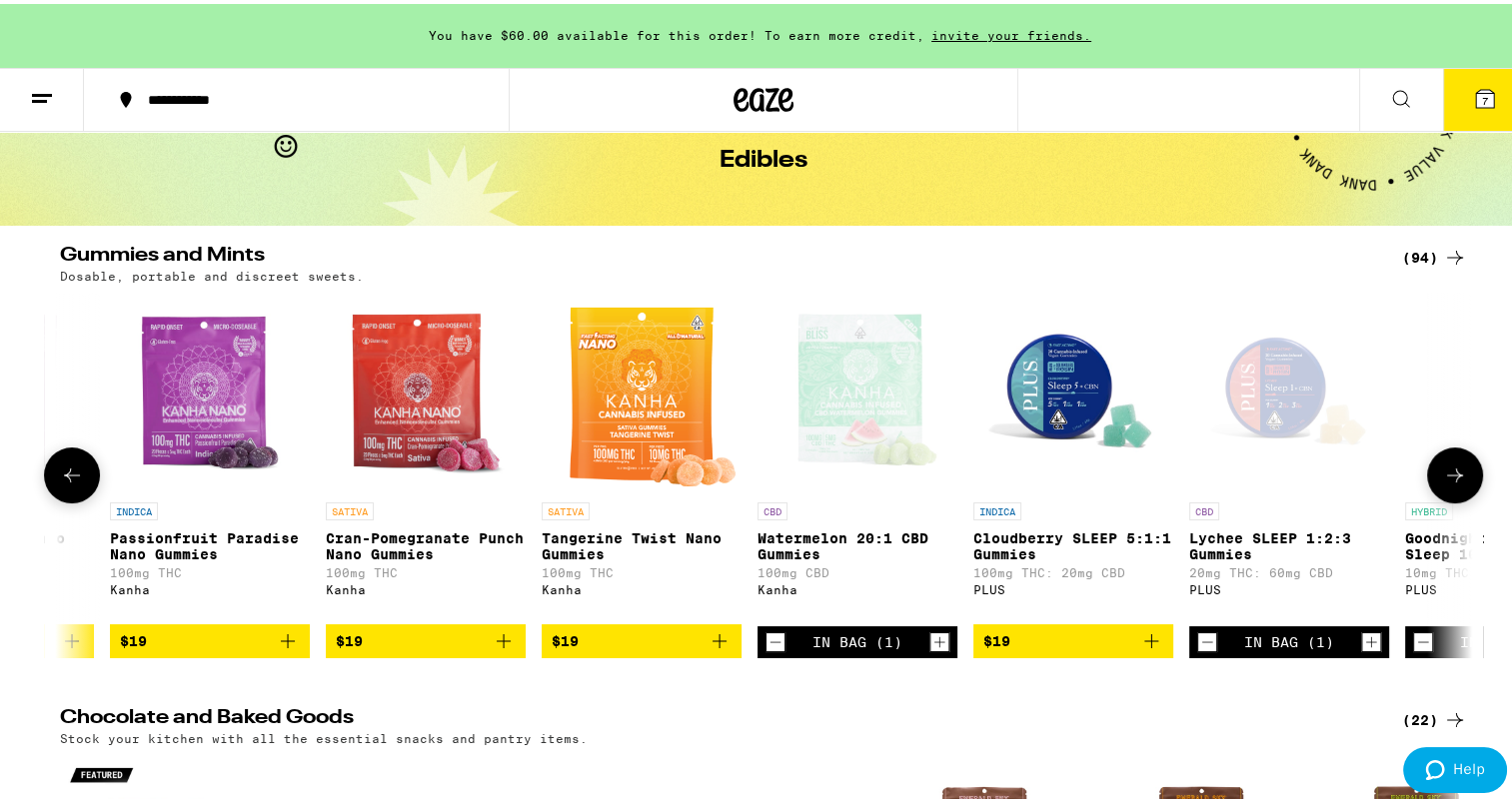 scroll, scrollTop: 0, scrollLeft: 9518, axis: horizontal 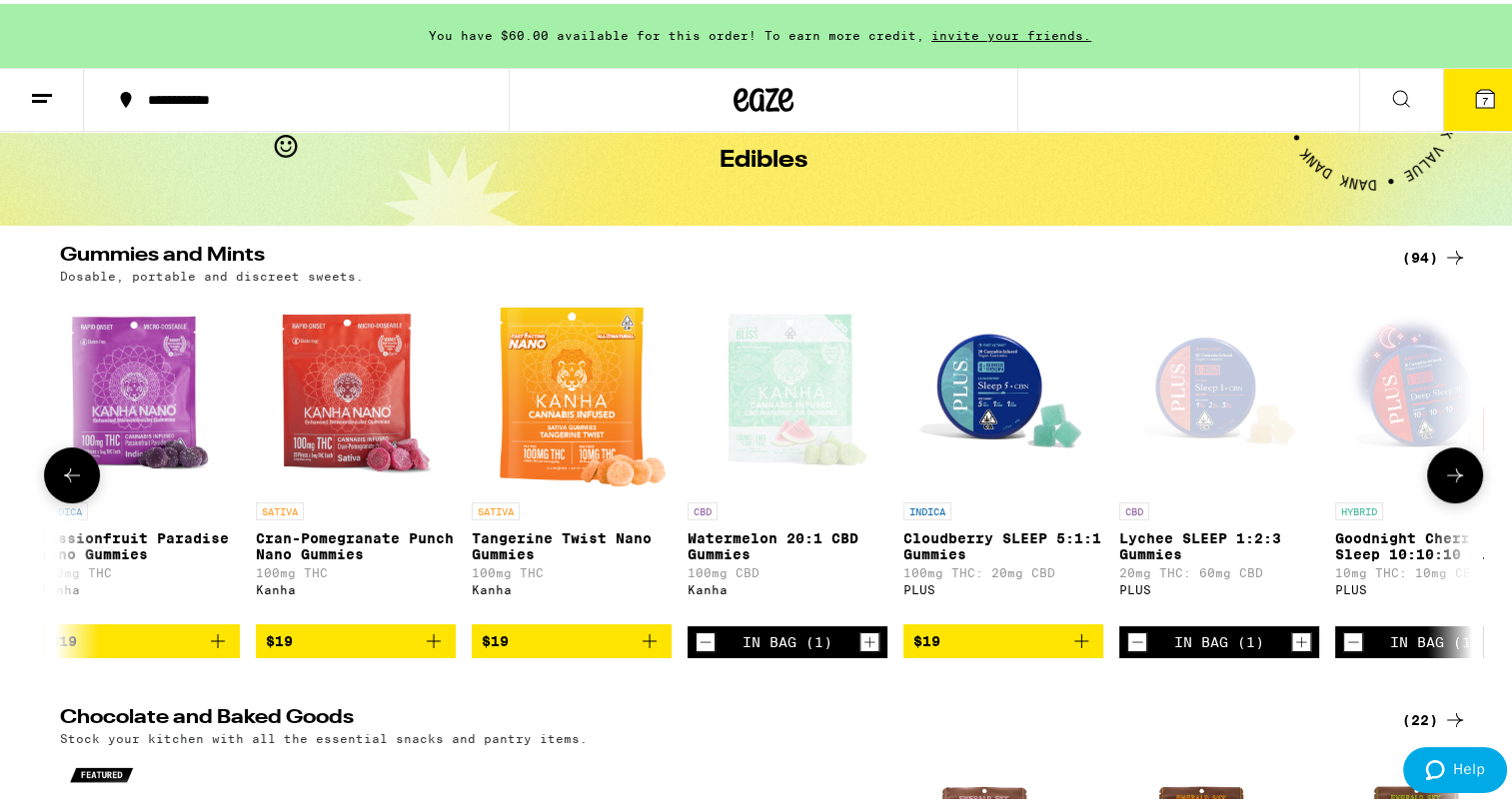 click 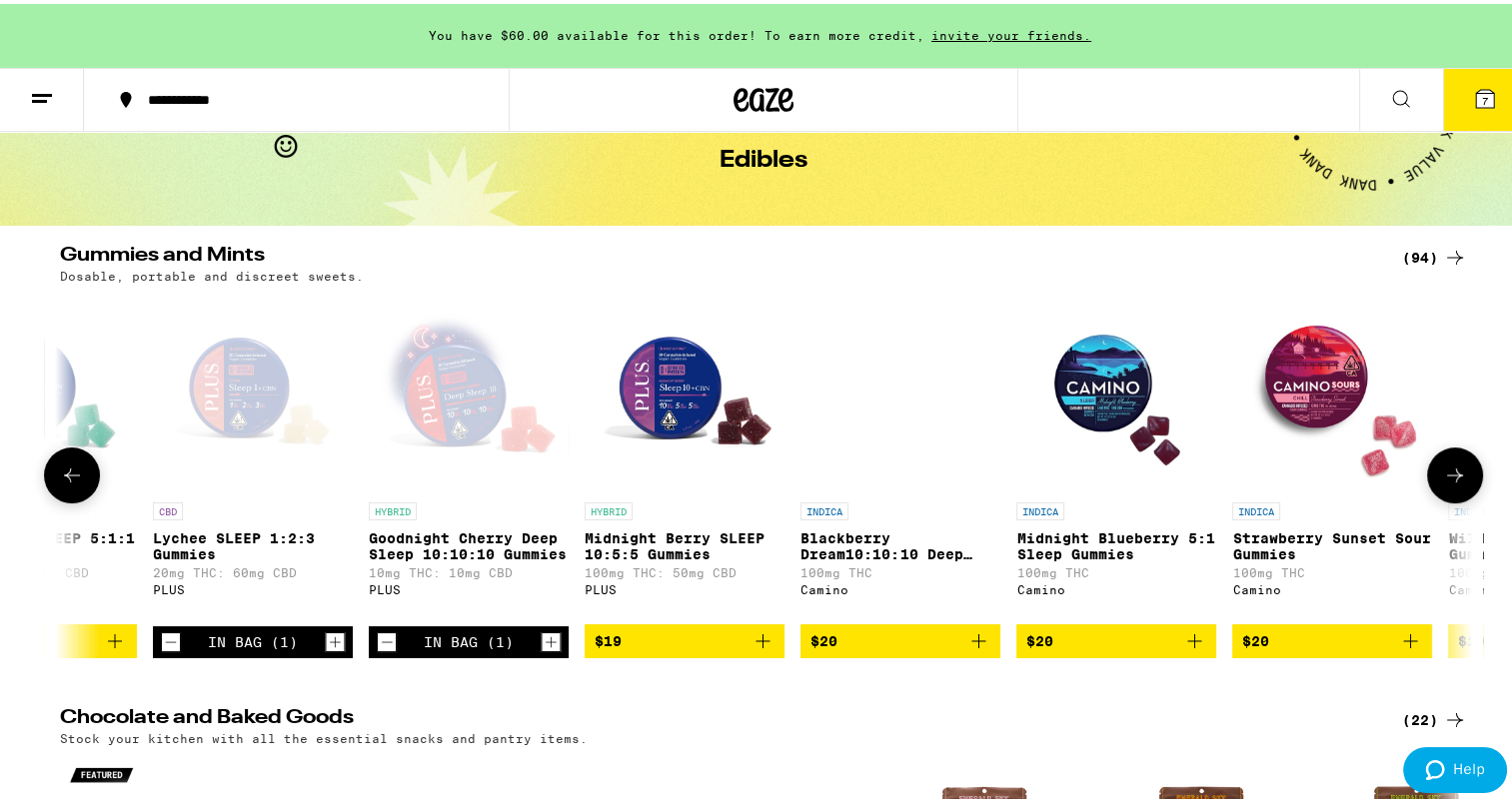 scroll, scrollTop: 0, scrollLeft: 10707, axis: horizontal 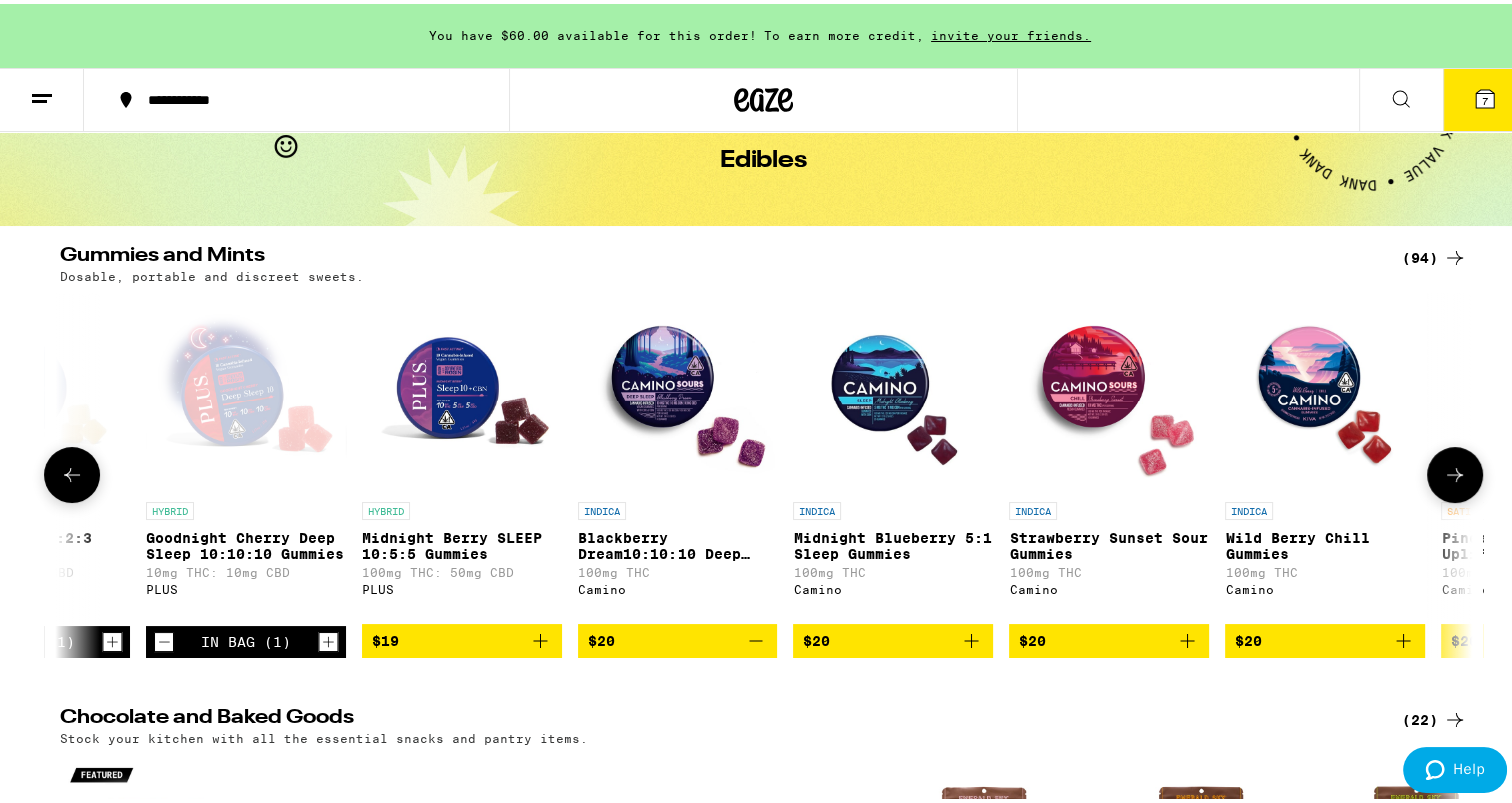 click on "Blackberry Dream10:10:10 Deep Sleep Gummies" at bounding box center [678, 542] 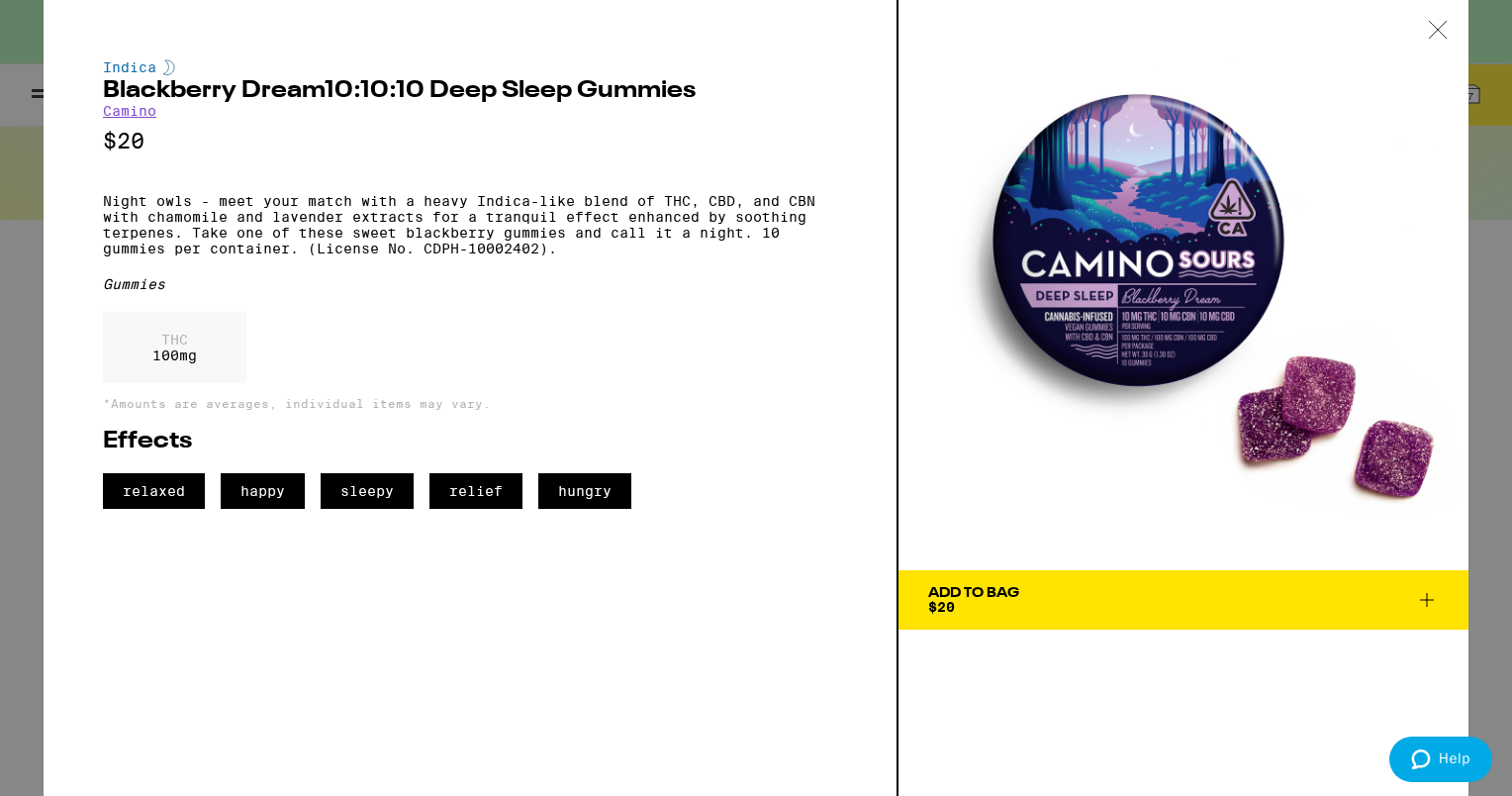 drag, startPoint x: 996, startPoint y: 604, endPoint x: 720, endPoint y: 390, distance: 349.2449 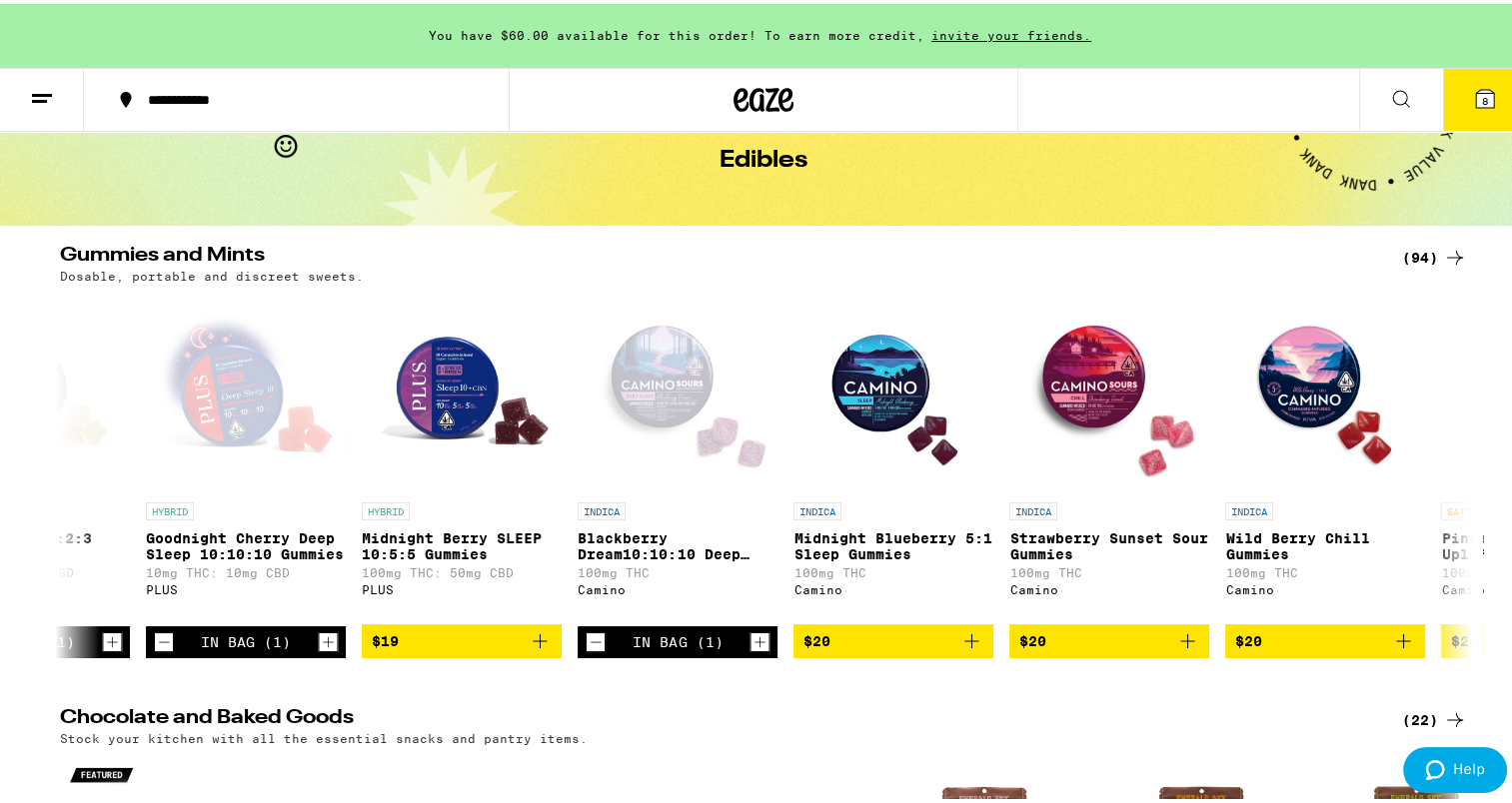 click on "Wild Berry Chill Gummies" at bounding box center (1325, 542) 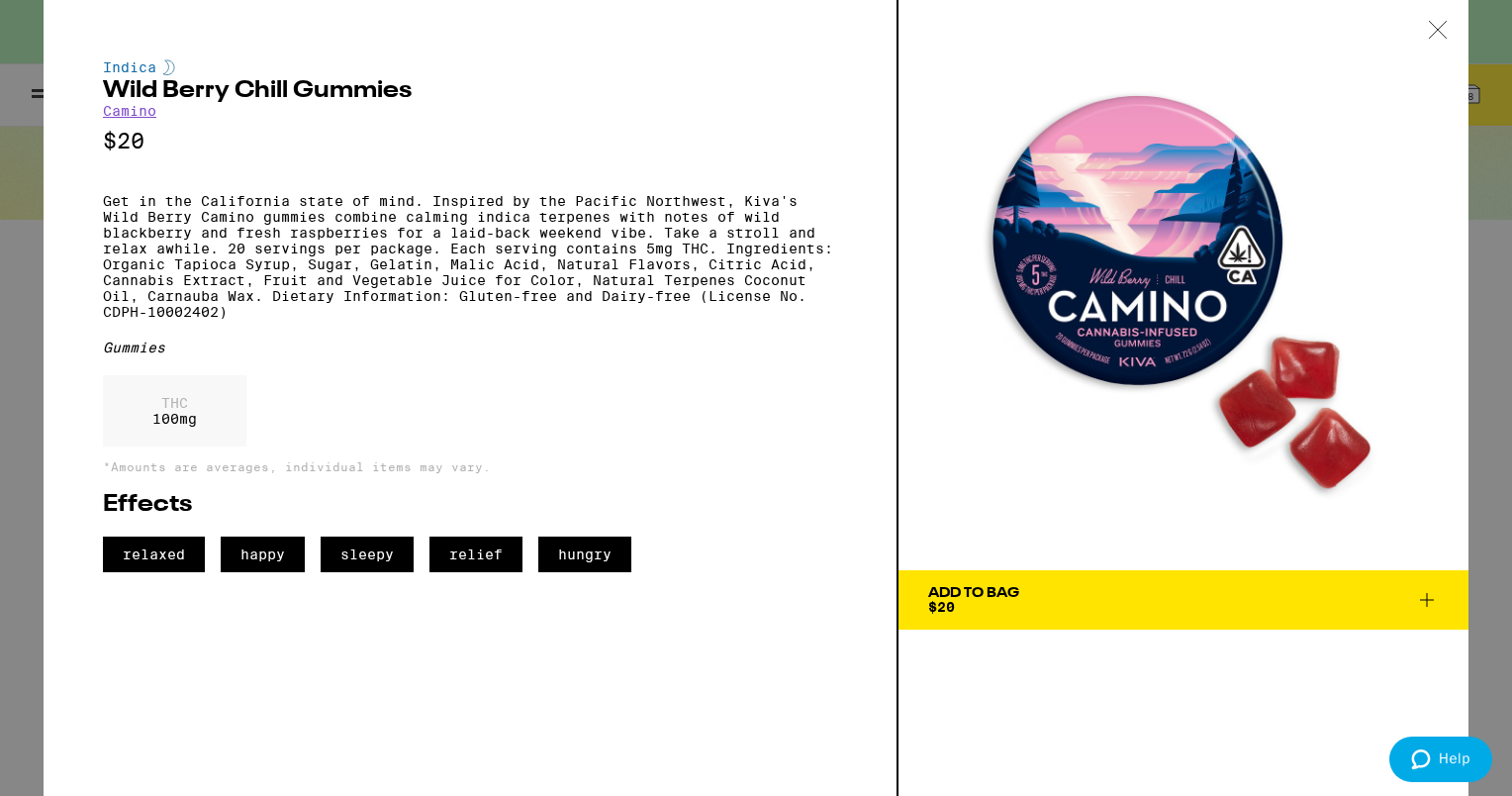 click 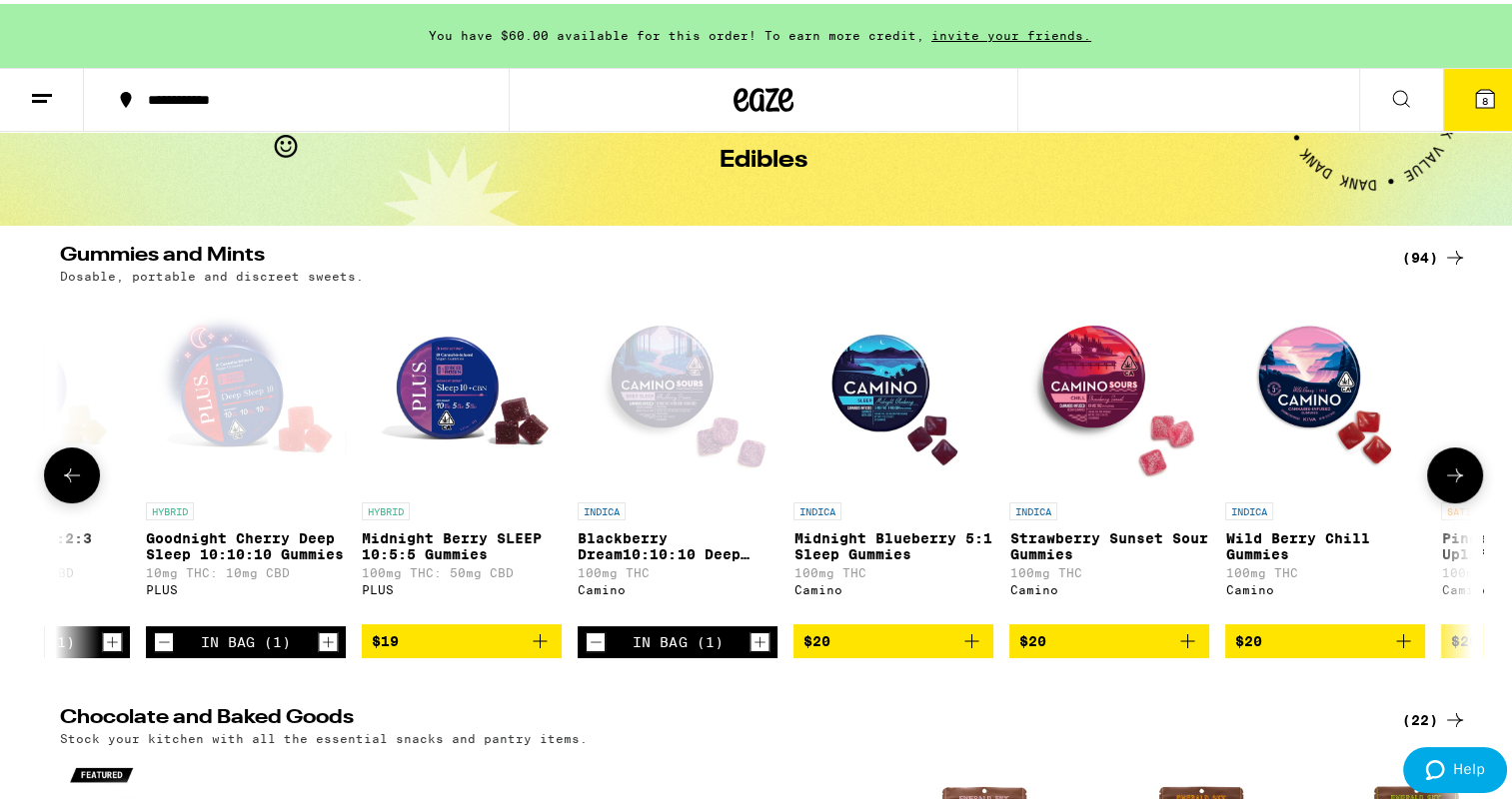 click 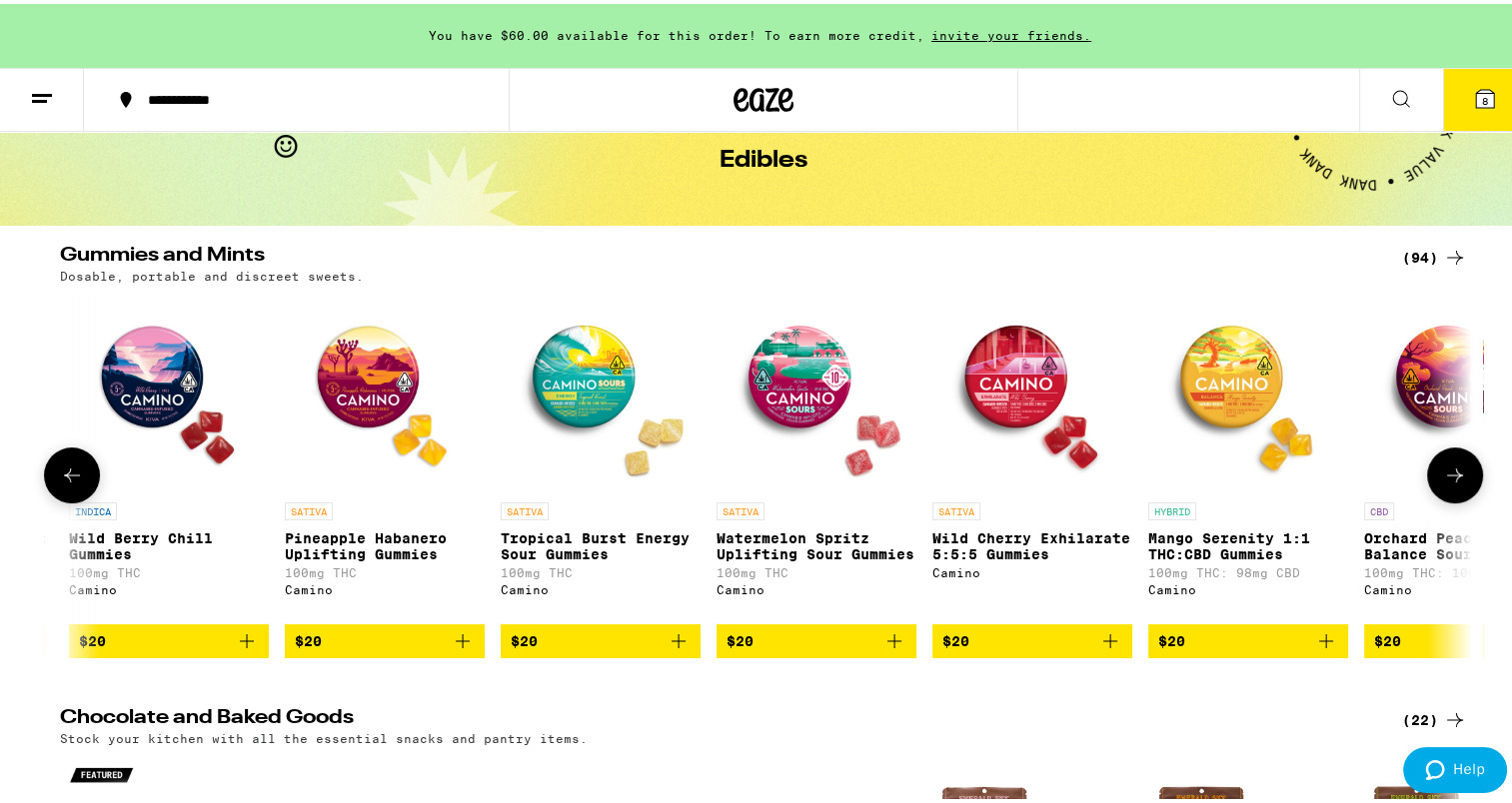scroll, scrollTop: 0, scrollLeft: 11896, axis: horizontal 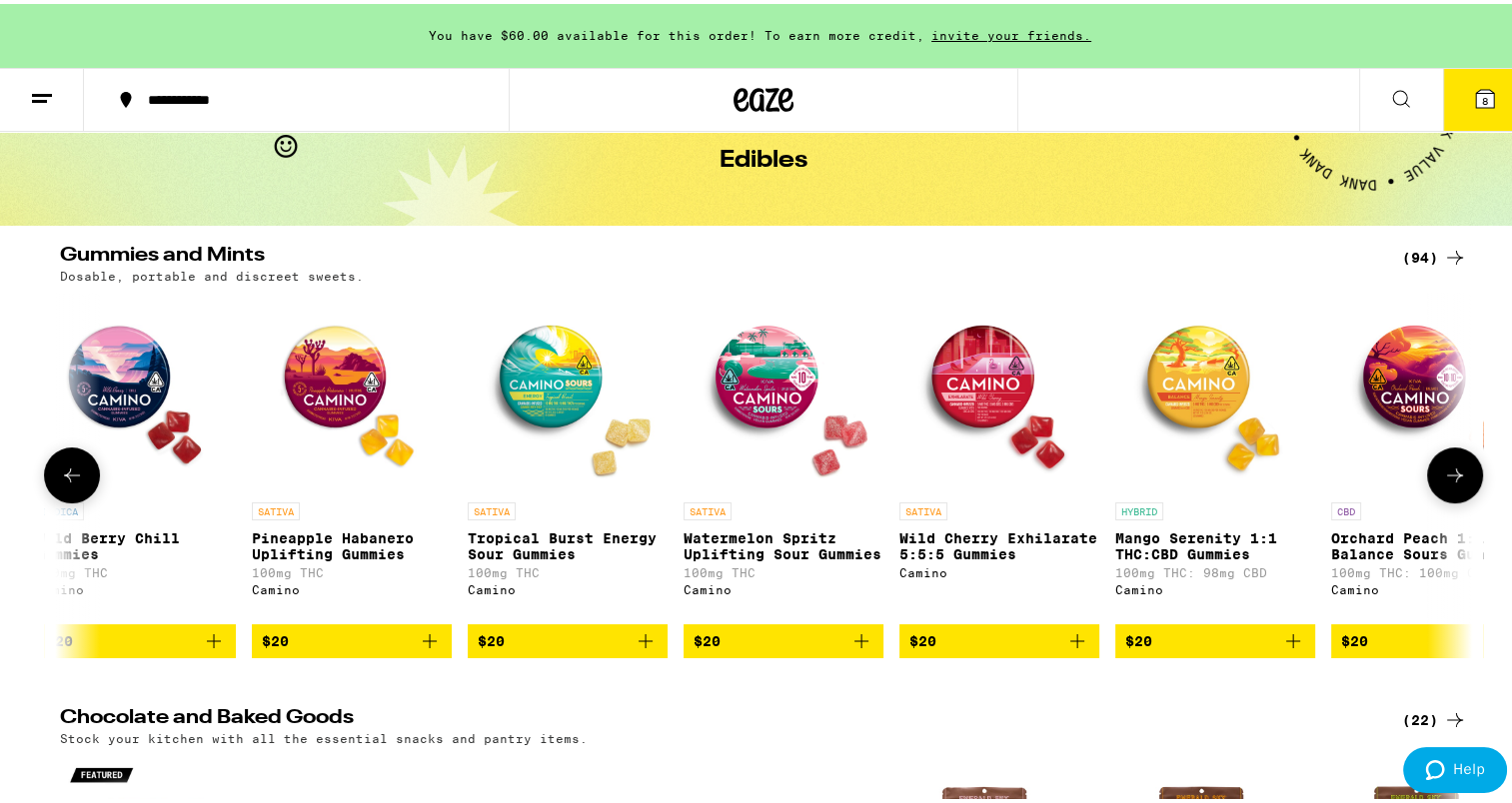 click 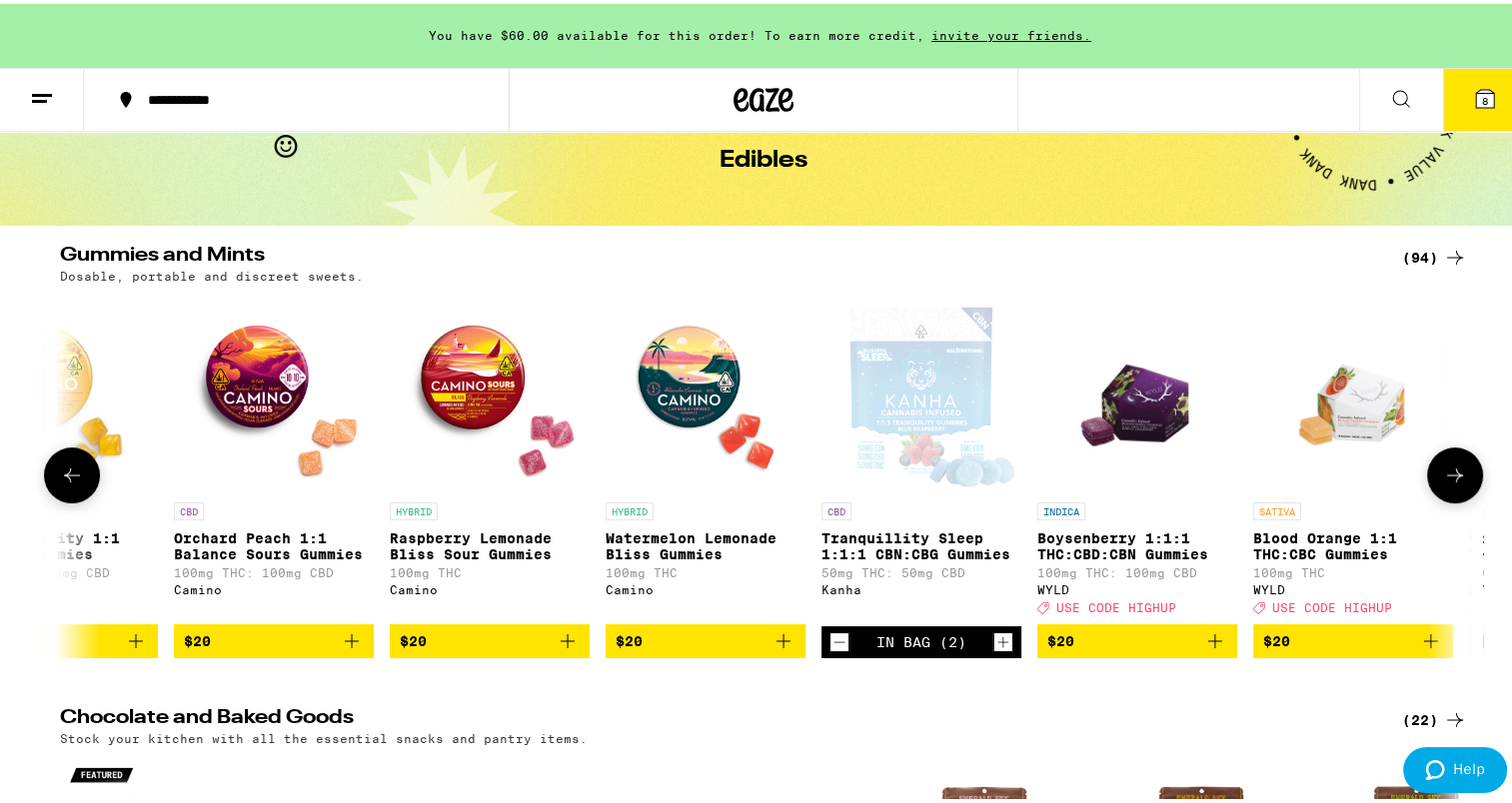 scroll, scrollTop: 0, scrollLeft: 13086, axis: horizontal 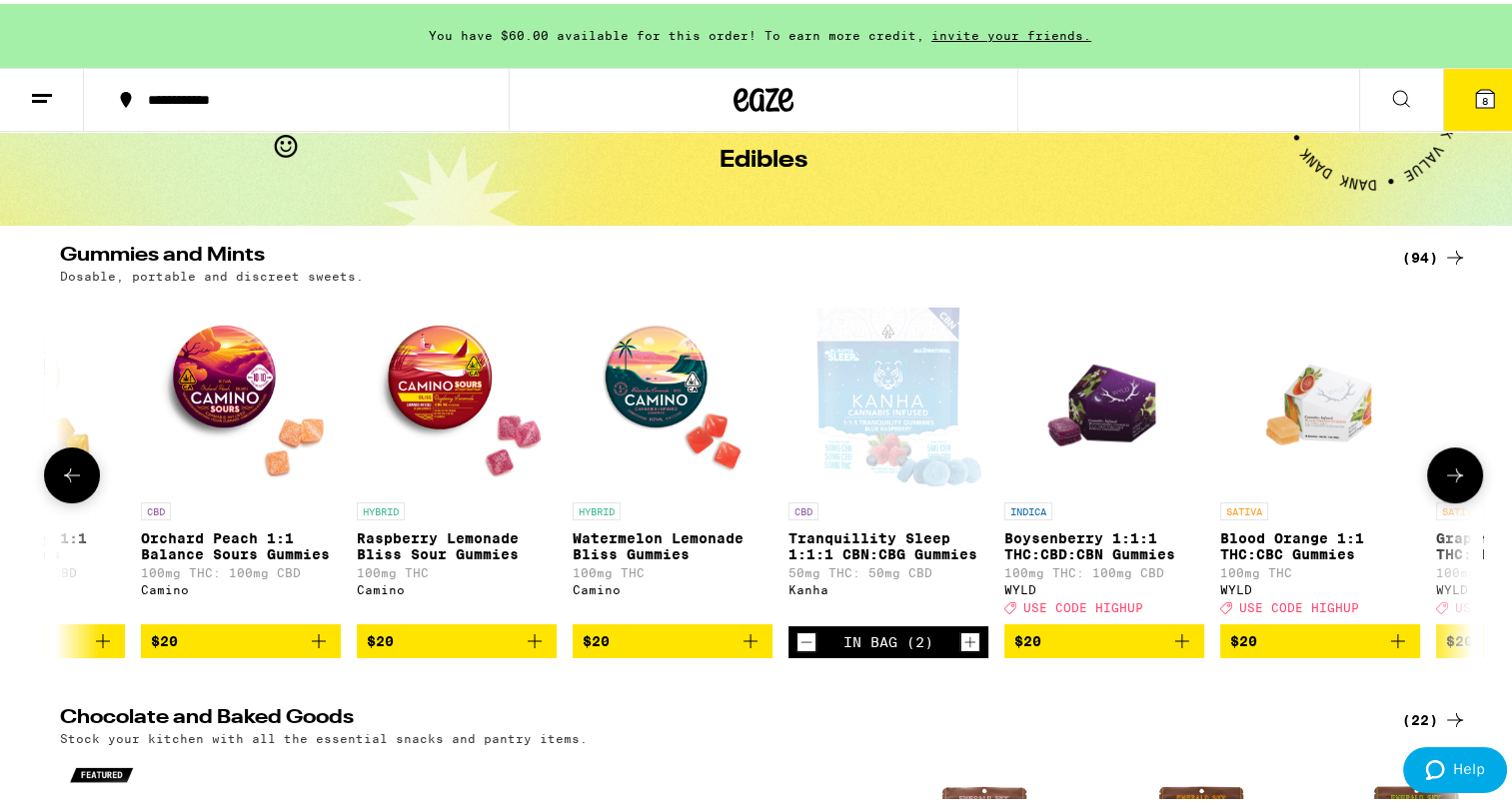 click on "Boysenberry 1:1:1 THC:CBD:CBN Gummies" at bounding box center (1104, 542) 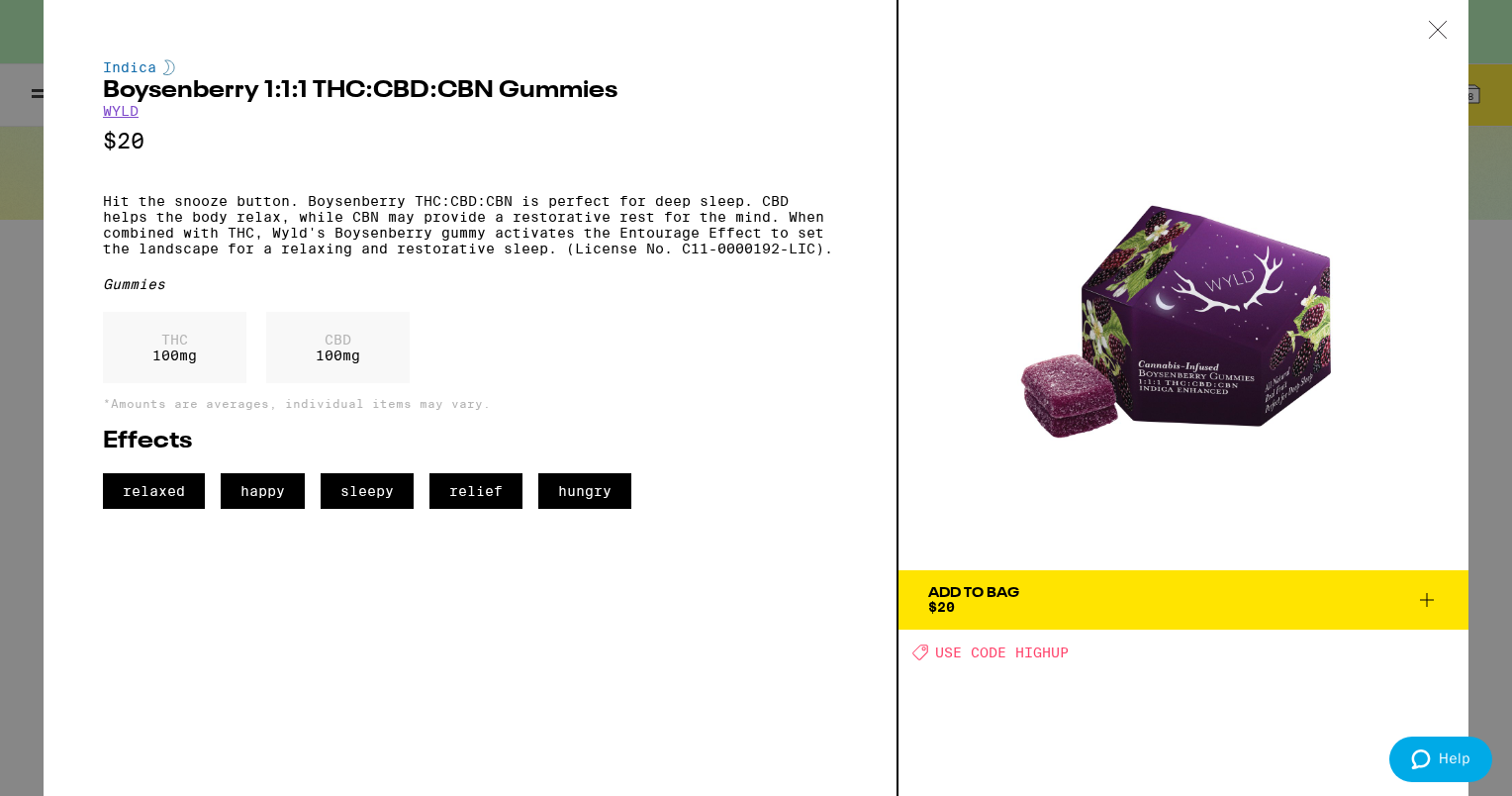 click on "Add To Bag $20" at bounding box center (974, 600) 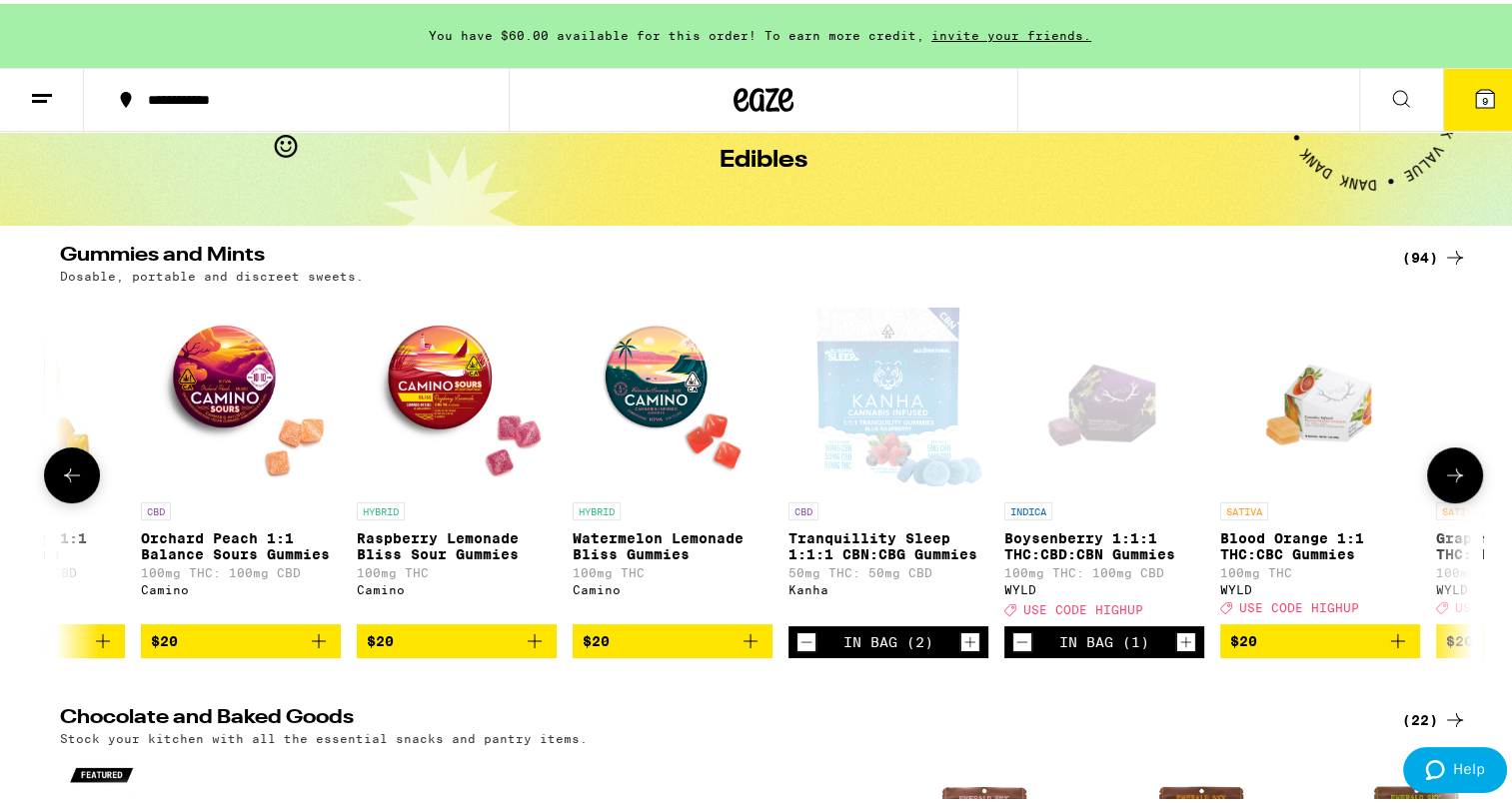 click on "Raspberry Lemonade Bliss Sour Gummies" at bounding box center [457, 542] 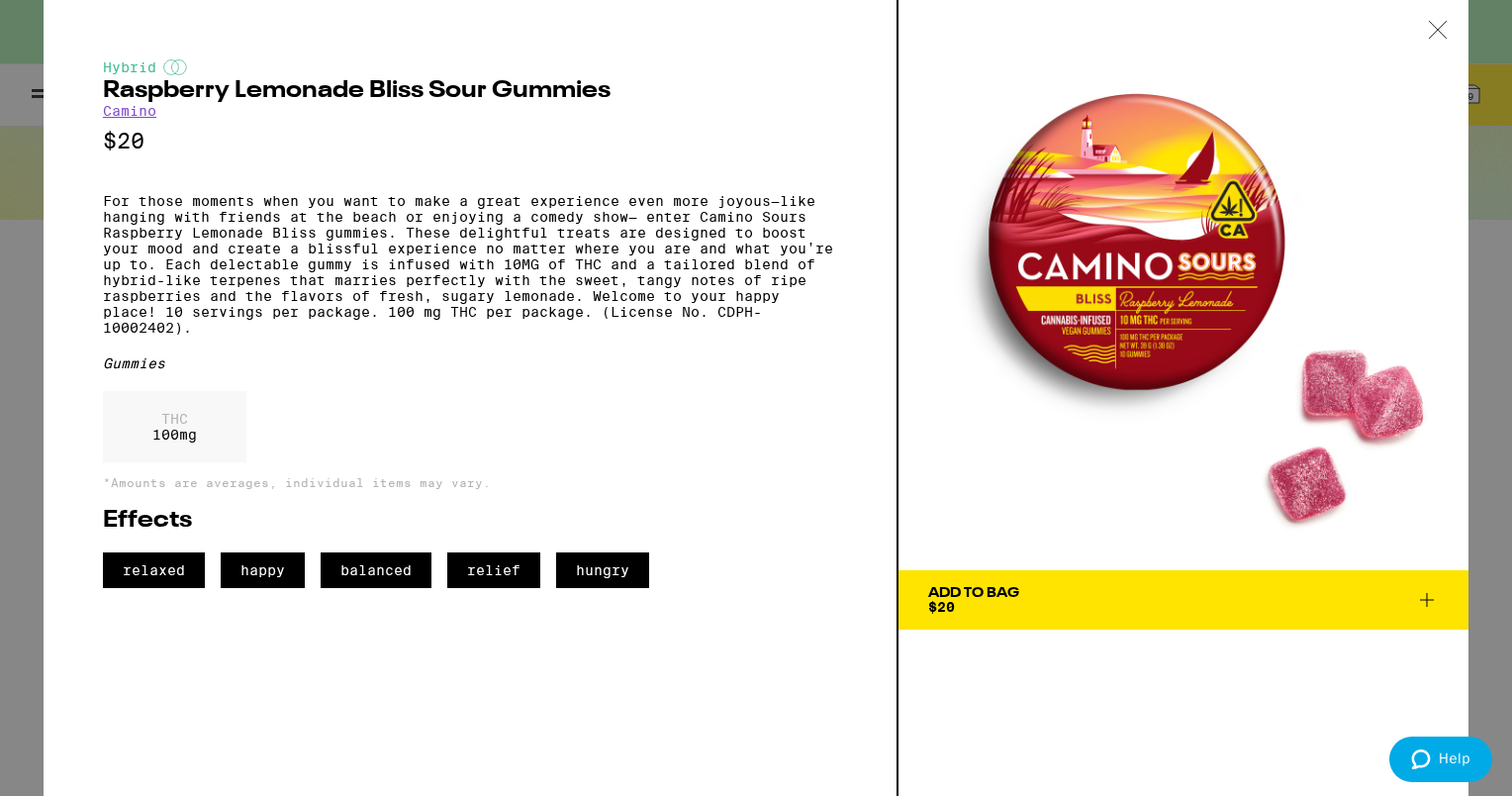 drag, startPoint x: 329, startPoint y: 215, endPoint x: 625, endPoint y: 351, distance: 325.7484 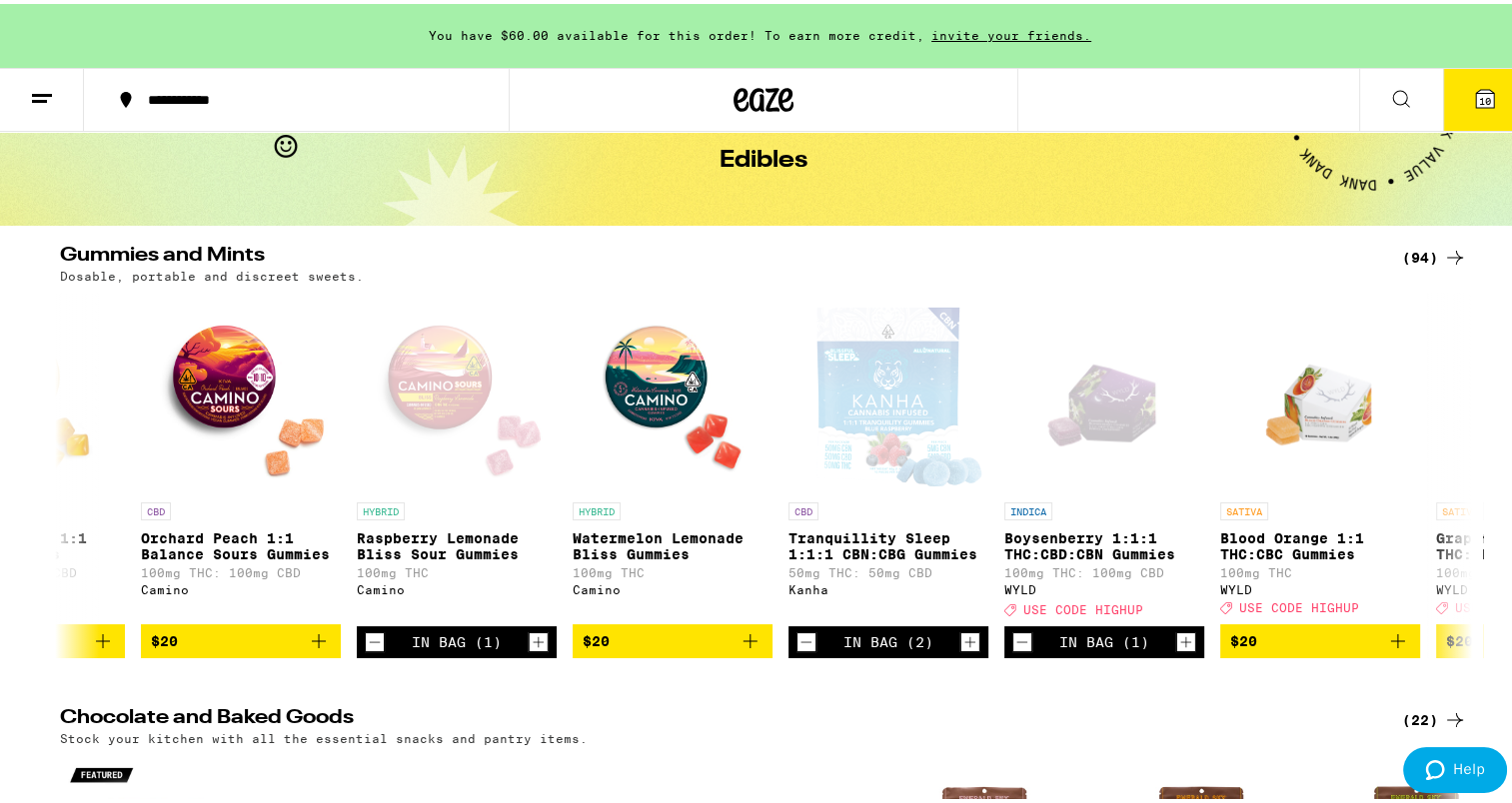 click on "Orchard Peach 1:1 Balance Sours Gummies" at bounding box center (241, 542) 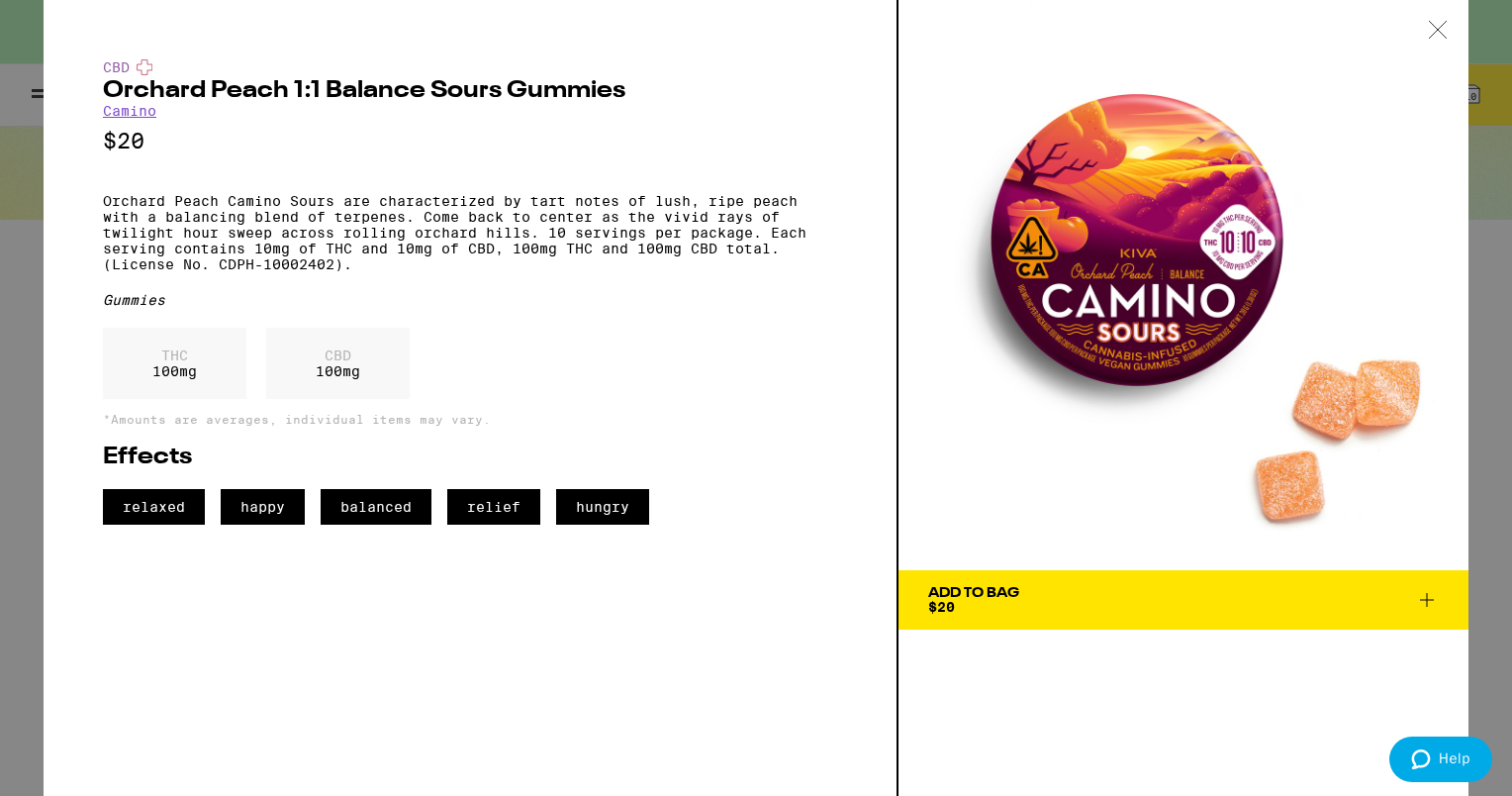 drag, startPoint x: 380, startPoint y: 230, endPoint x: 448, endPoint y: 276, distance: 82.0975 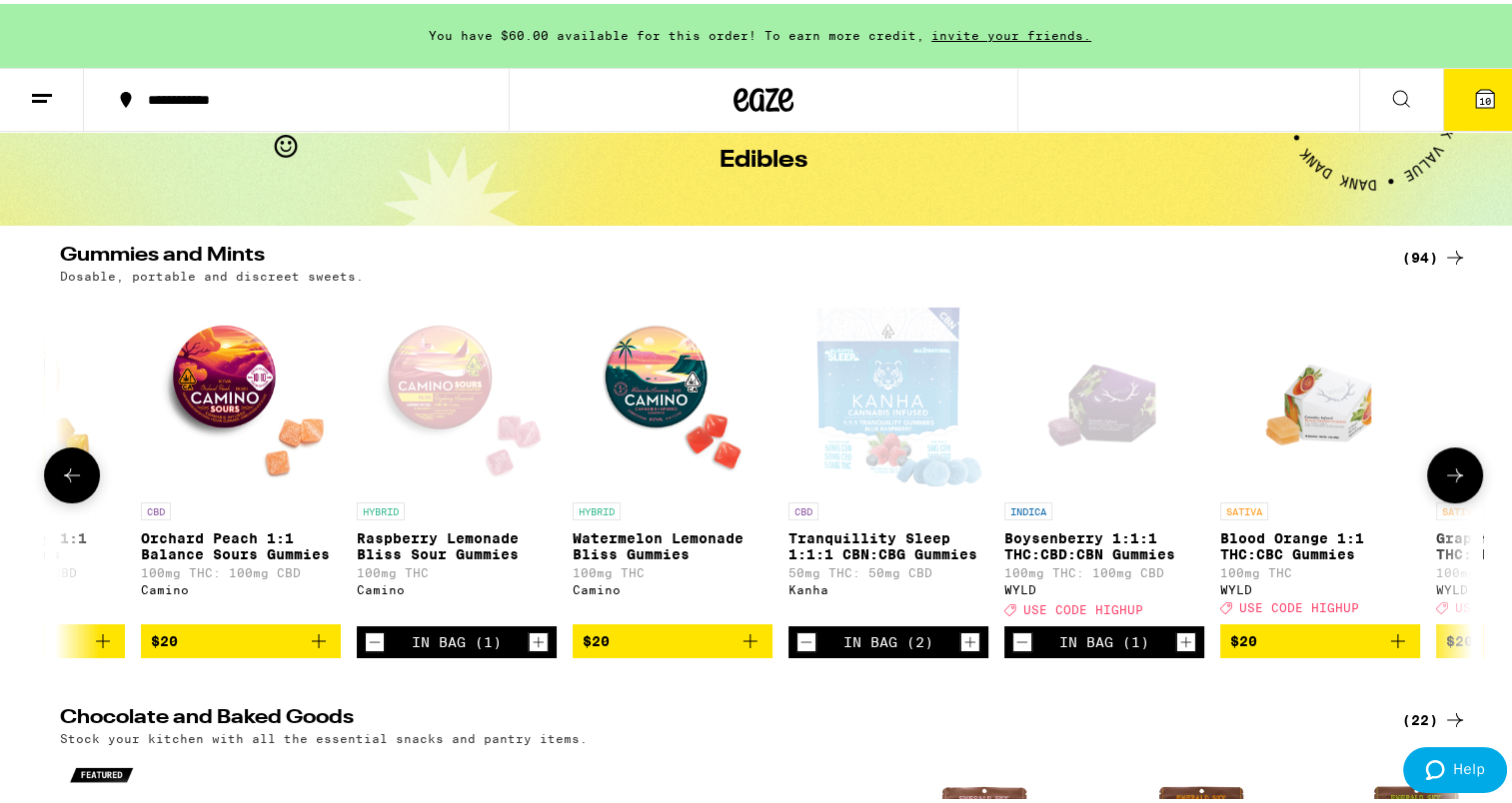 click 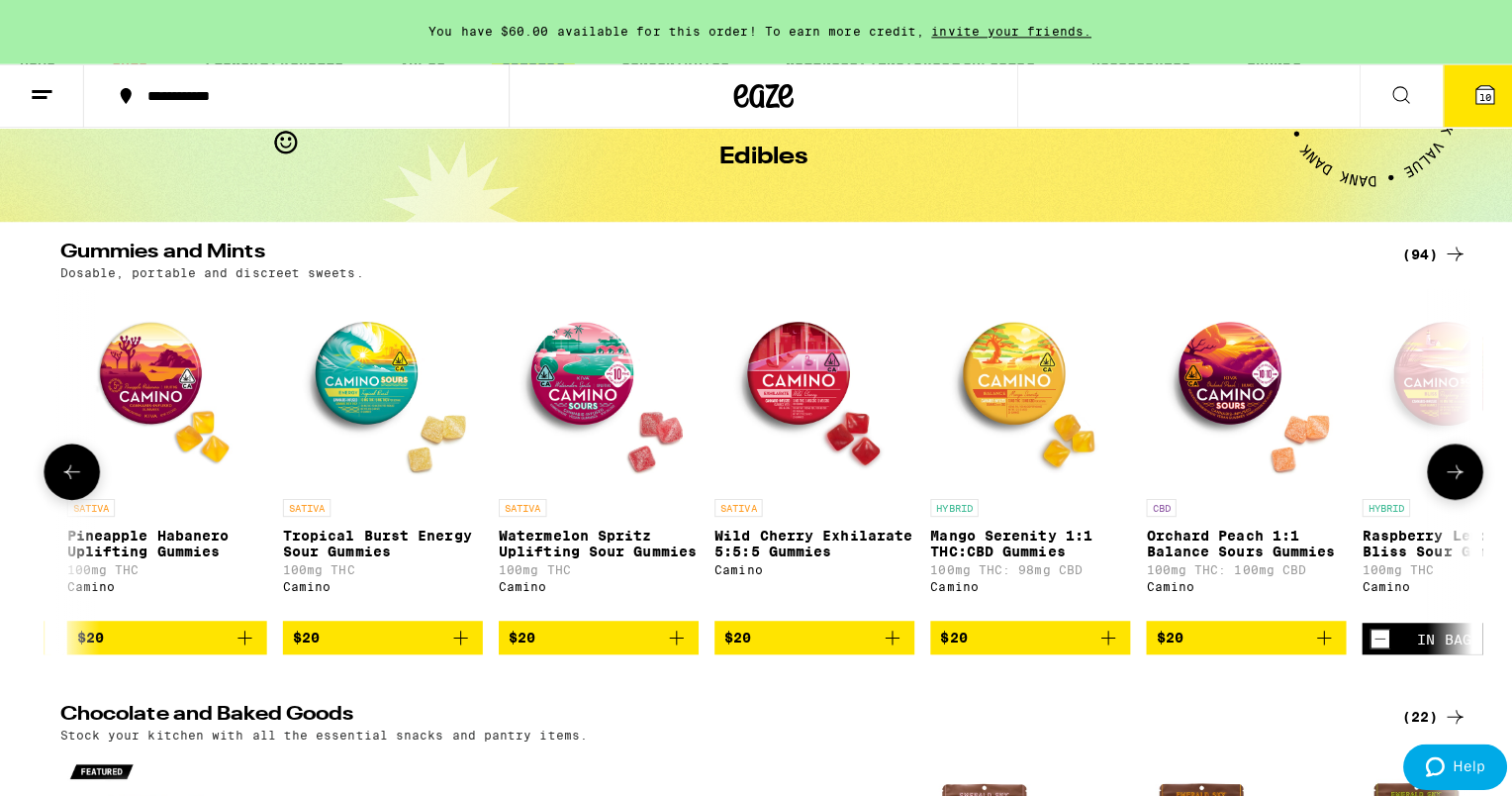 scroll, scrollTop: 0, scrollLeft: 11780, axis: horizontal 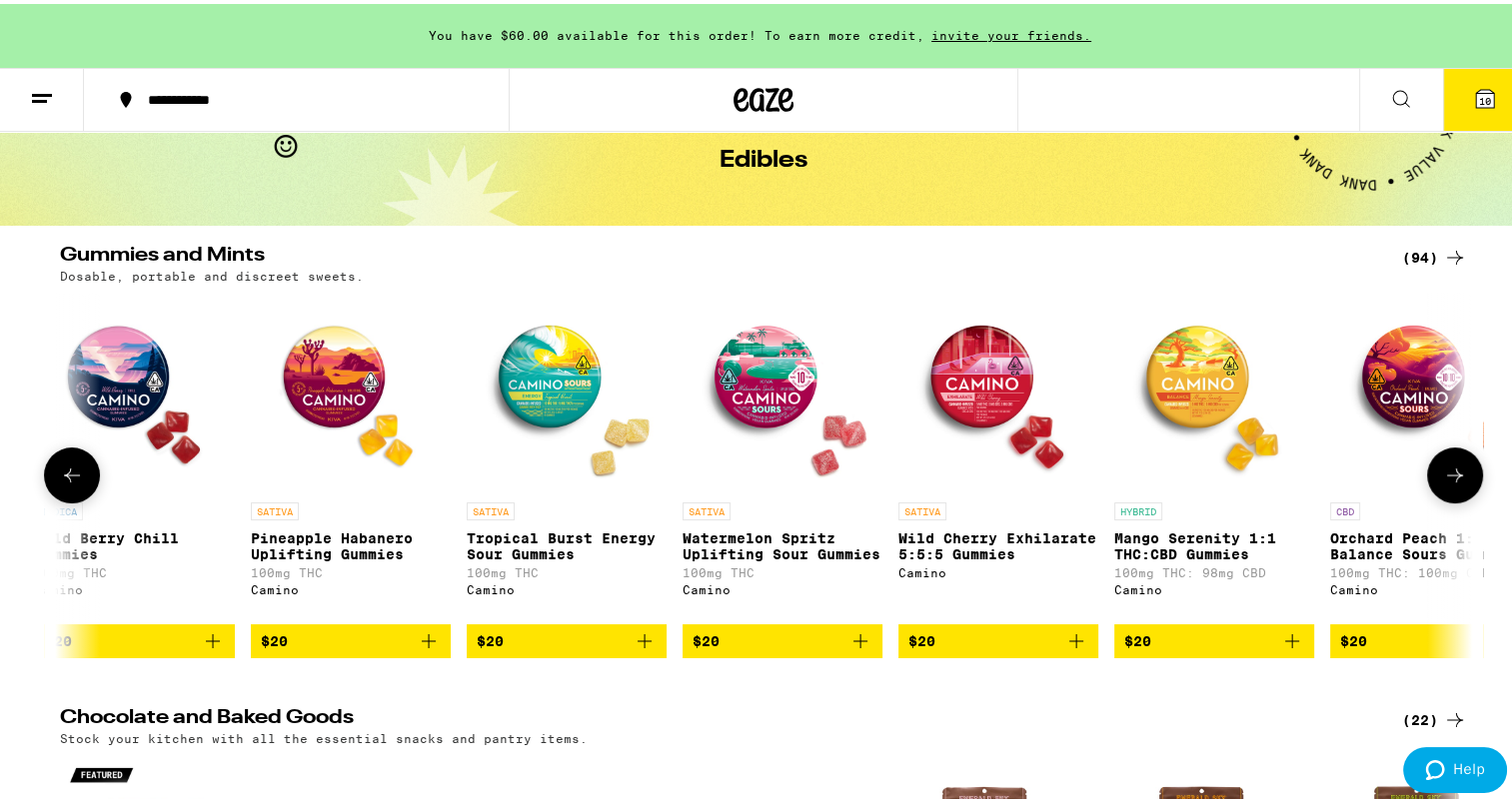 click on "Wild Cherry Exhilarate 5:5:5 Gummies" at bounding box center (998, 542) 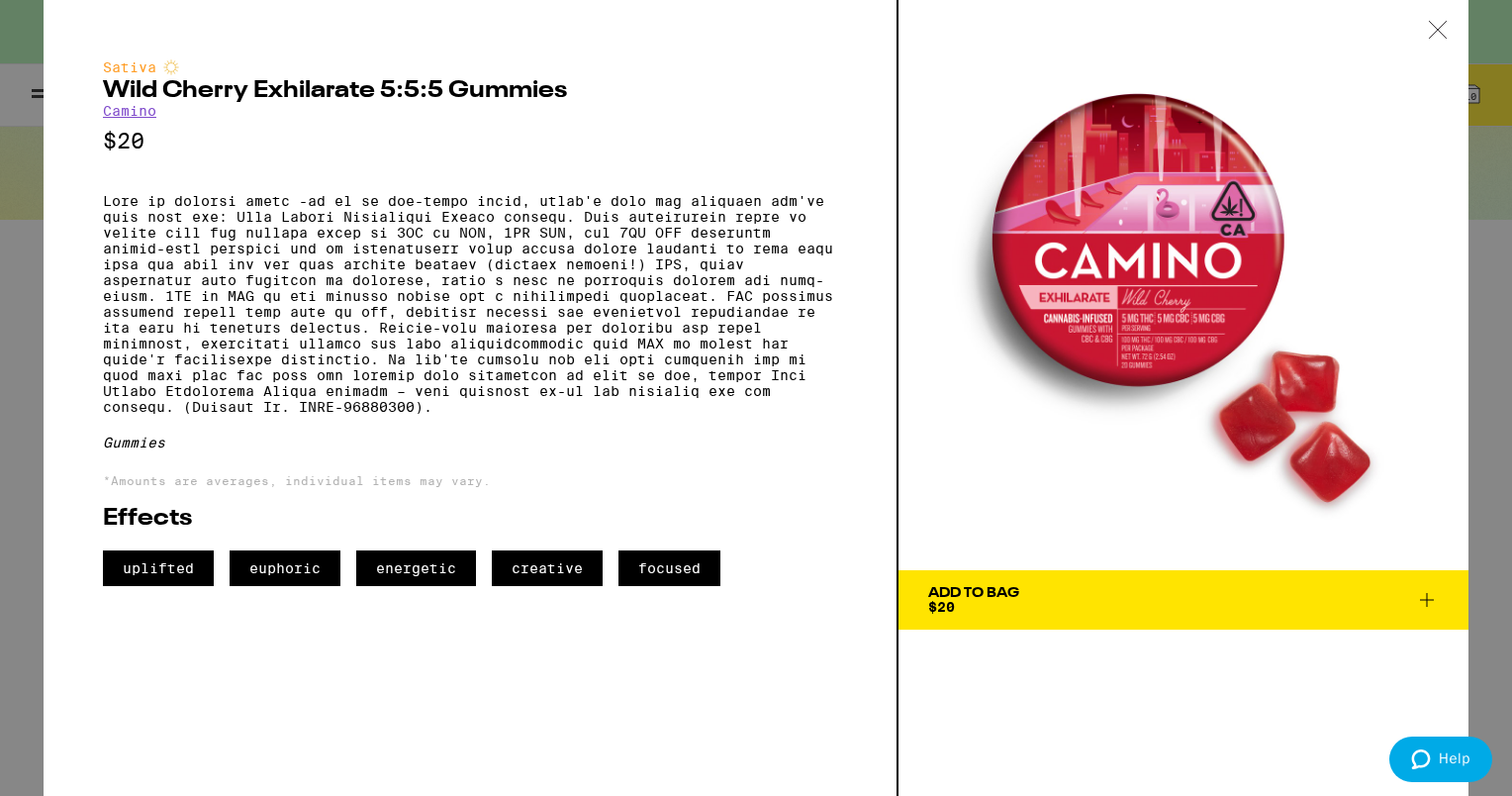 drag, startPoint x: 329, startPoint y: 245, endPoint x: 454, endPoint y: 429, distance: 222.4433 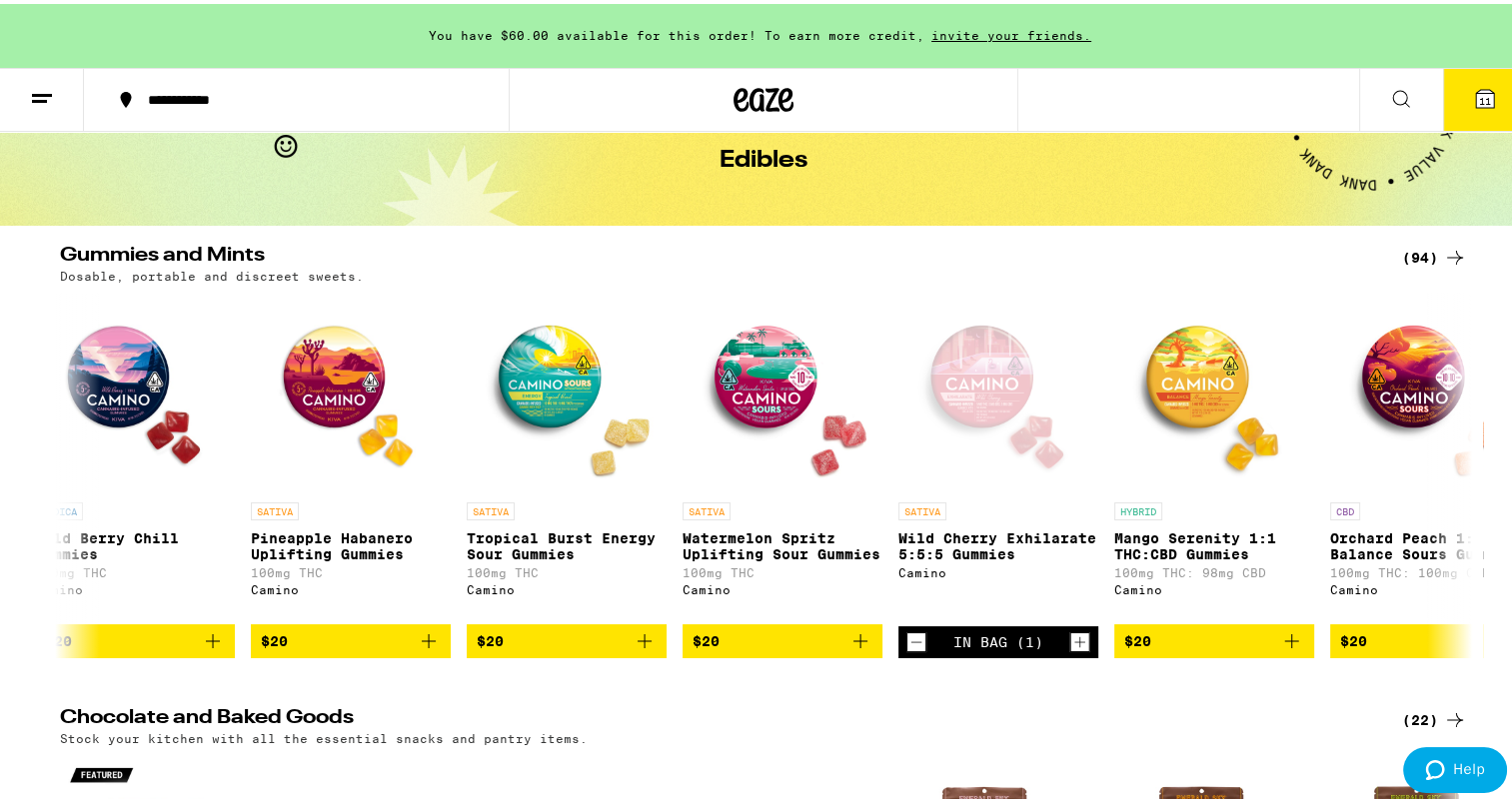click 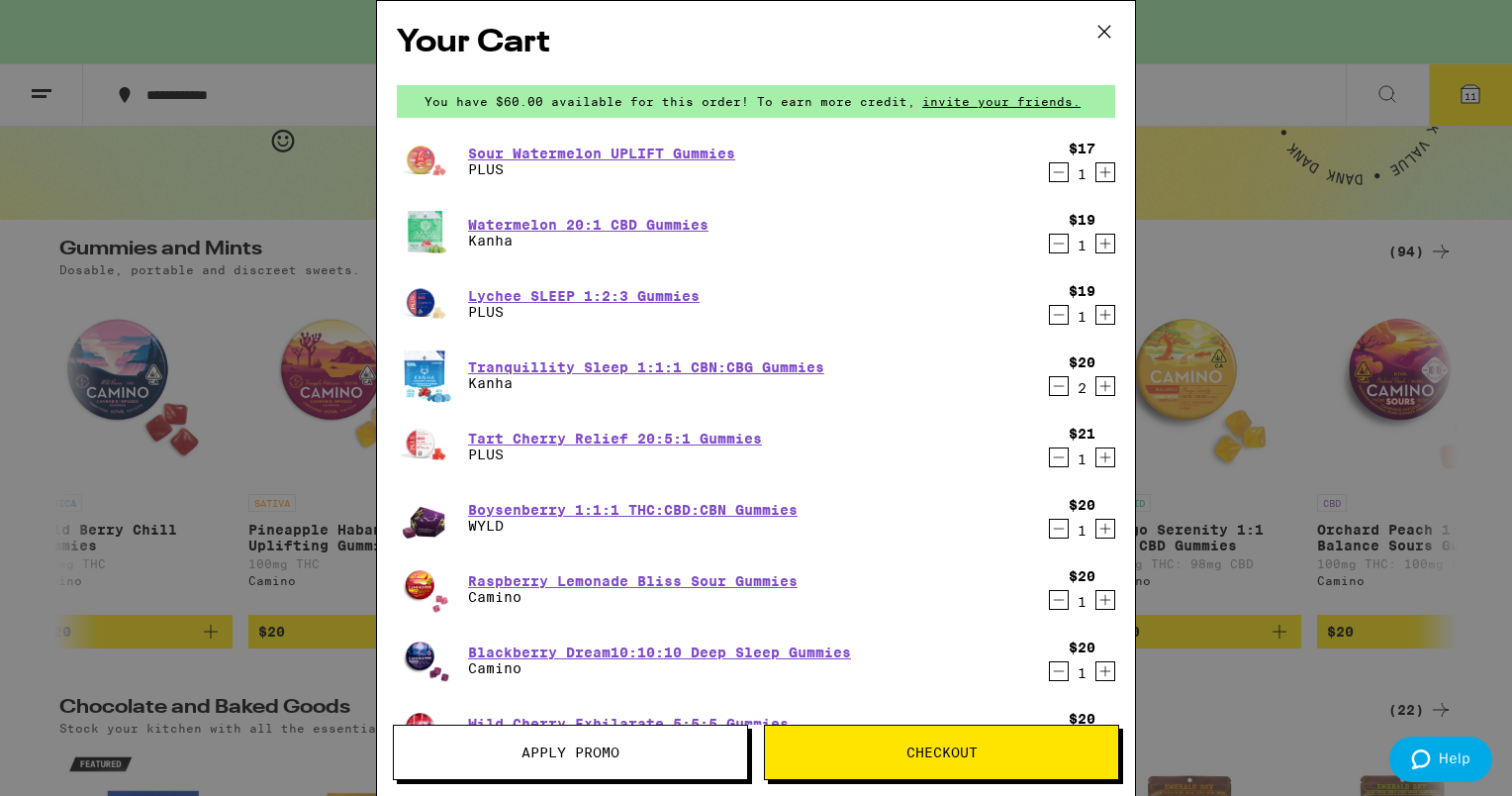 click 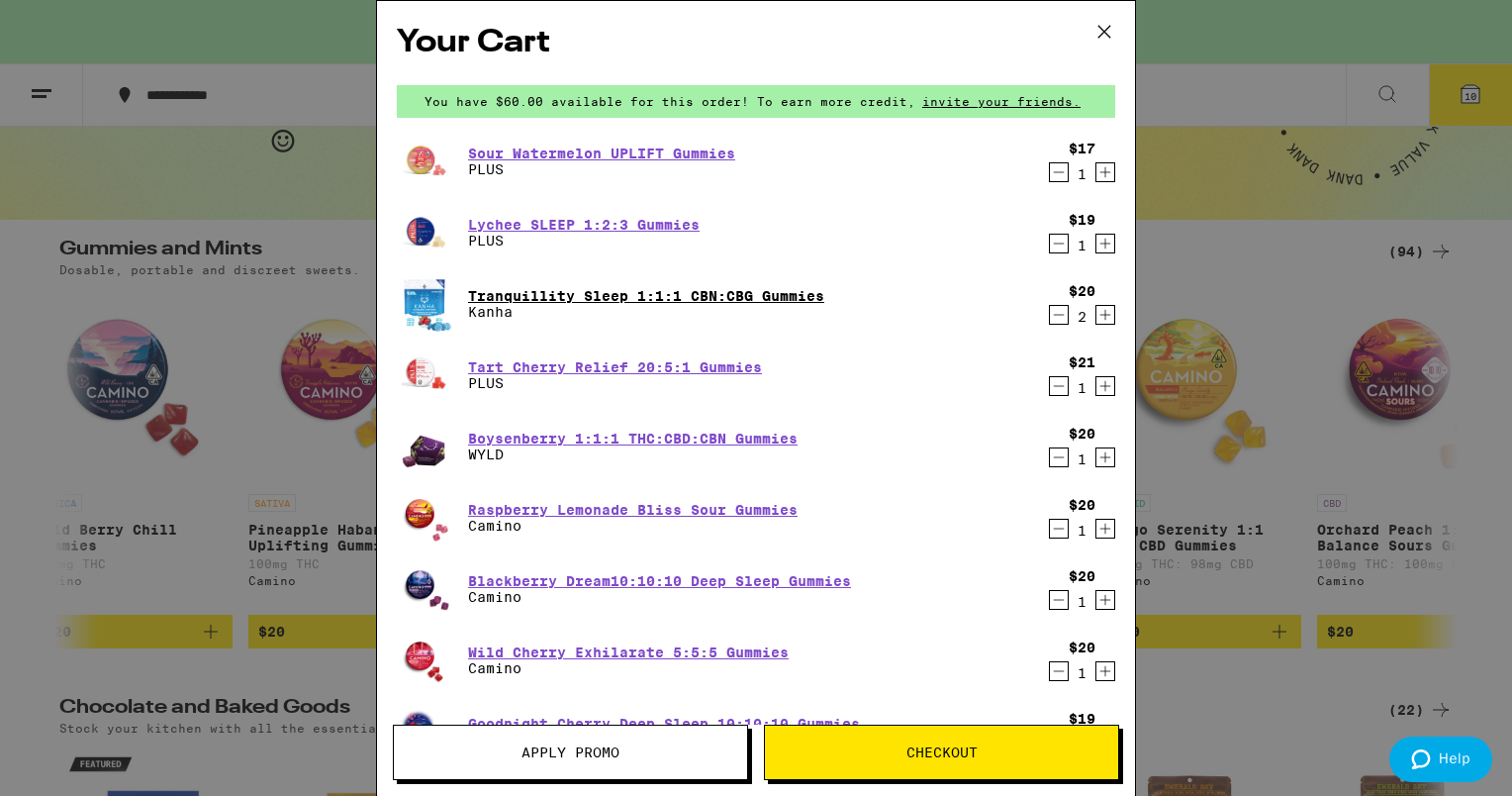 click on "Tranquillity Sleep 1:1:1 CBN:CBG Gummies" at bounding box center [646, 296] 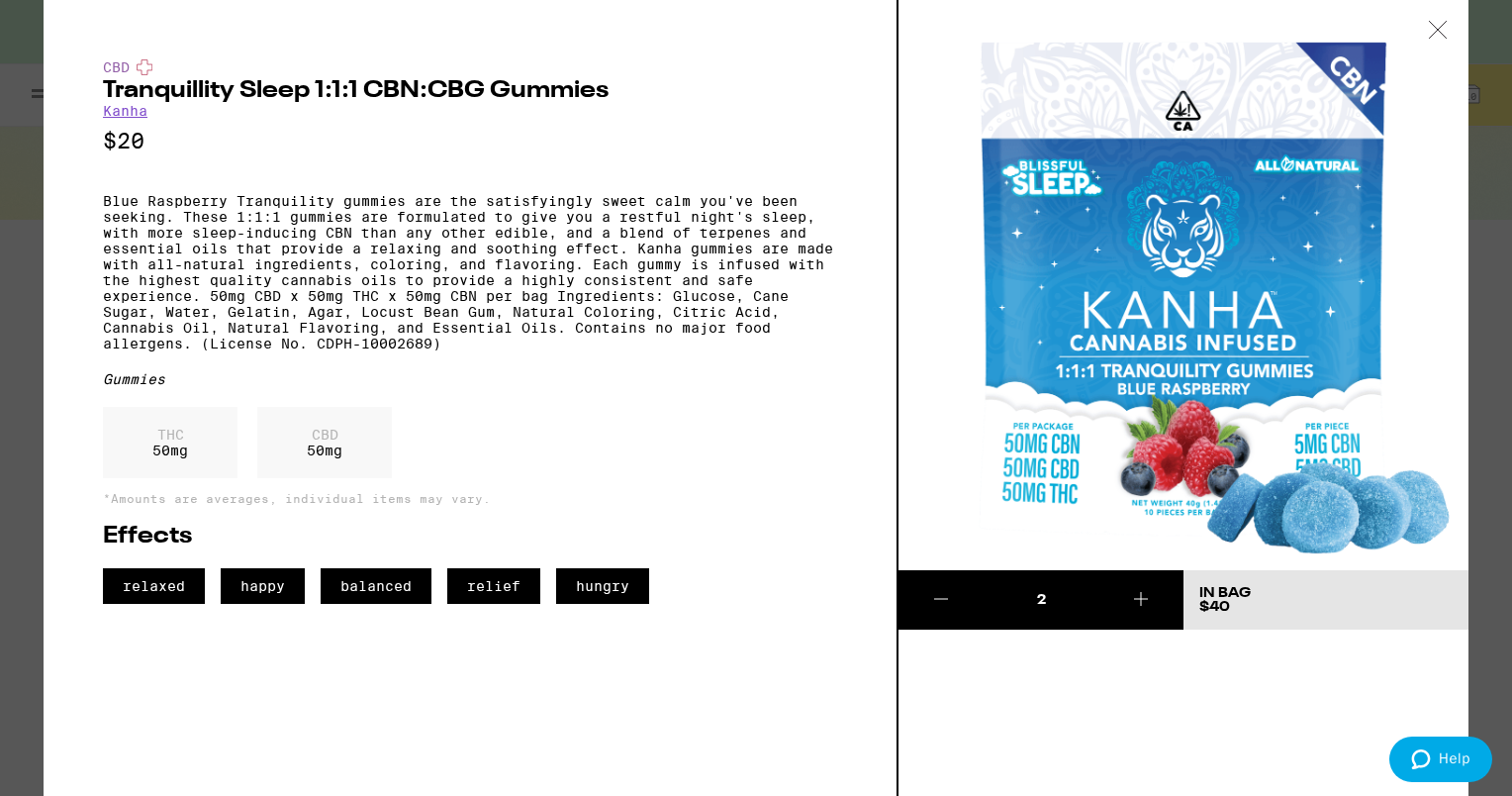 click 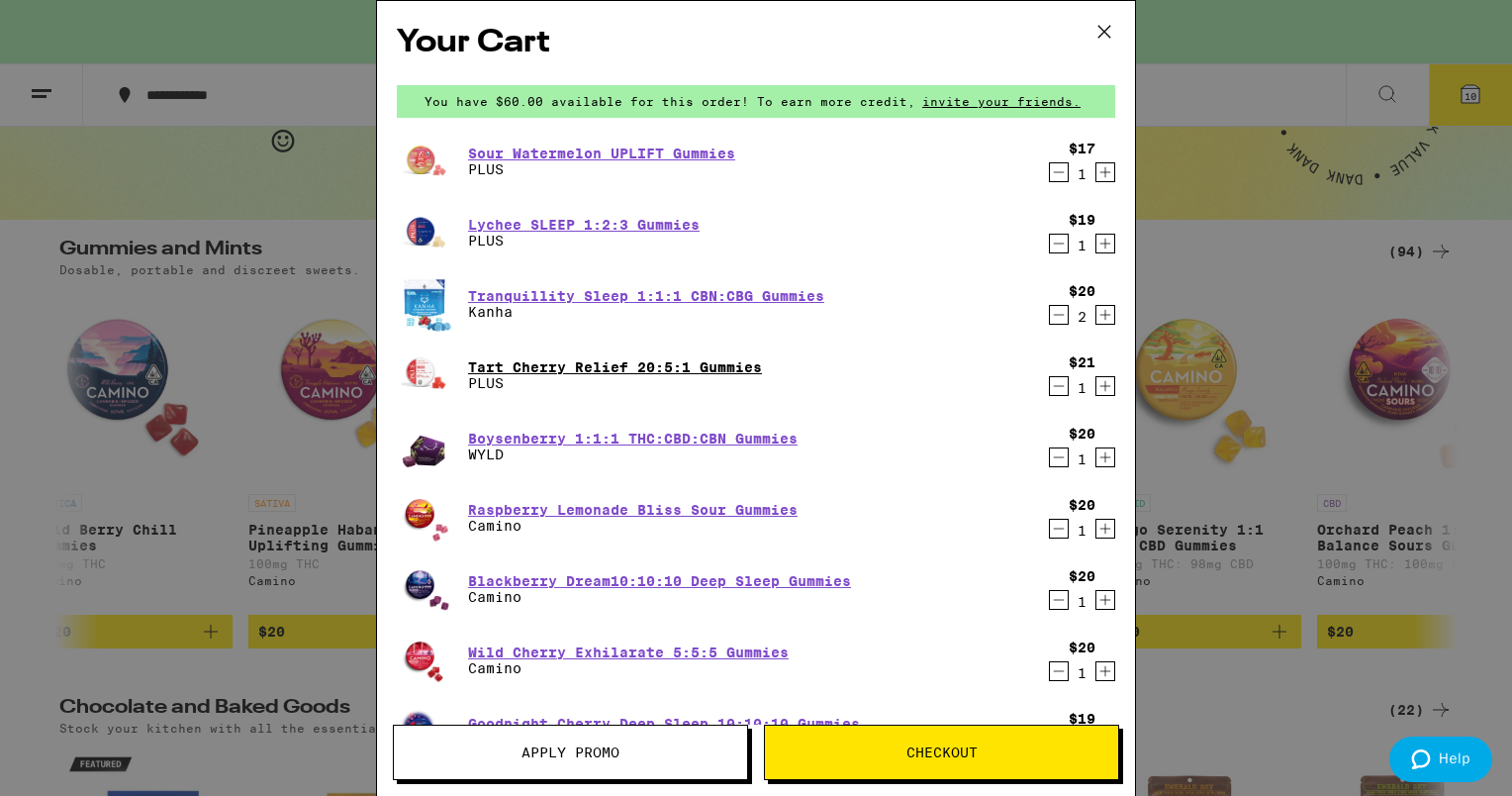 click on "Tart Cherry Relief 20:5:1 Gummies" at bounding box center (614, 367) 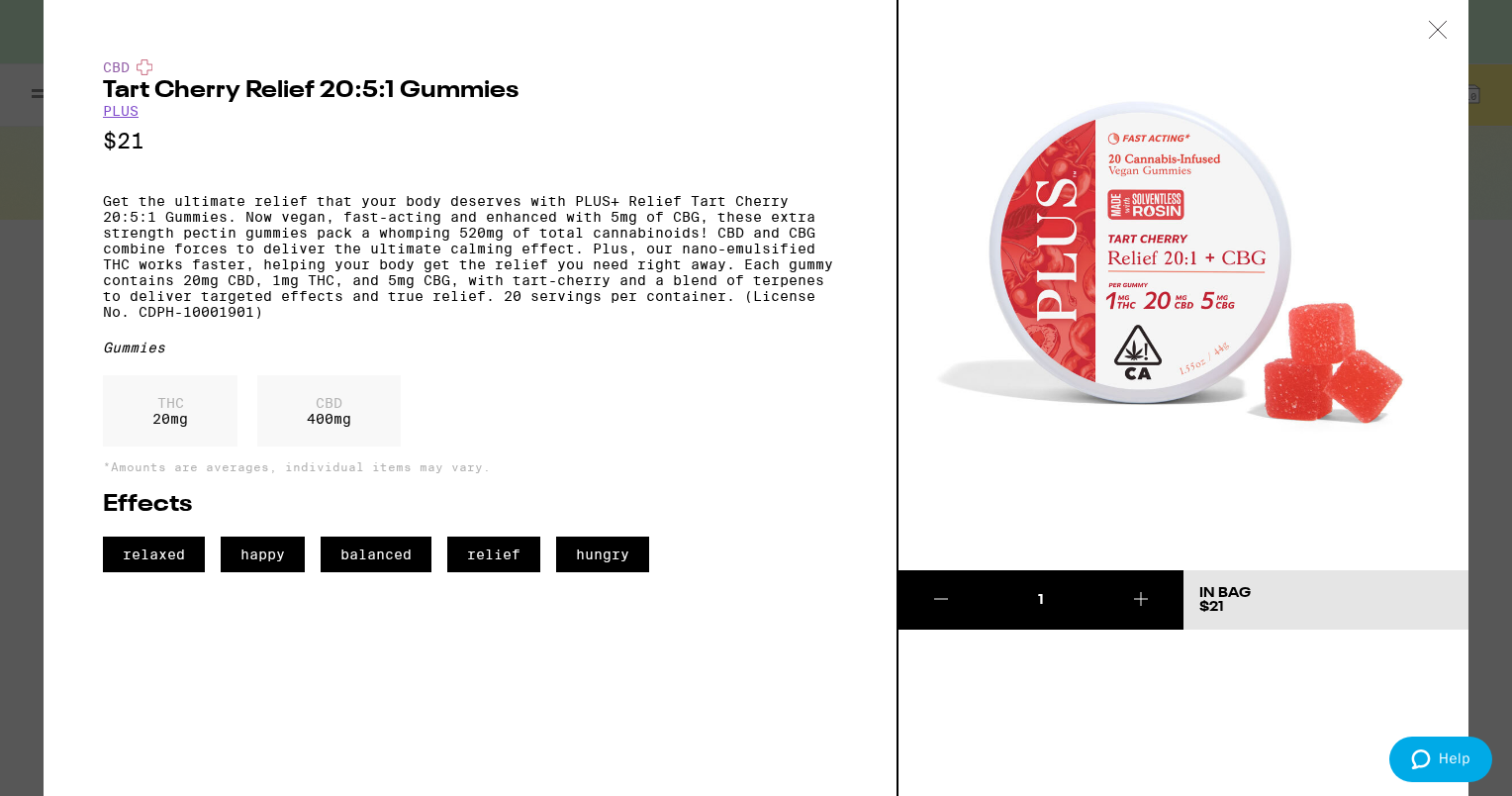 click 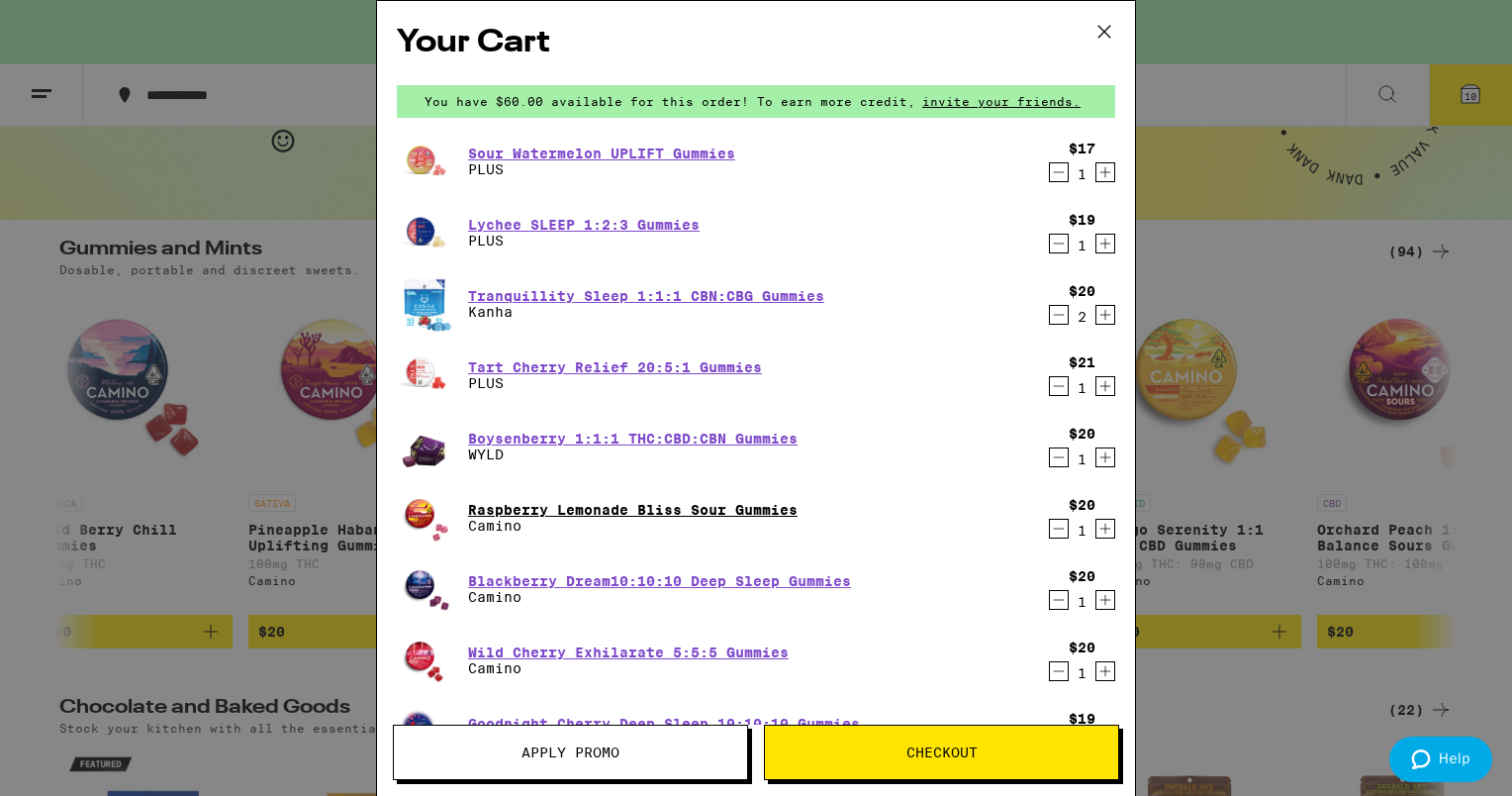 click on "Raspberry Lemonade Bliss Sour Gummies" at bounding box center (632, 510) 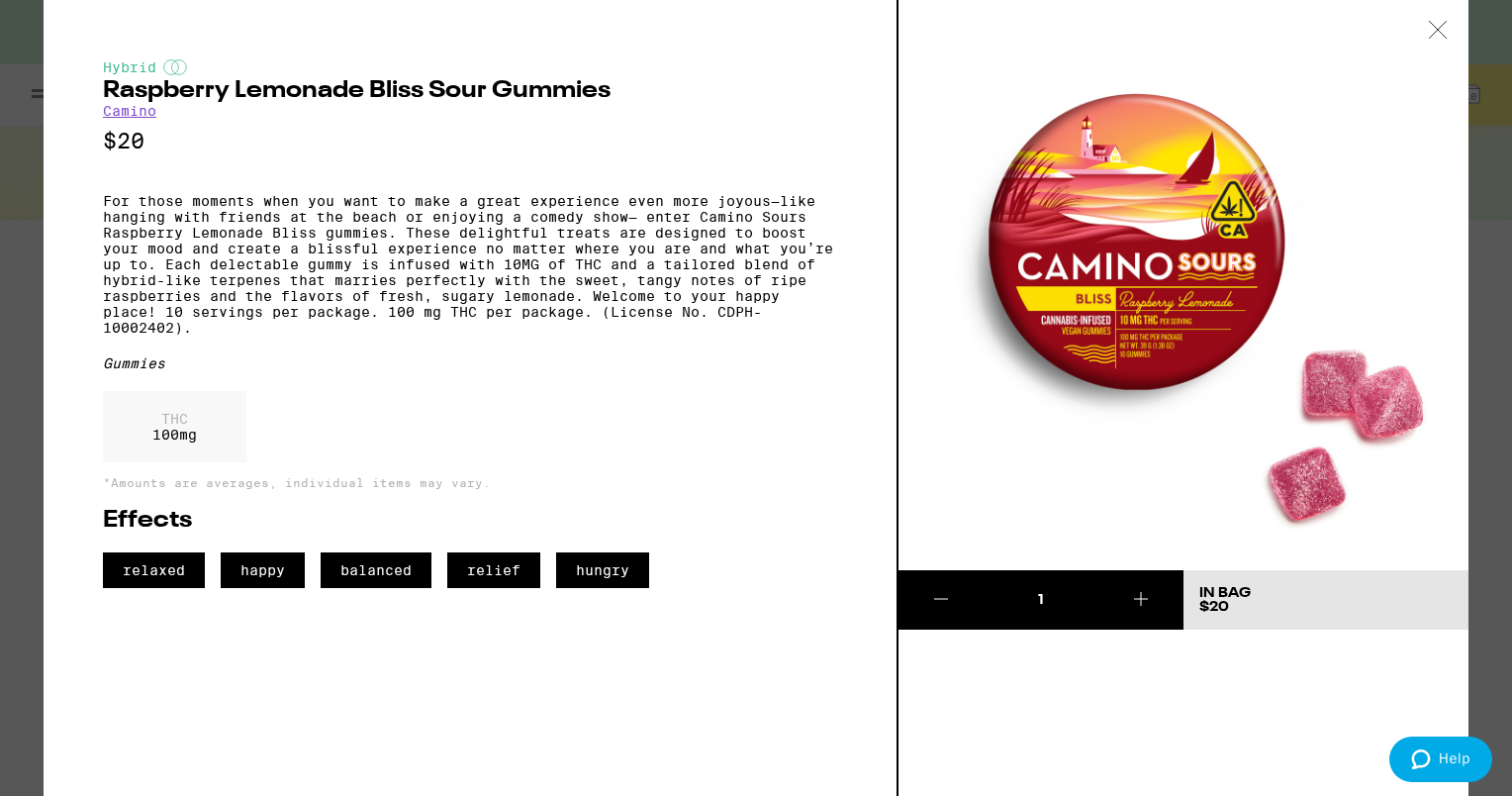 click 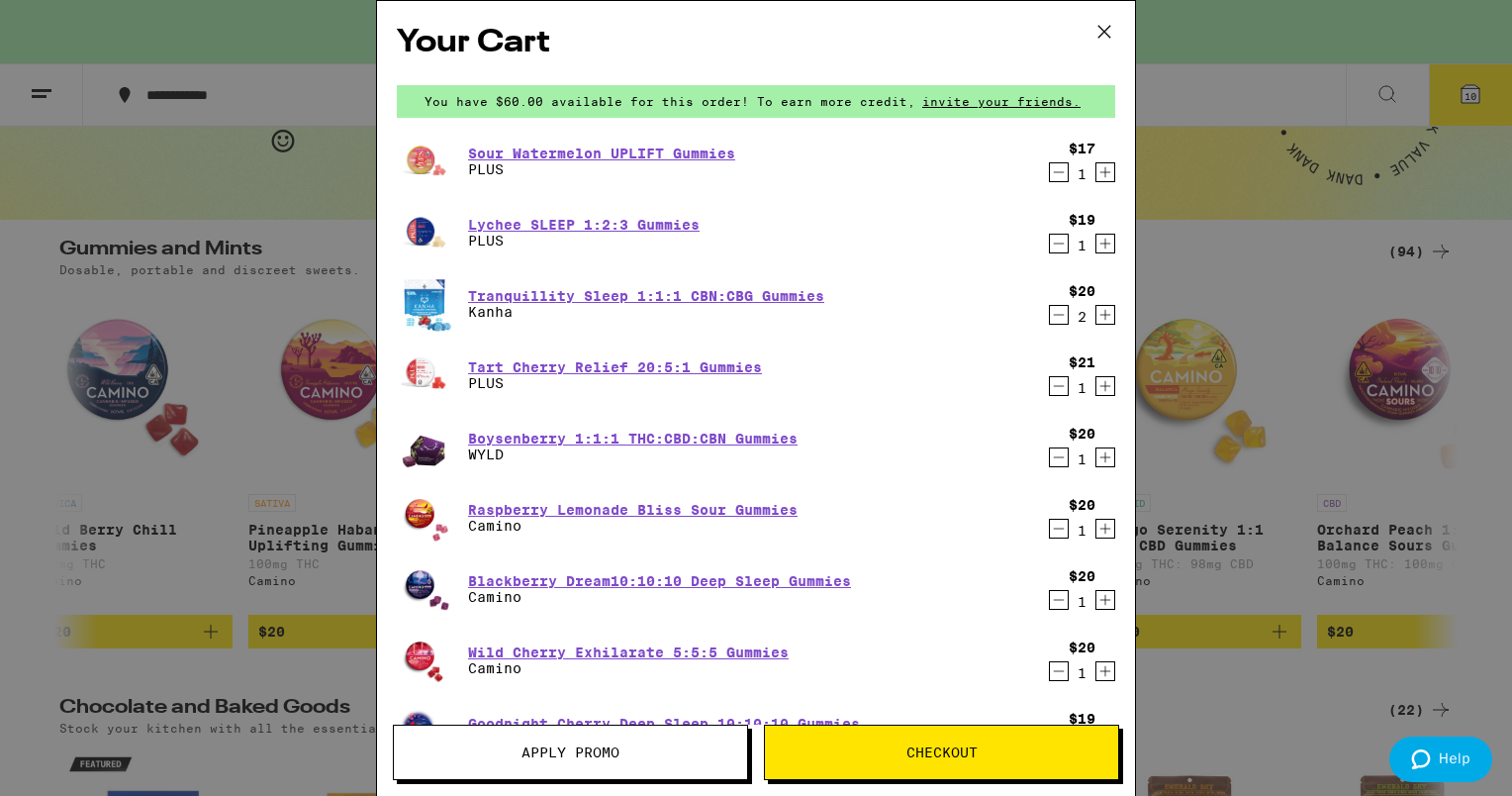 click 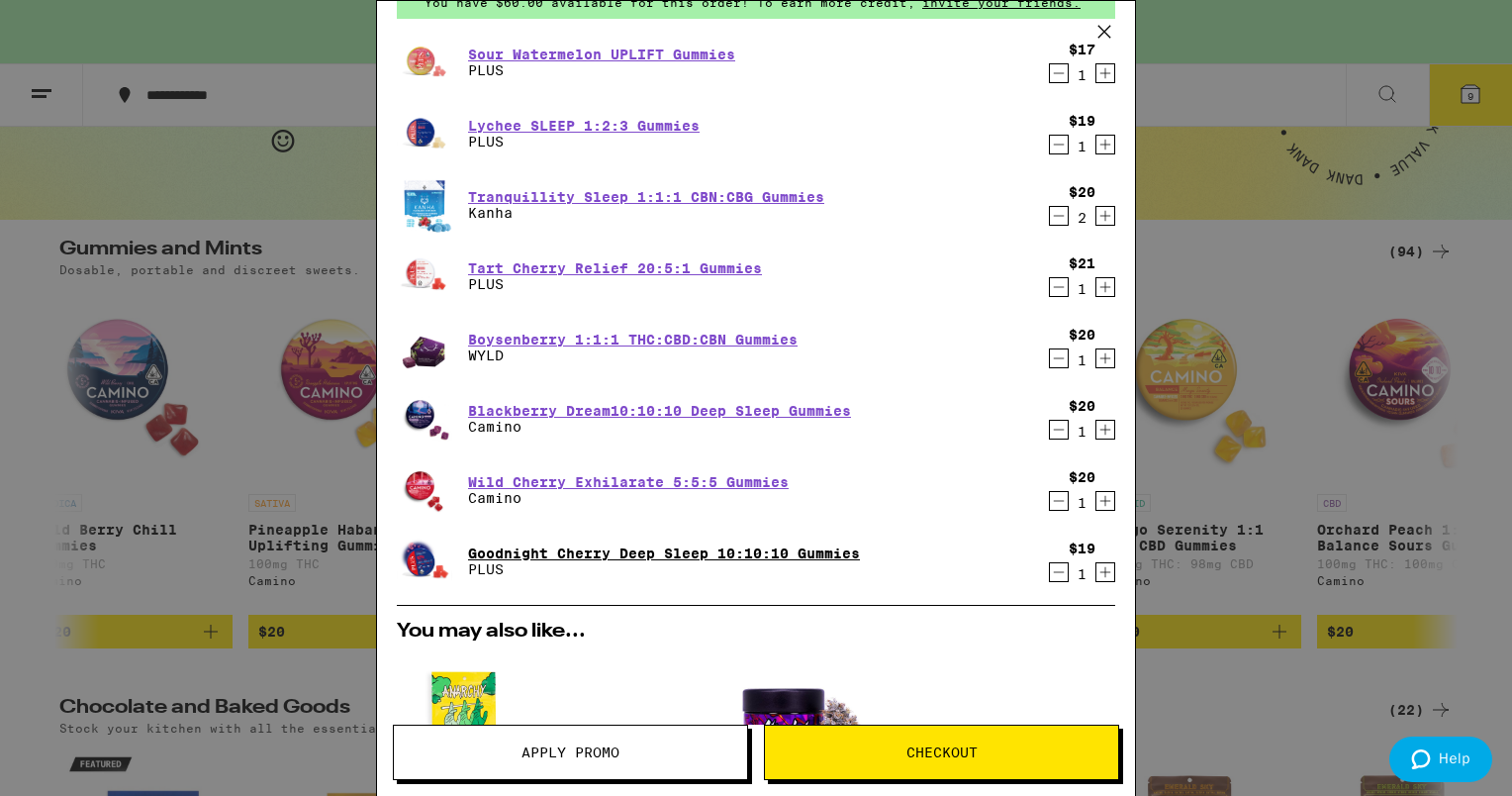 scroll, scrollTop: 0, scrollLeft: 0, axis: both 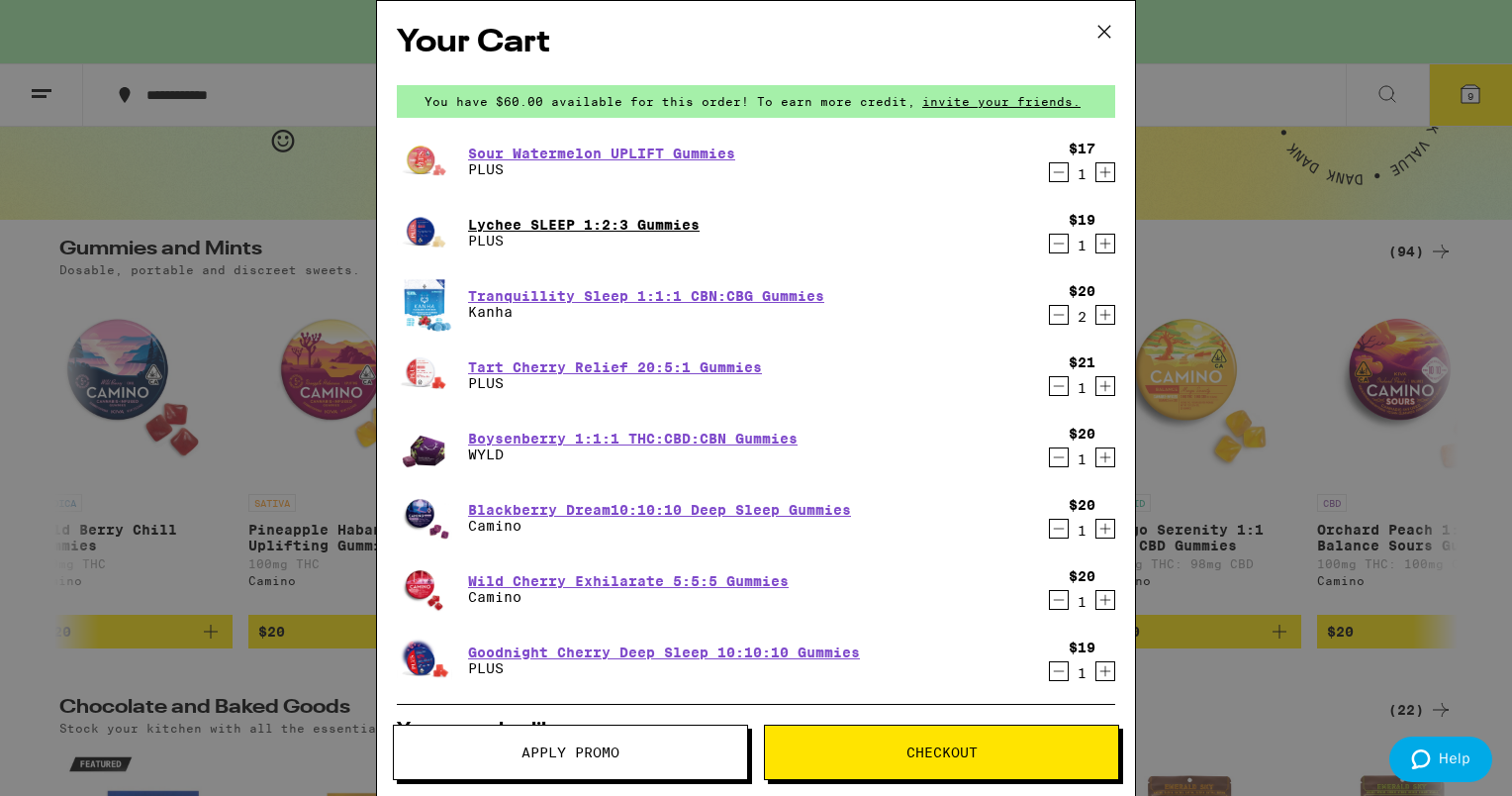 click on "Lychee SLEEP 1:2:3 Gummies" at bounding box center (584, 225) 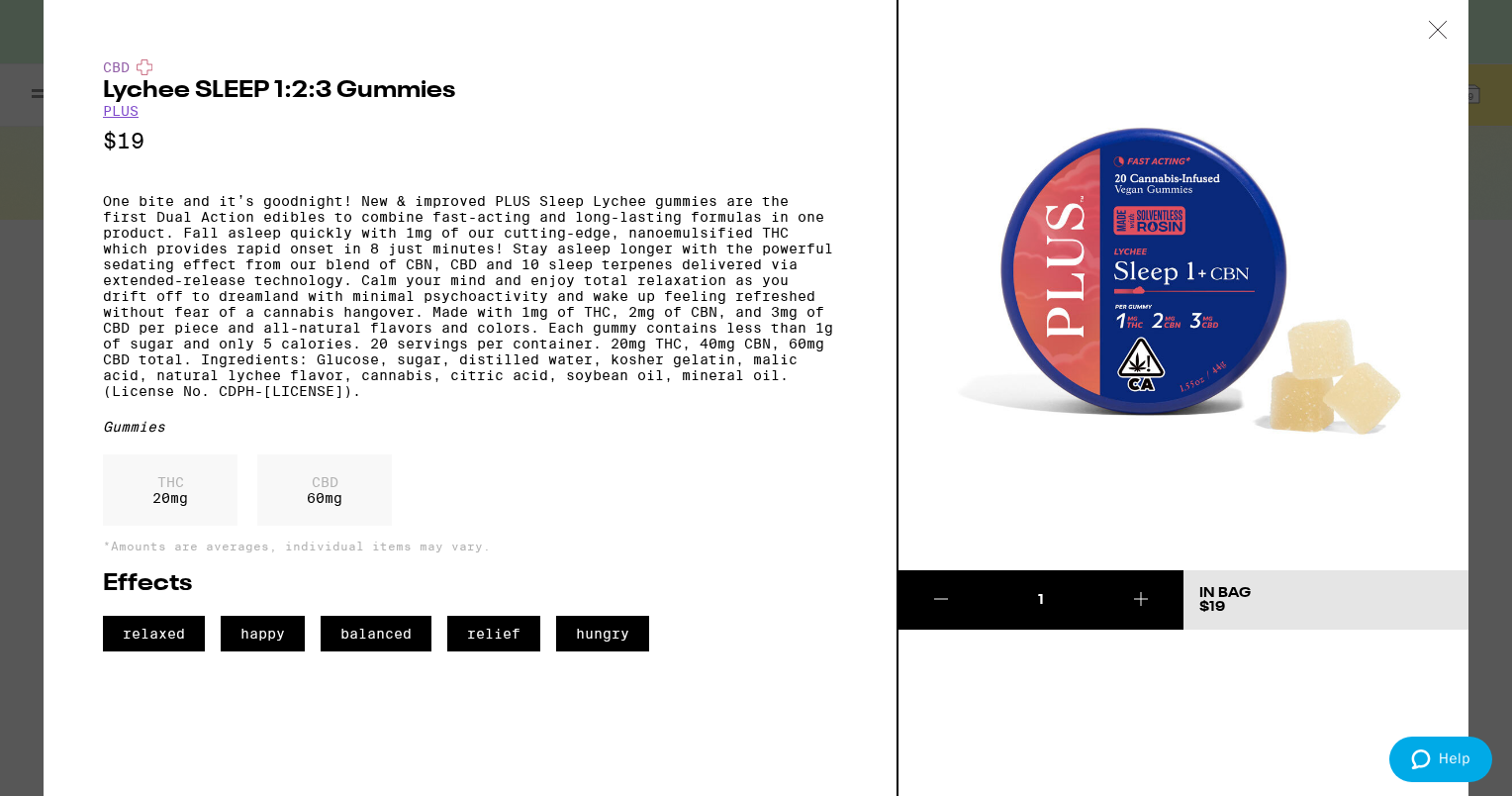 click 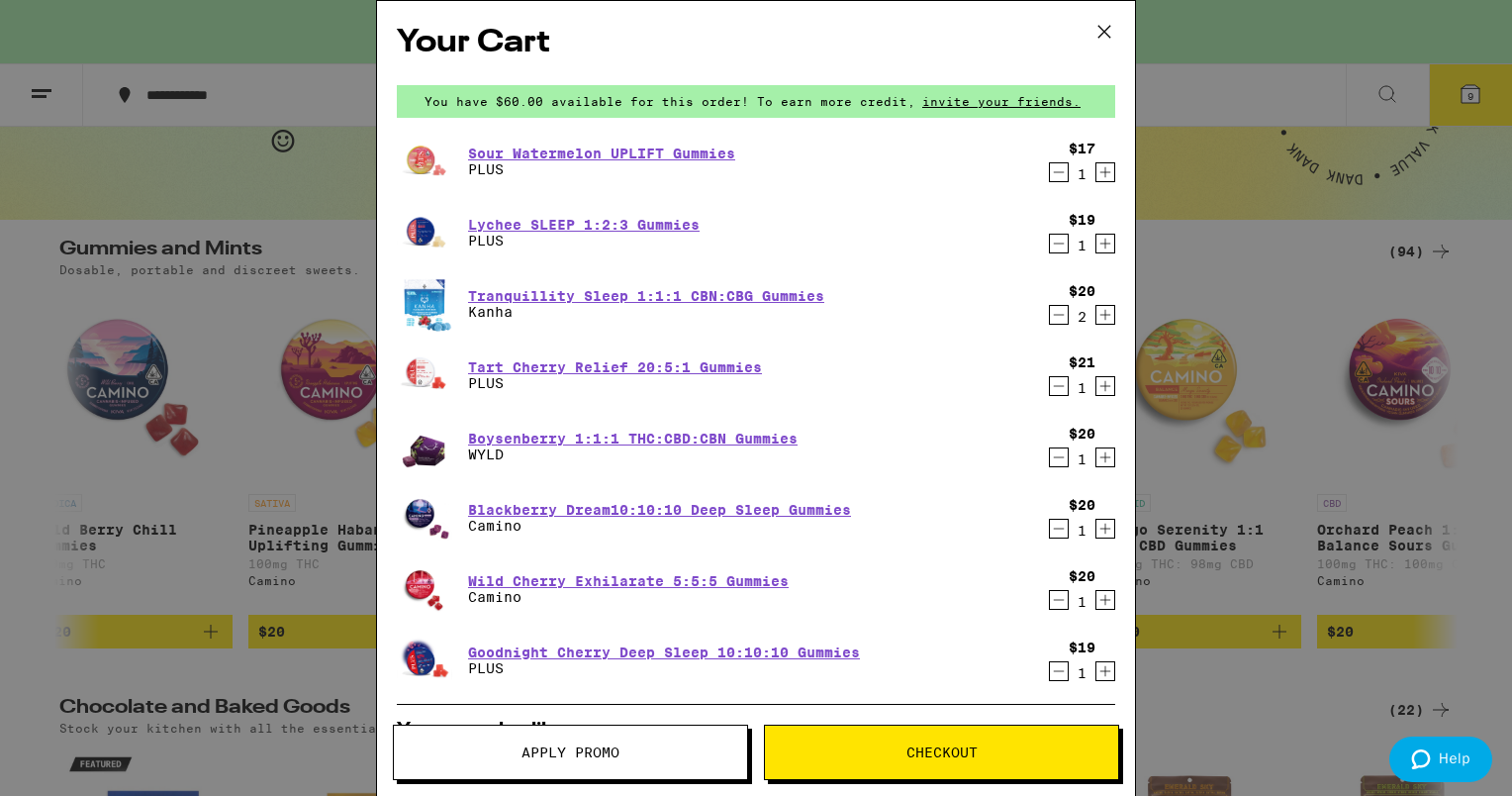 click 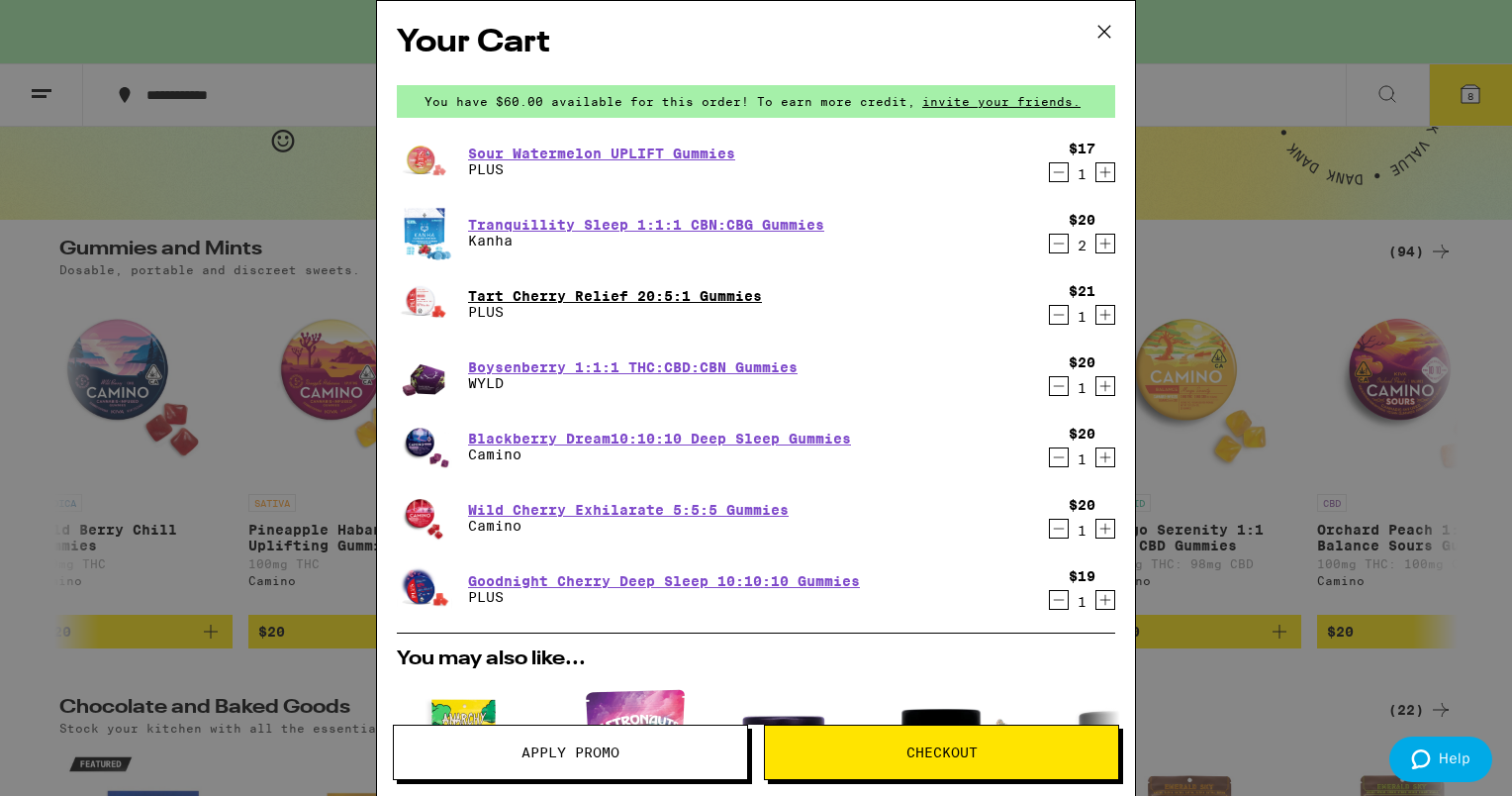 click on "Tart Cherry Relief 20:5:1 Gummies" at bounding box center [614, 296] 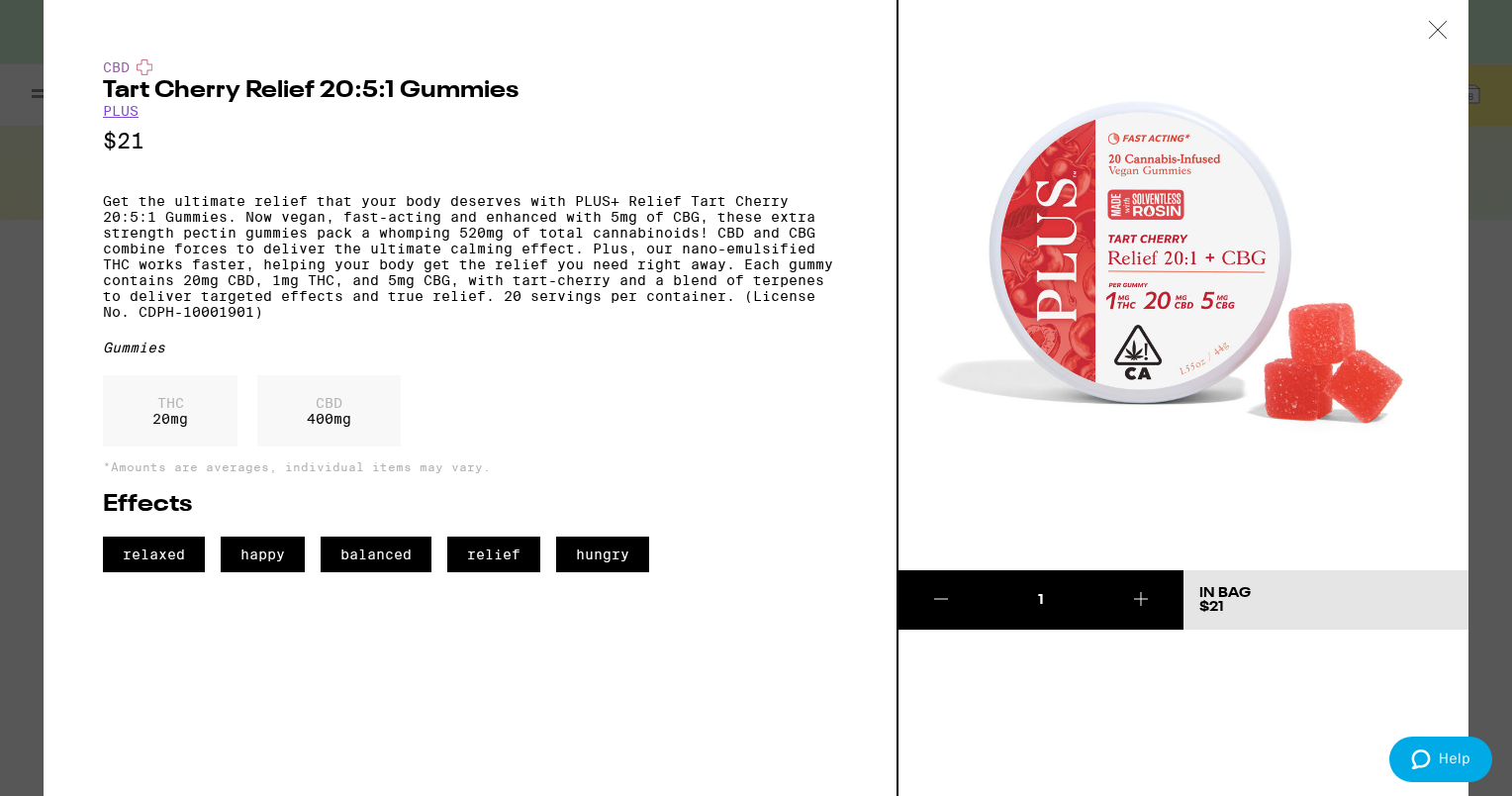 click 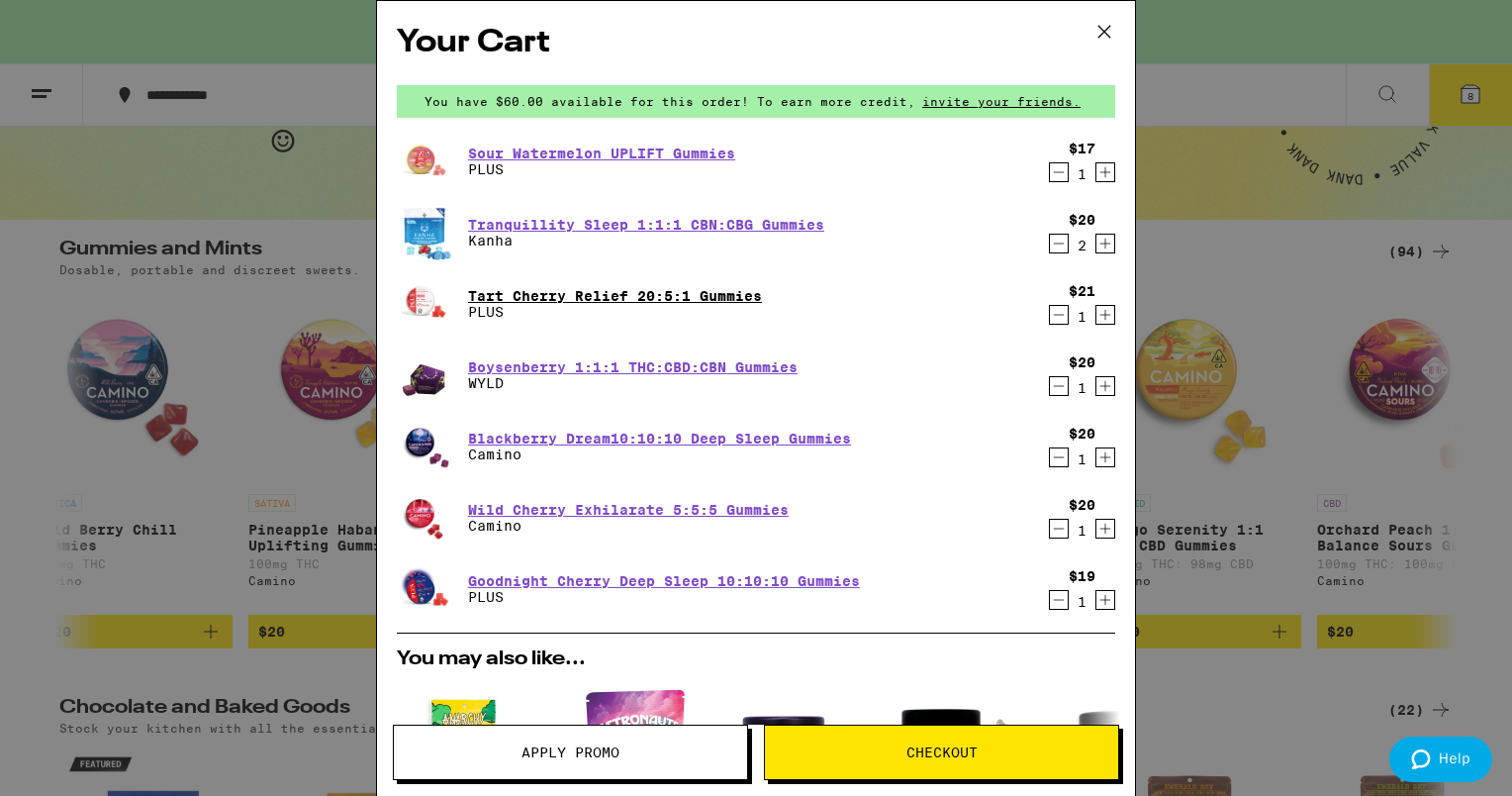 click on "Tart Cherry Relief 20:5:1 Gummies" at bounding box center [614, 296] 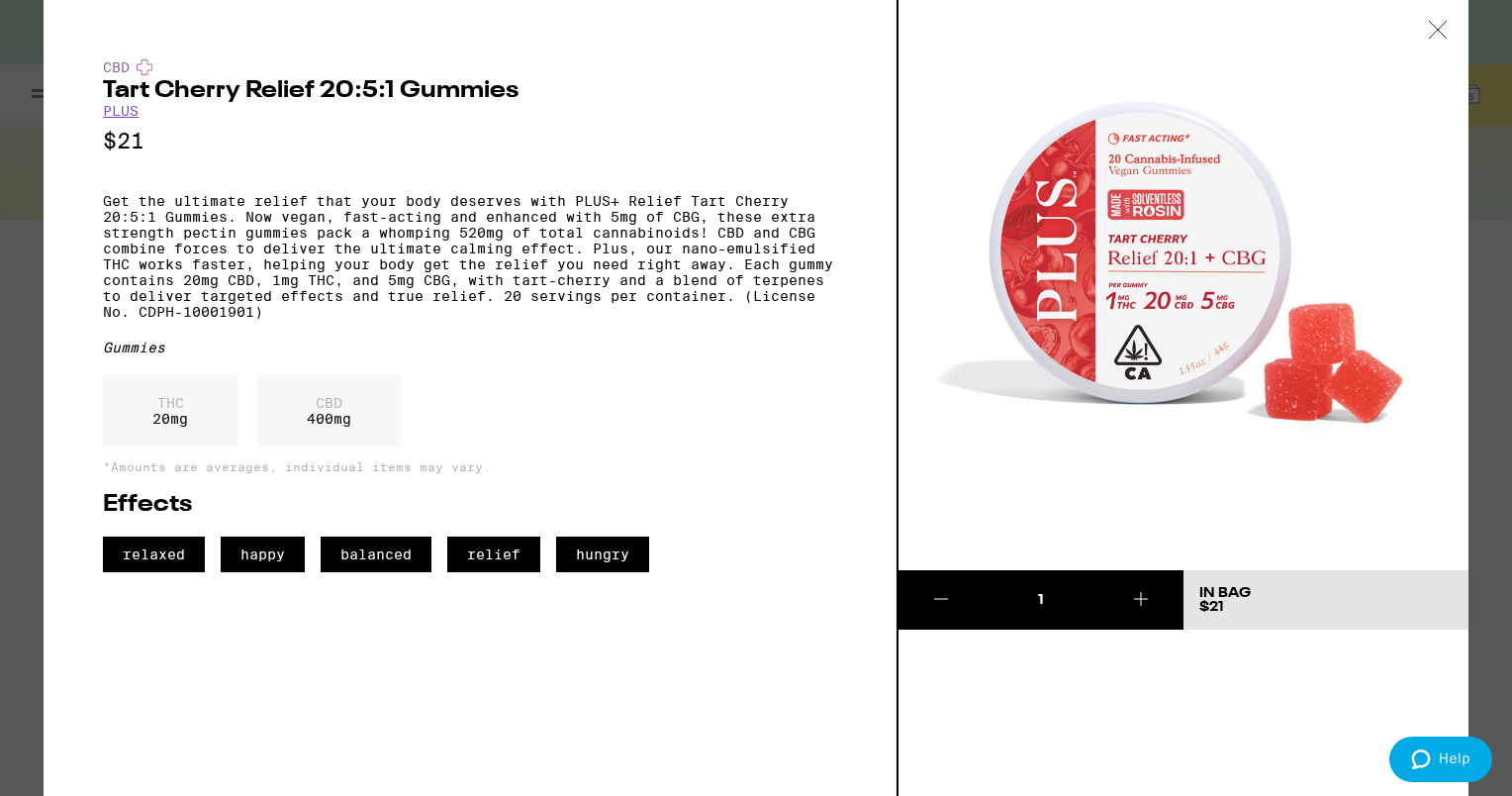 click 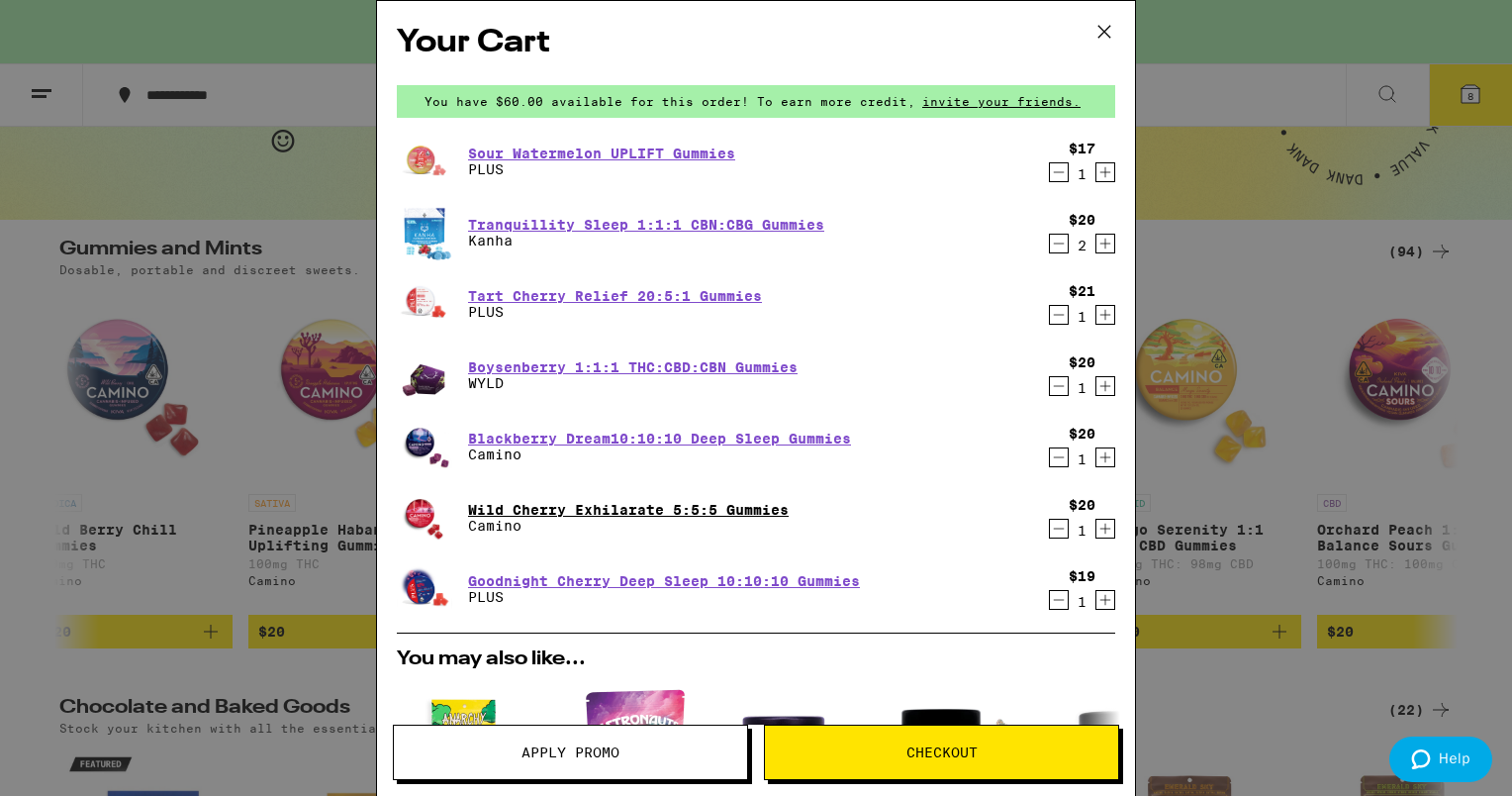 click on "Wild Cherry Exhilarate 5:5:5 Gummies" at bounding box center [628, 510] 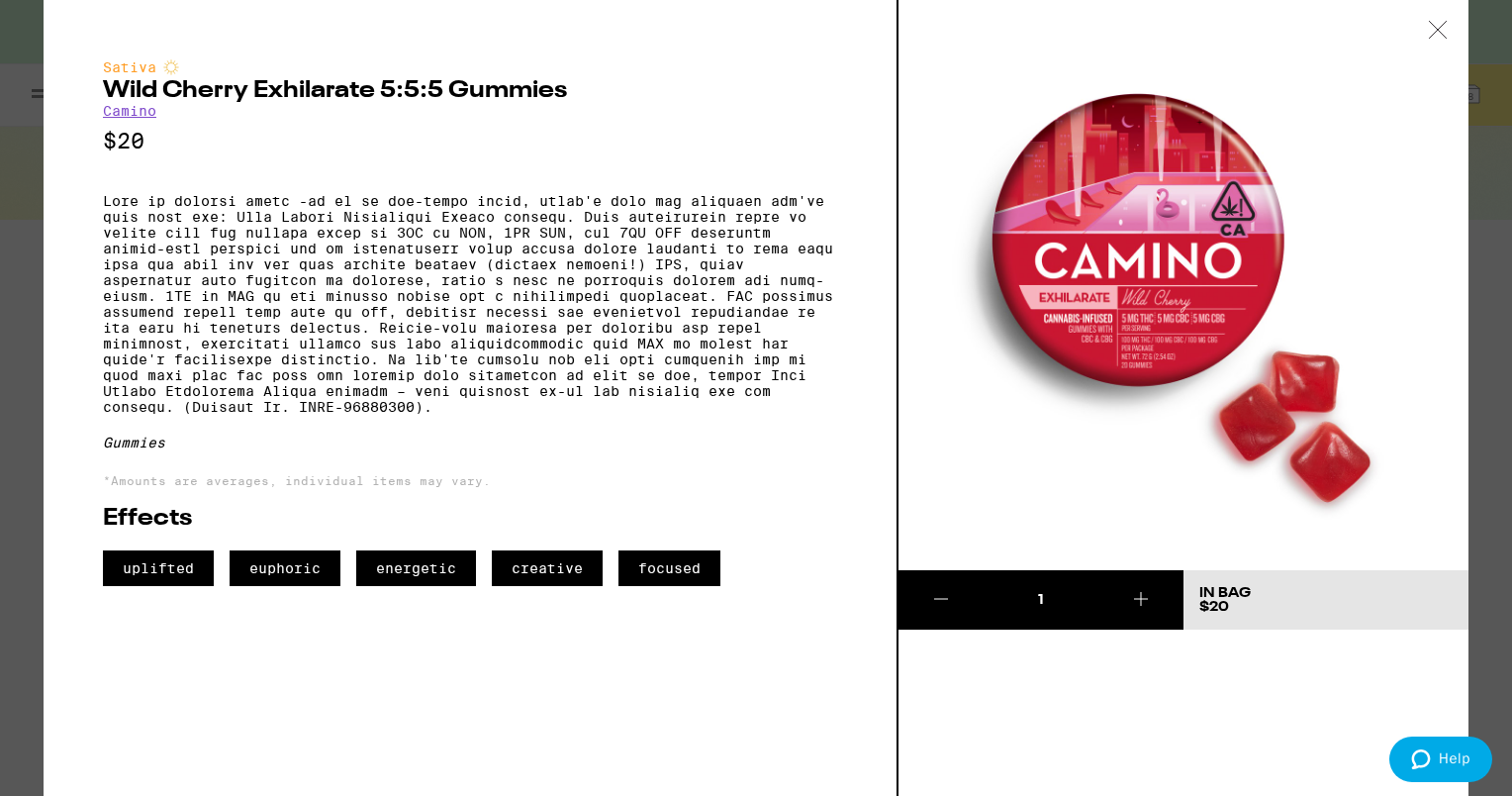 click 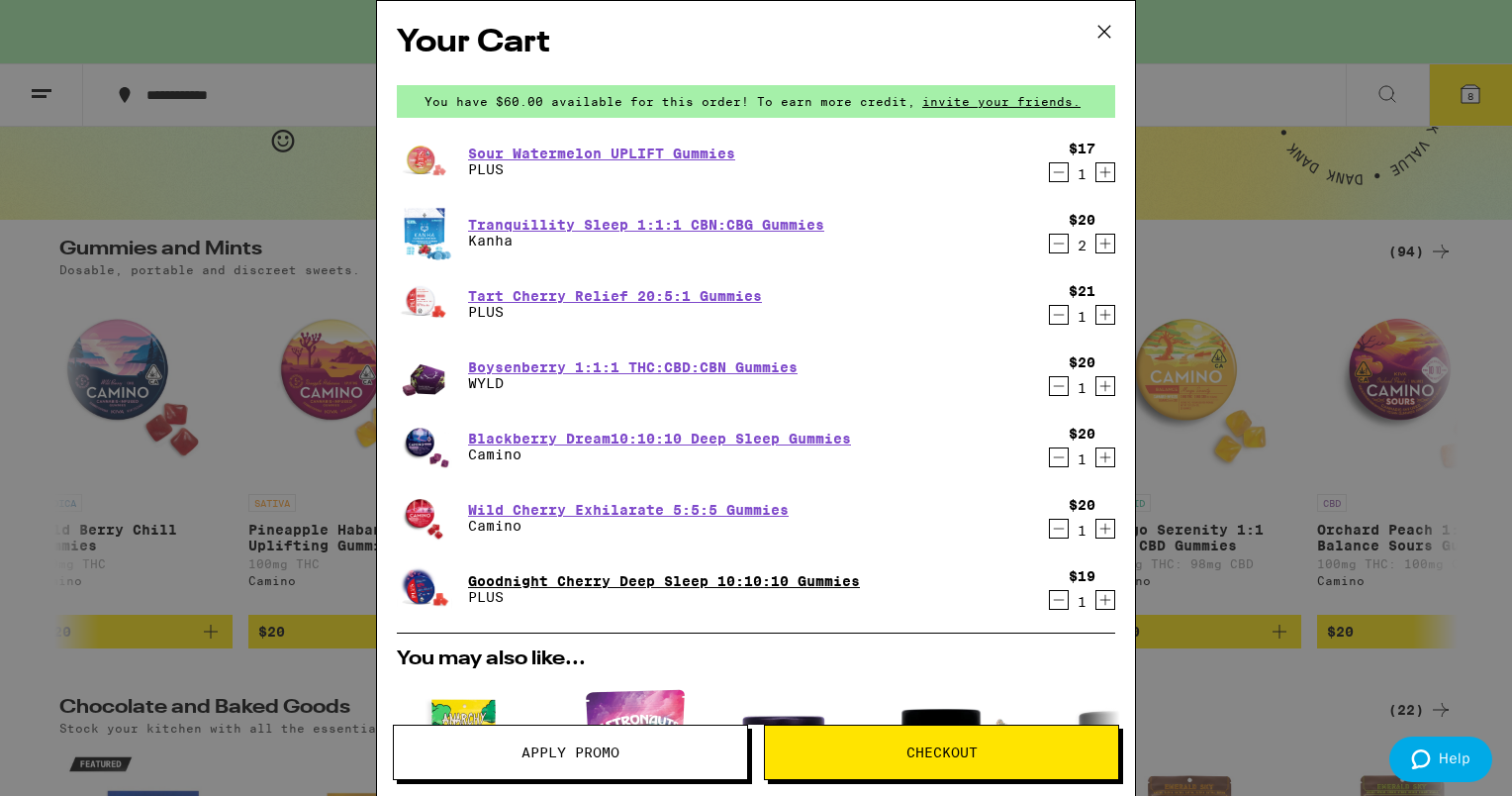click on "Goodnight Cherry Deep Sleep 10:10:10 Gummies" at bounding box center (664, 581) 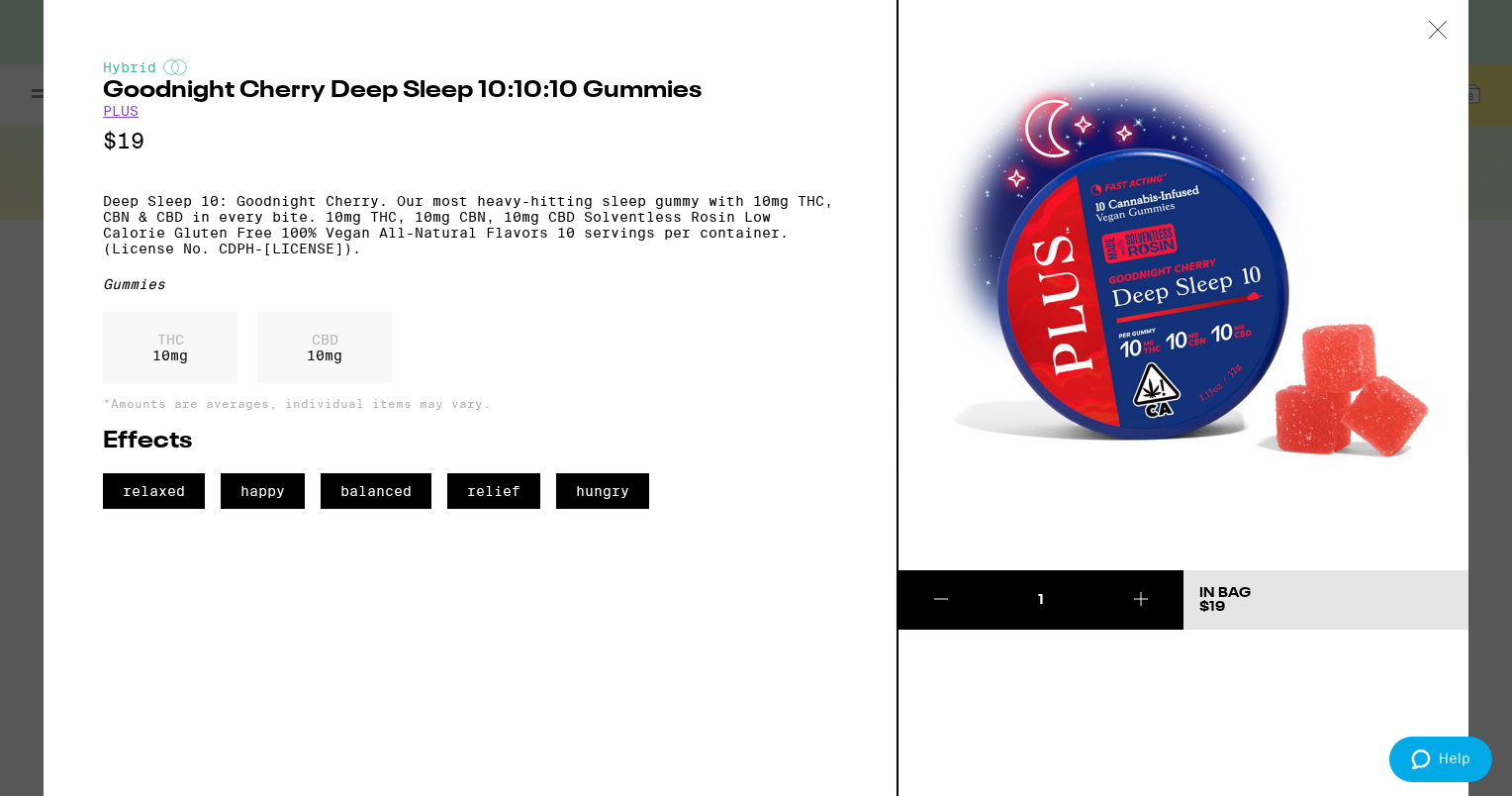 click at bounding box center [1438, 31] 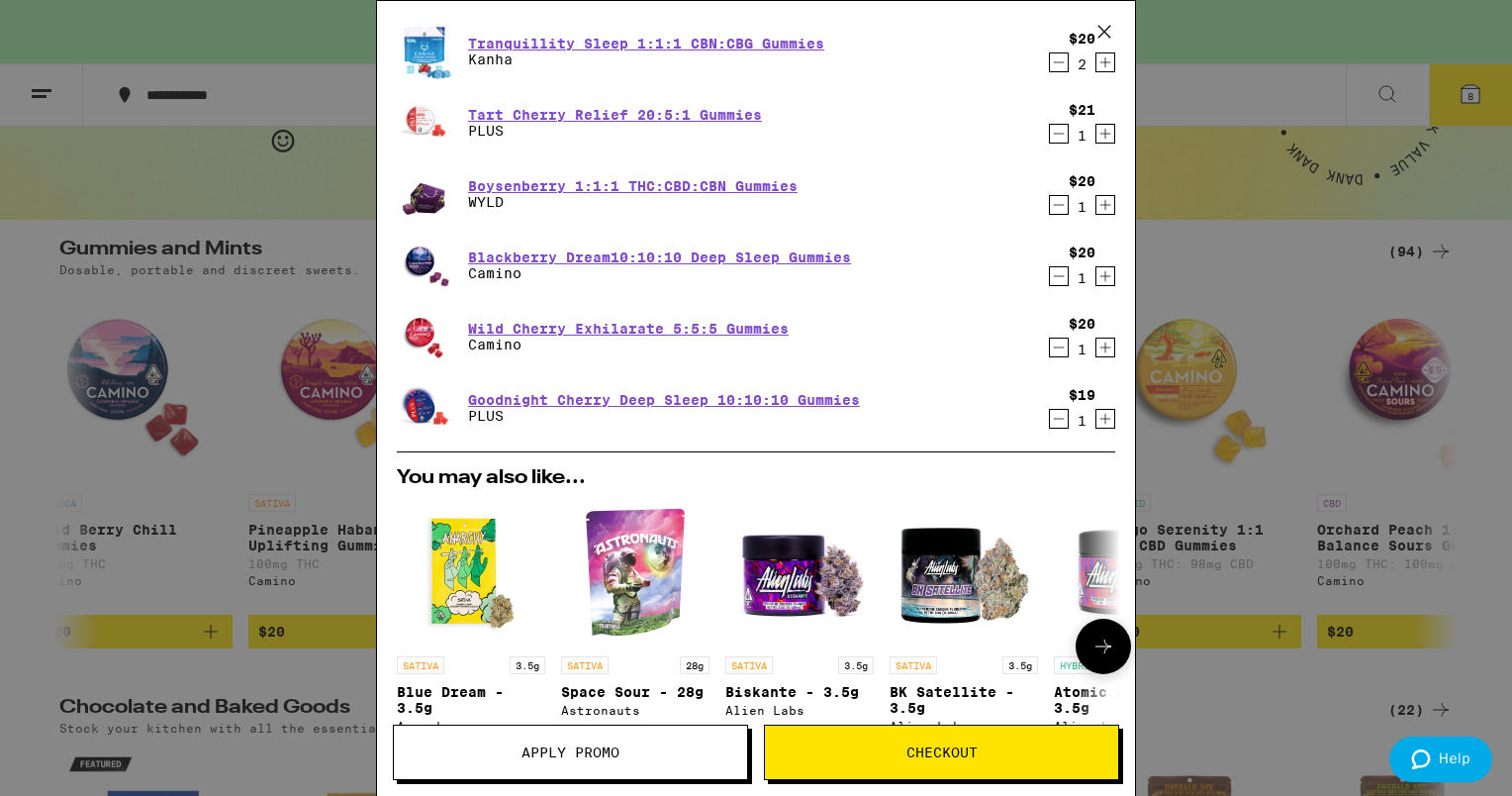 scroll, scrollTop: 0, scrollLeft: 0, axis: both 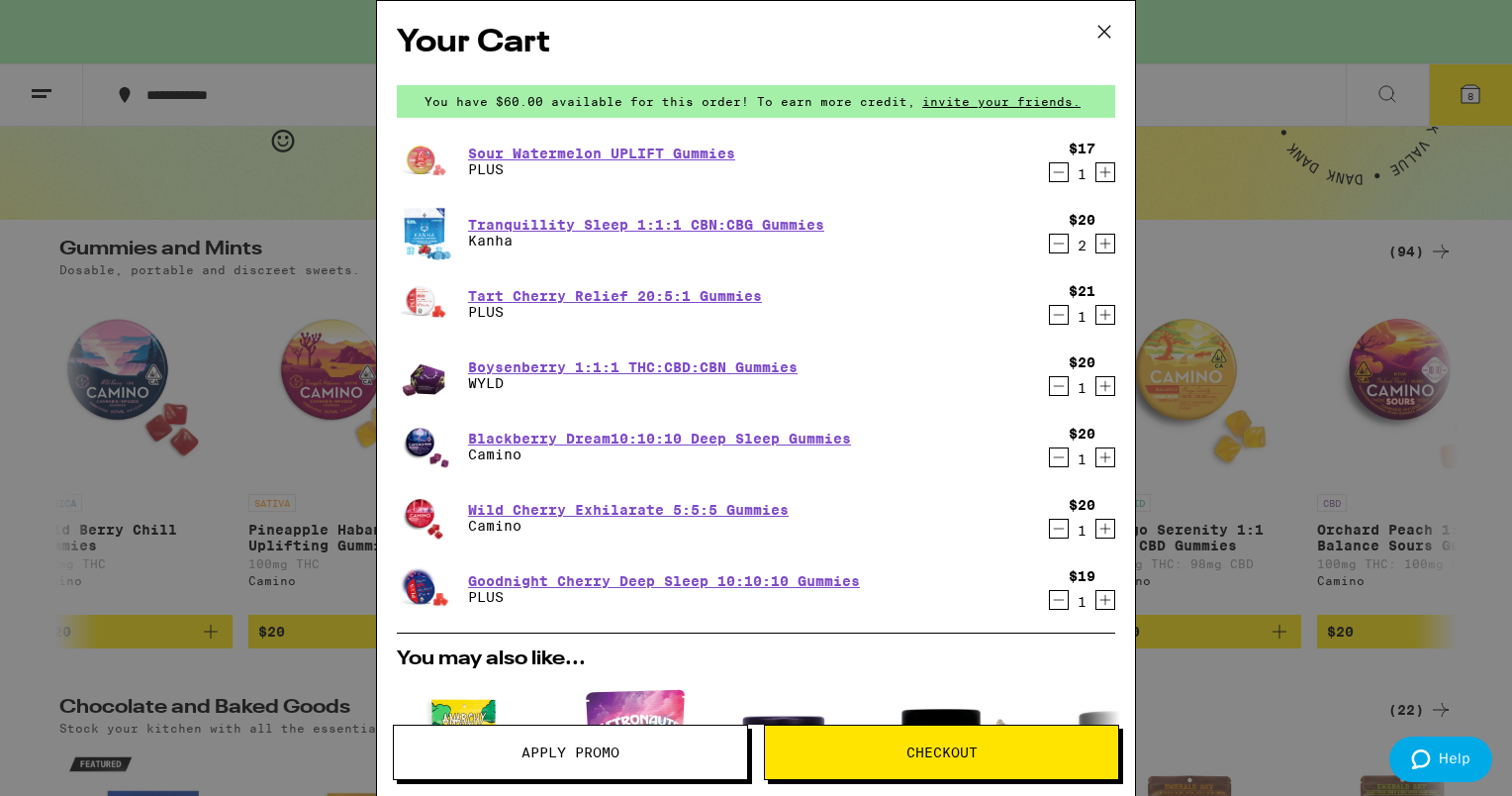 click on "Checkout" at bounding box center (941, 752) 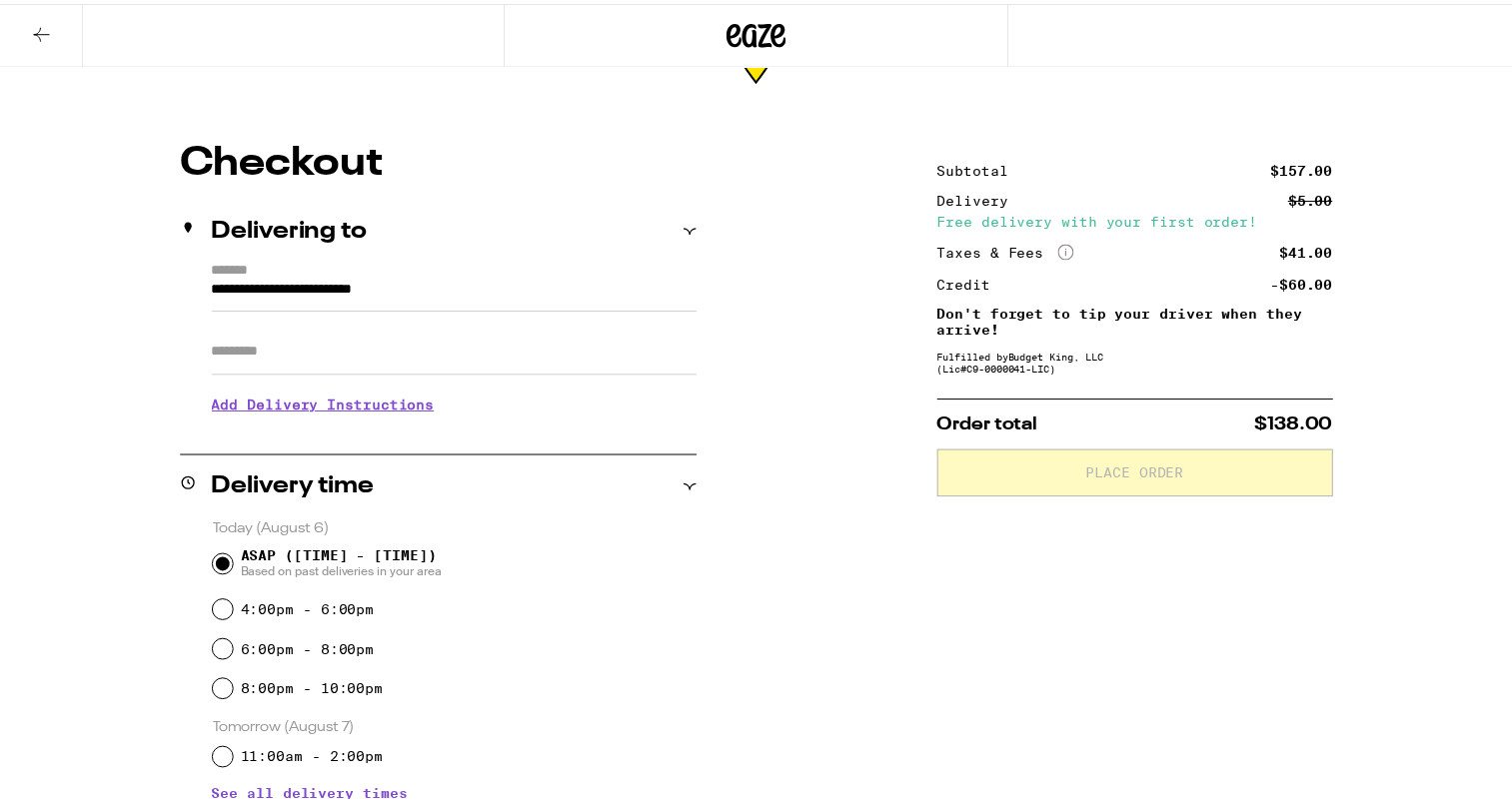 scroll, scrollTop: 0, scrollLeft: 0, axis: both 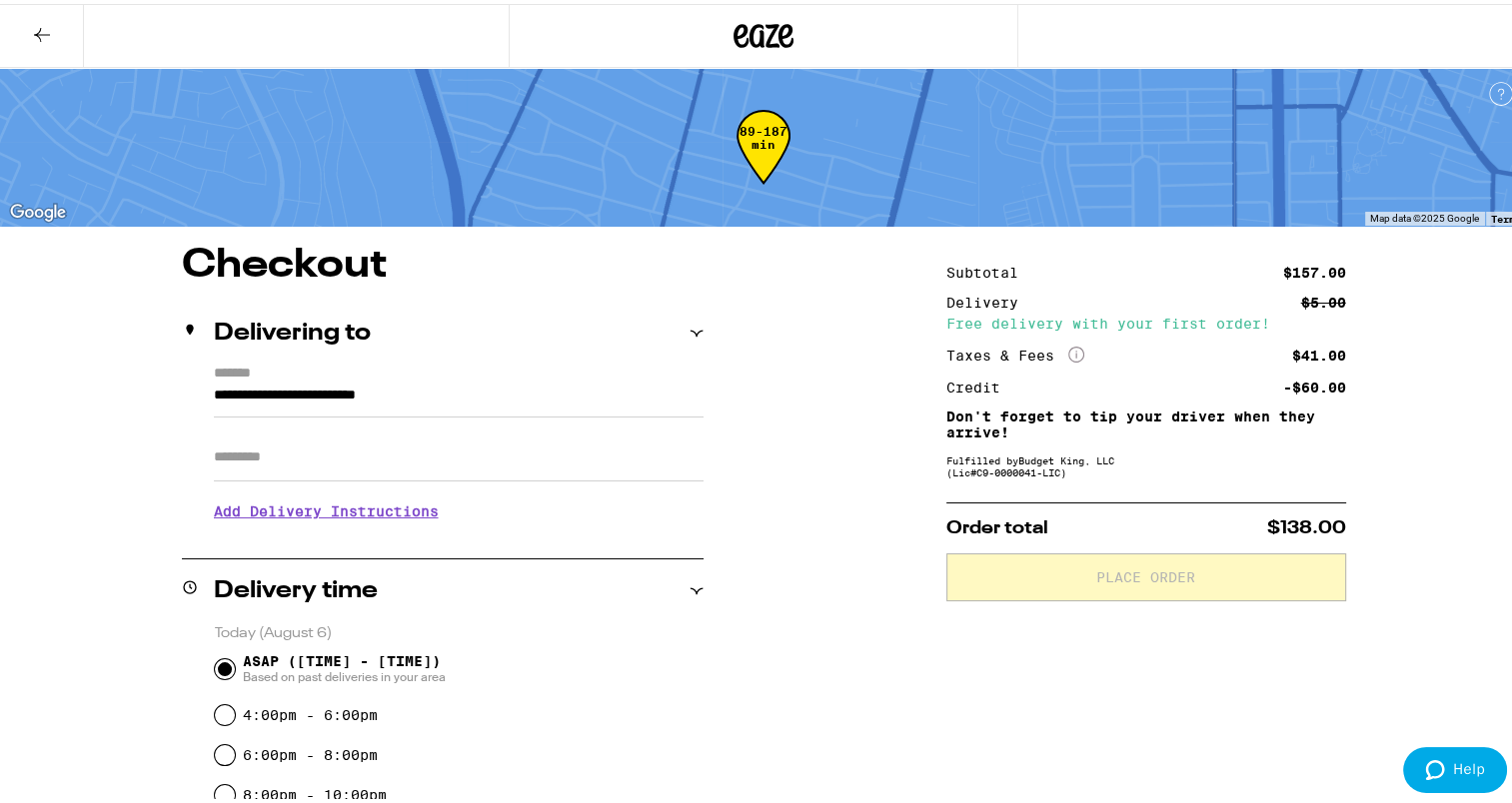 click on "More Info" 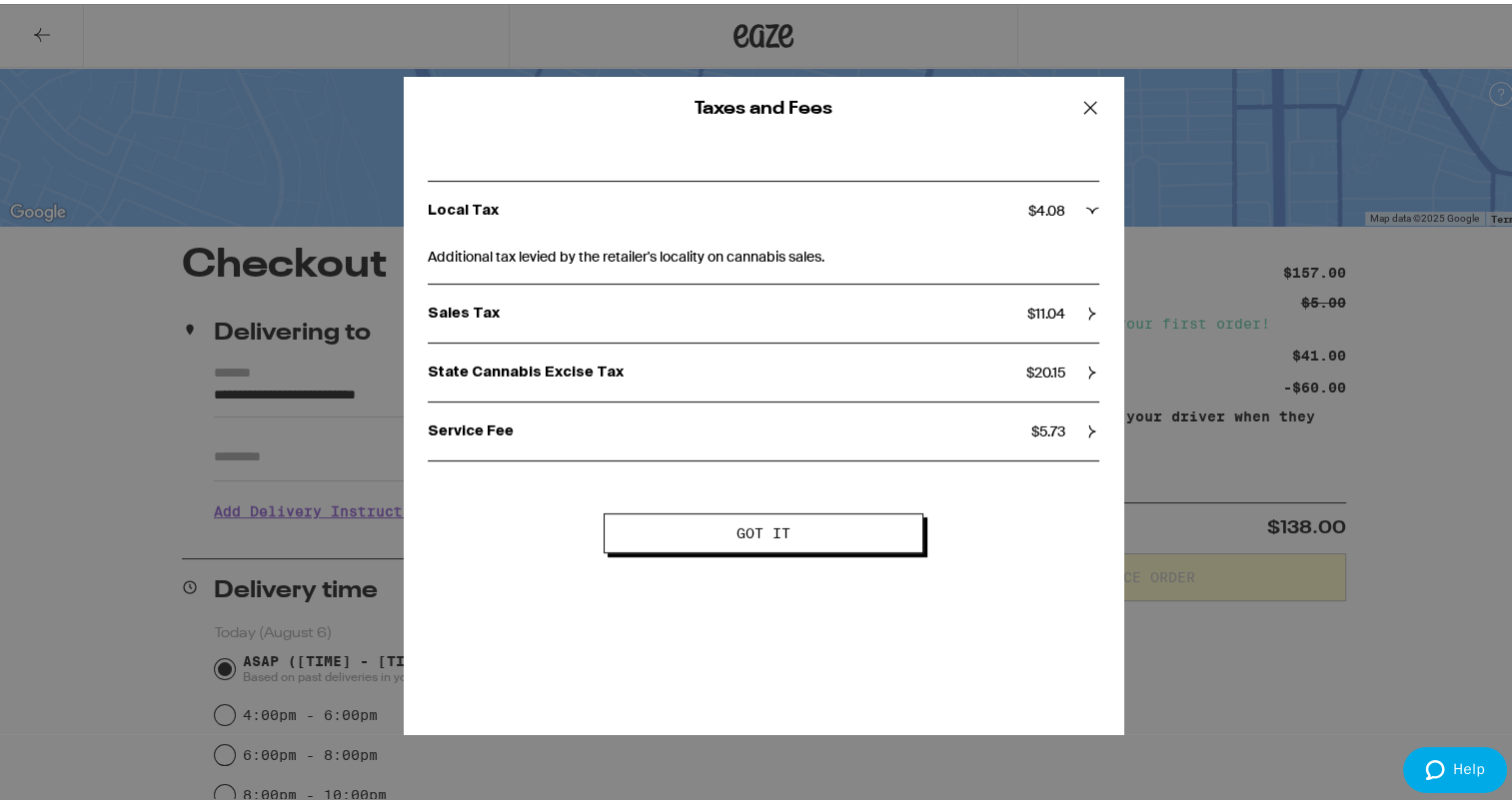 click 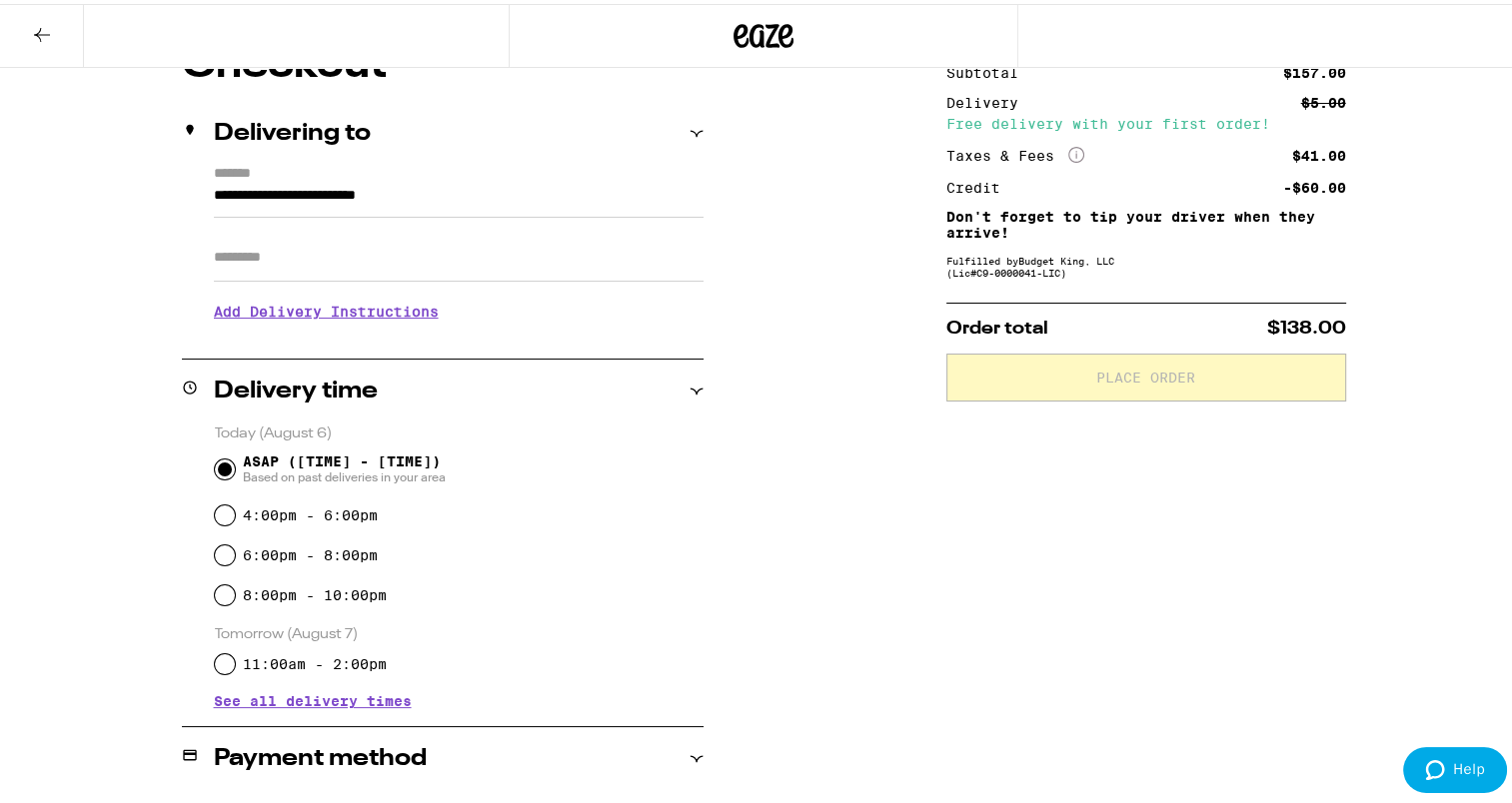 scroll, scrollTop: 300, scrollLeft: 0, axis: vertical 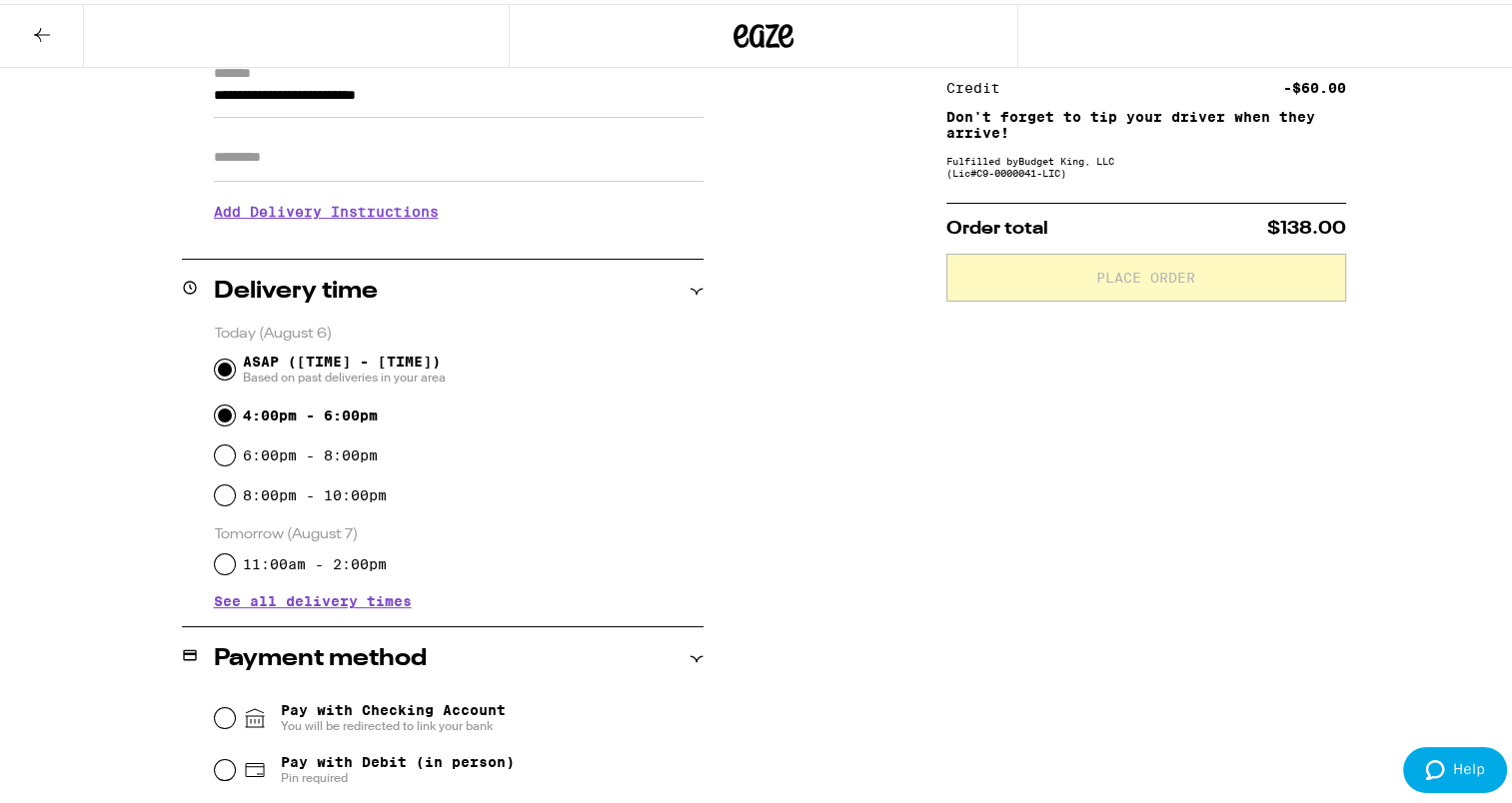 click on "4:00pm - 6:00pm" at bounding box center (225, 411) 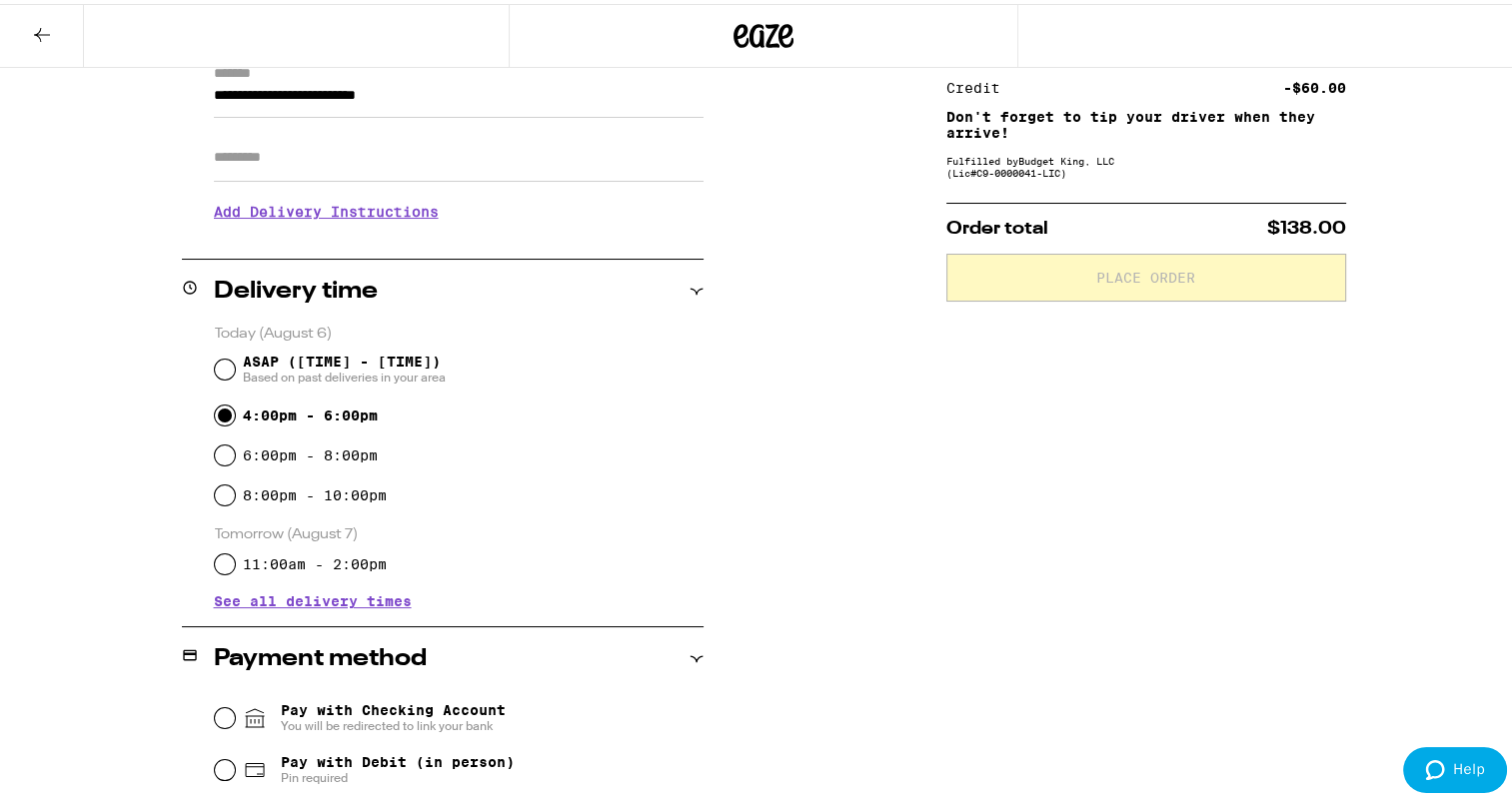 radio on "true" 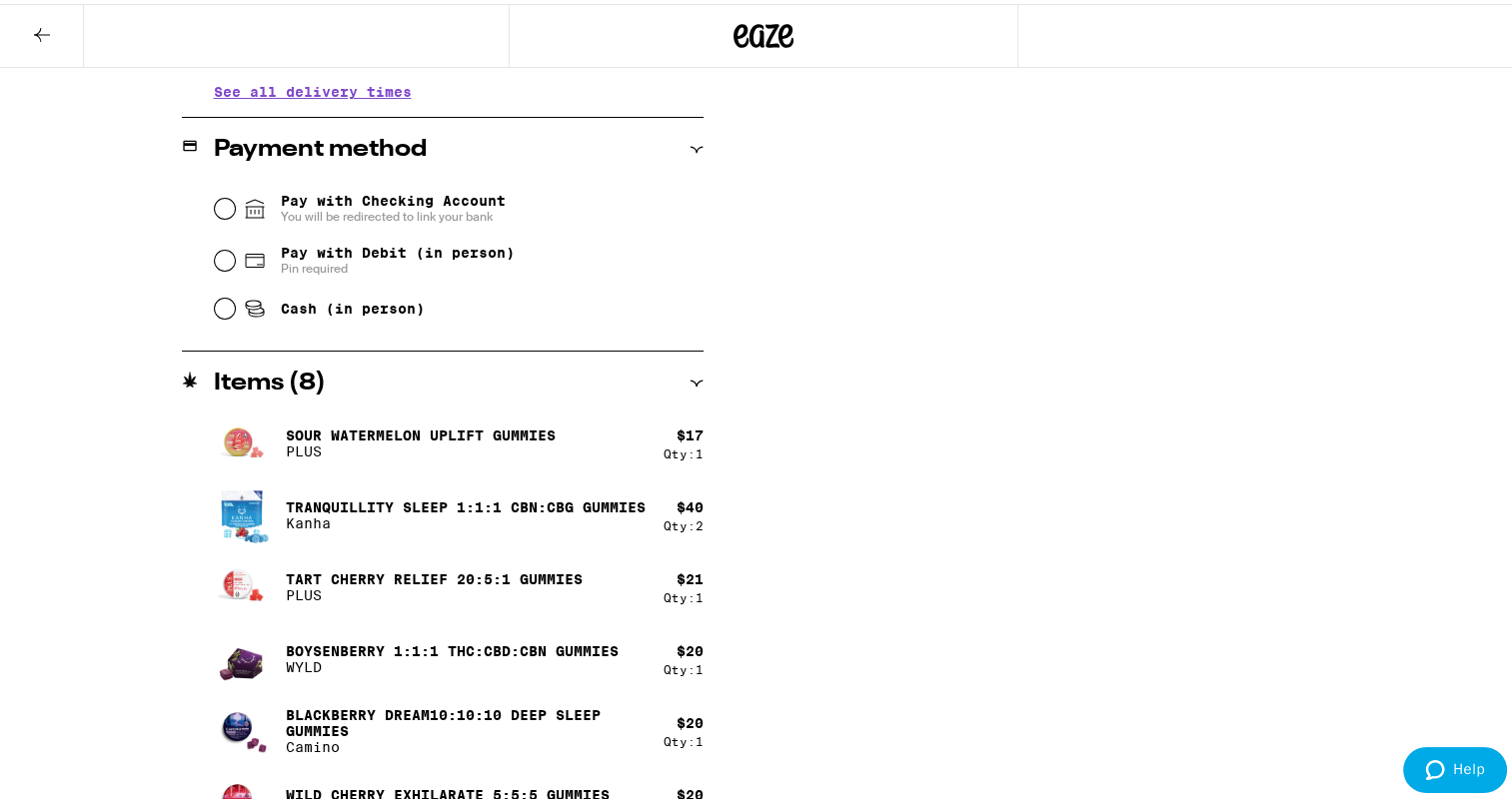 scroll, scrollTop: 621, scrollLeft: 0, axis: vertical 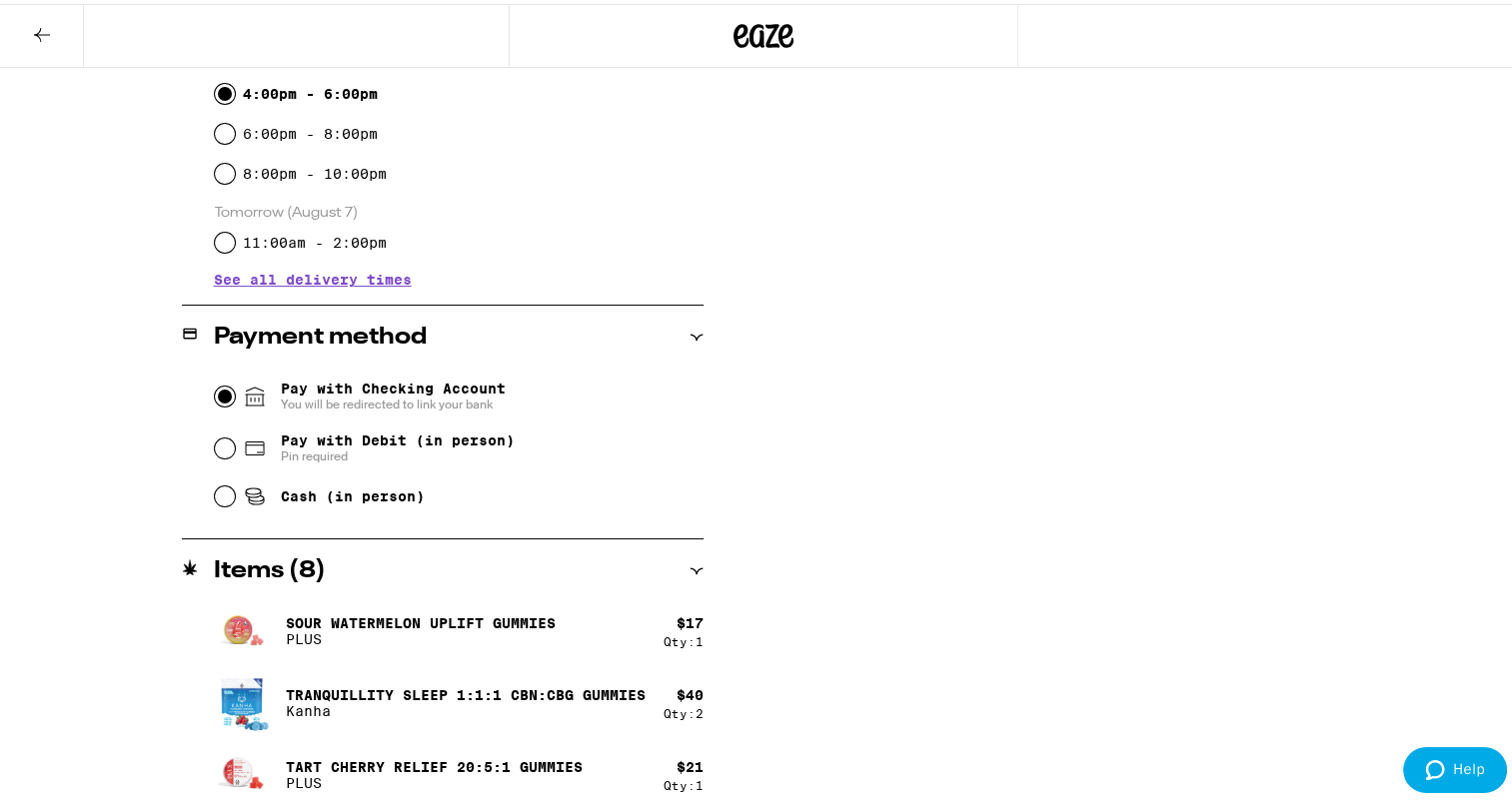 click on "Pay with Checking Account You will be redirected to link your bank" at bounding box center [225, 393] 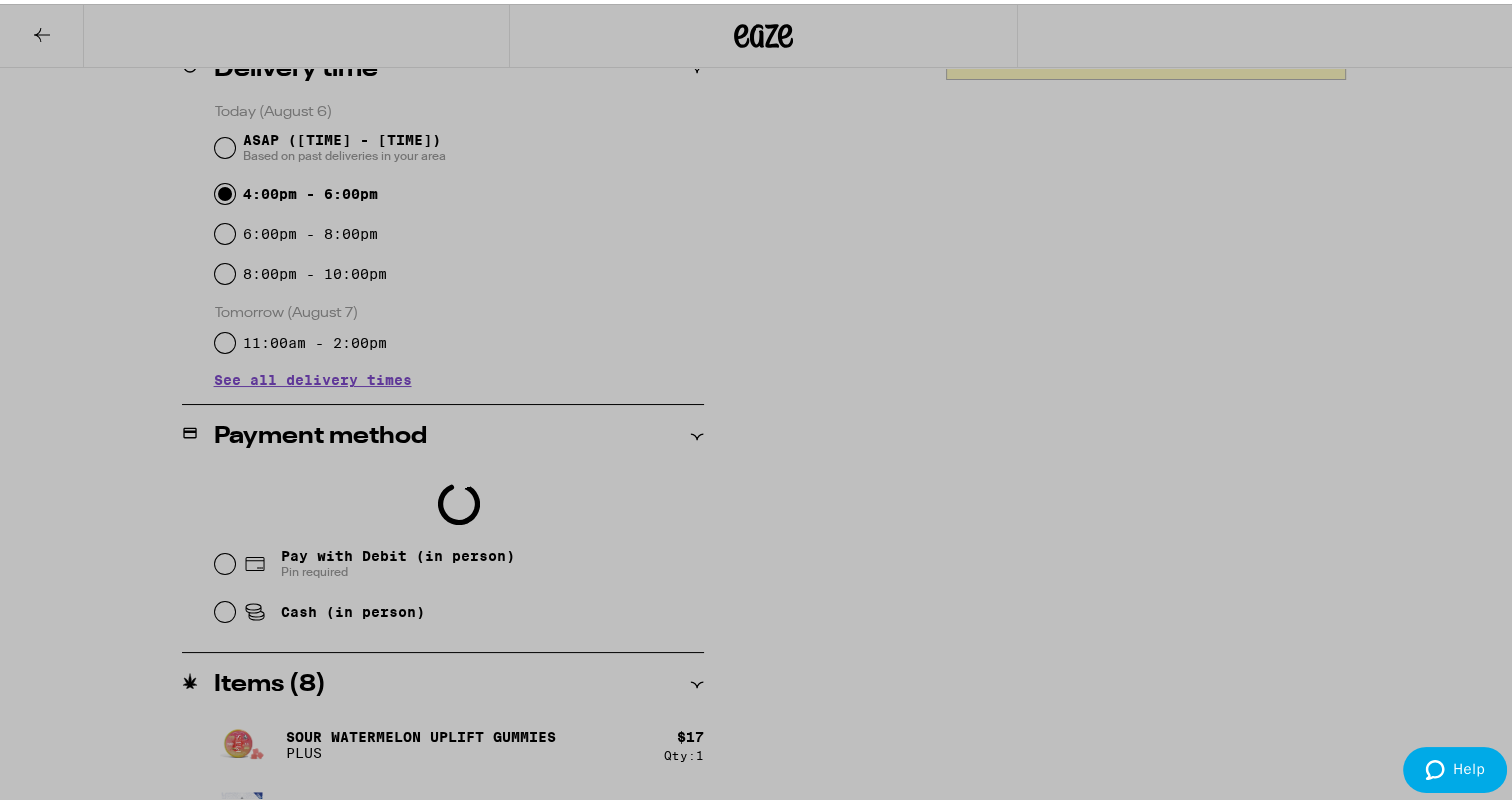 scroll, scrollTop: 421, scrollLeft: 0, axis: vertical 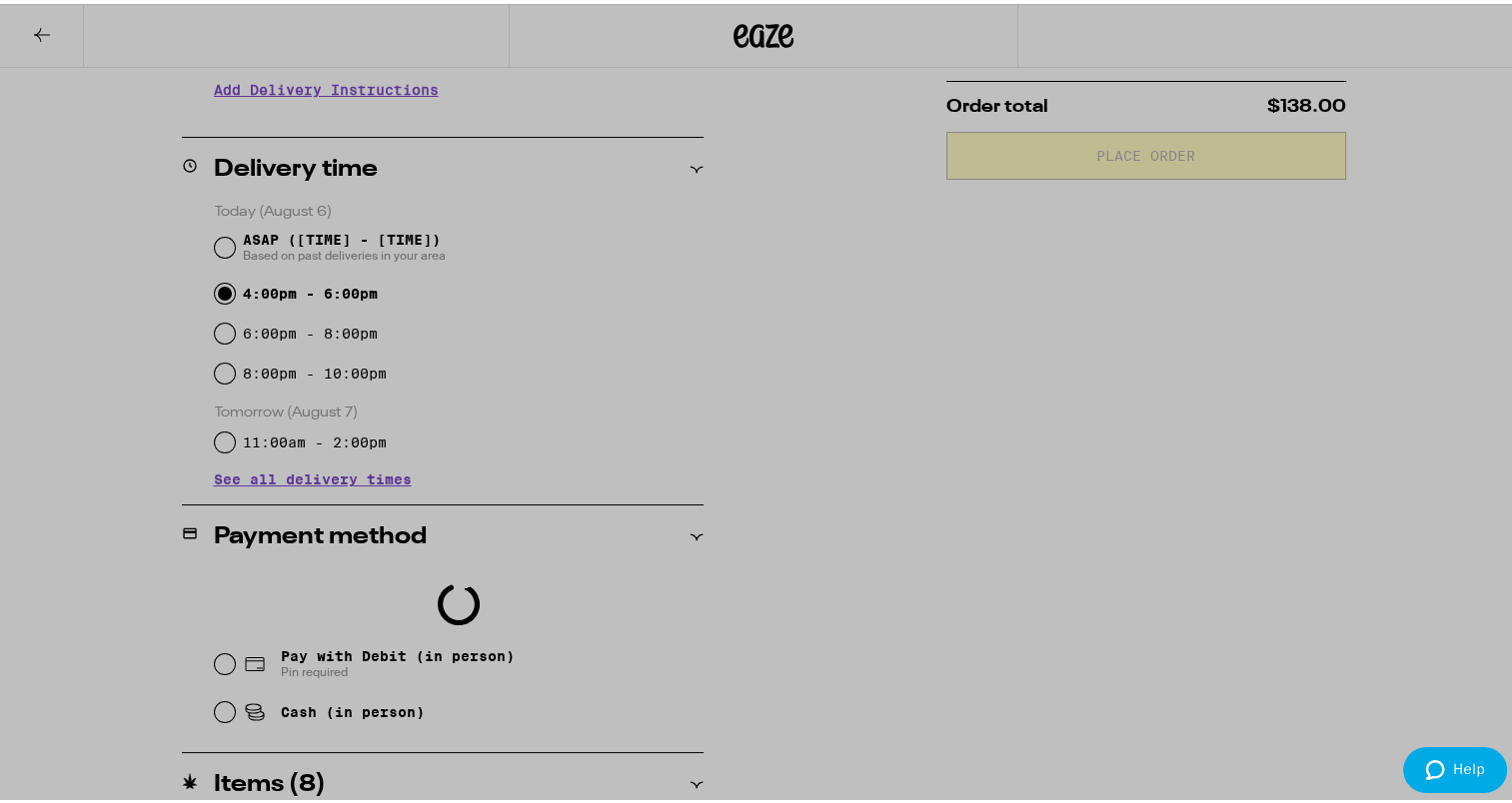 click at bounding box center (763, 402) 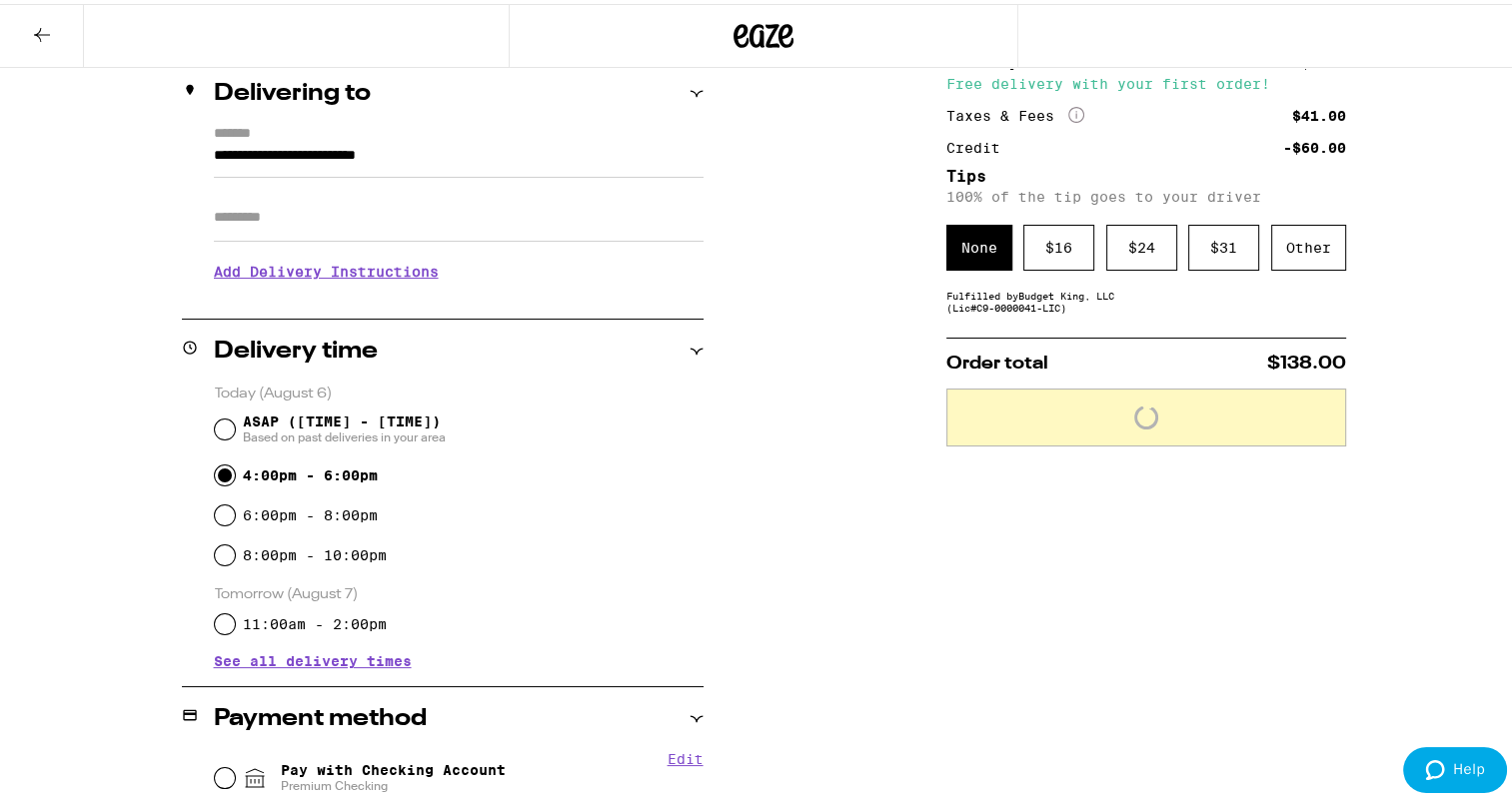 scroll, scrollTop: 0, scrollLeft: 0, axis: both 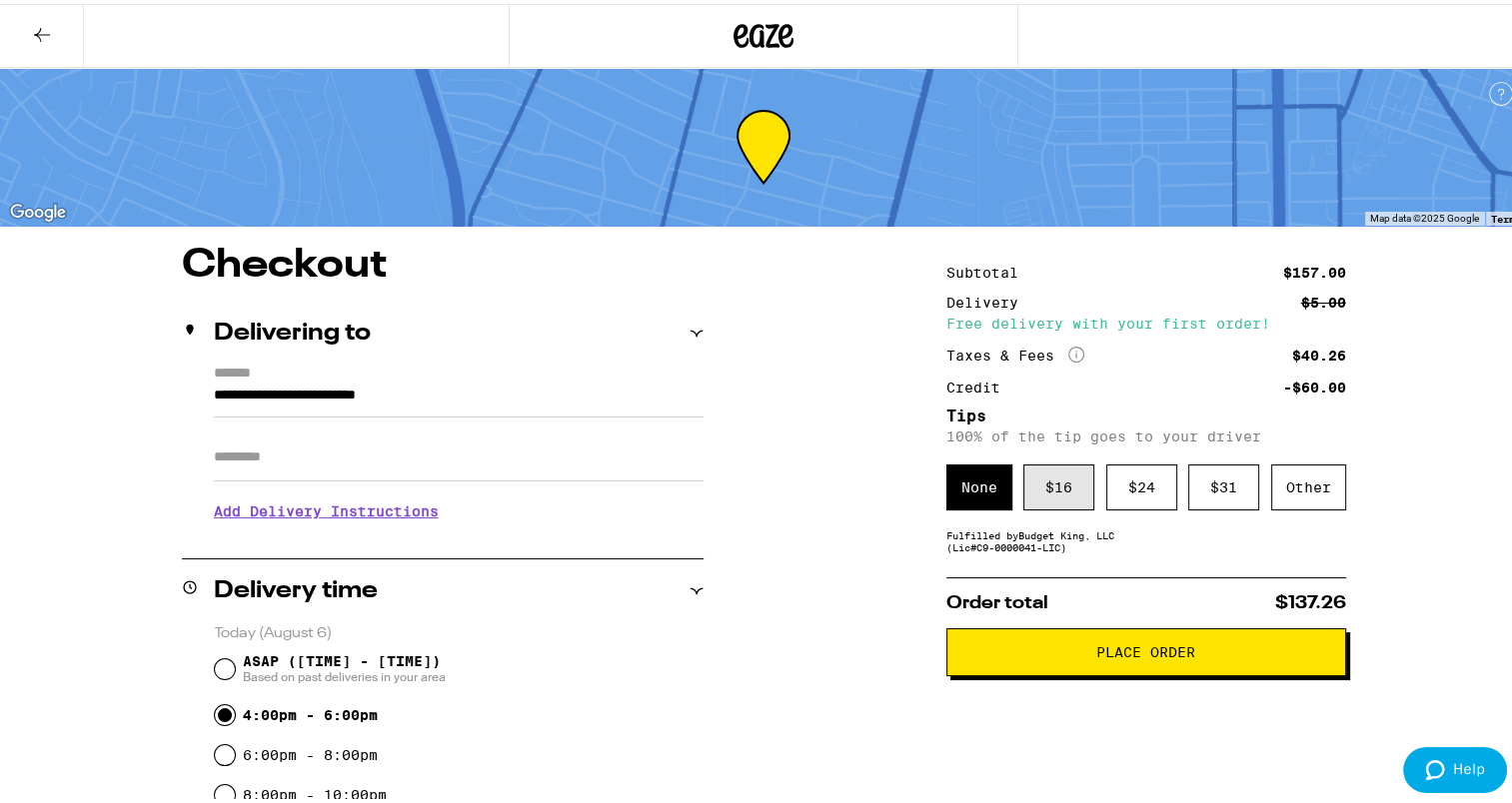 click on "$ 16" at bounding box center [1058, 483] 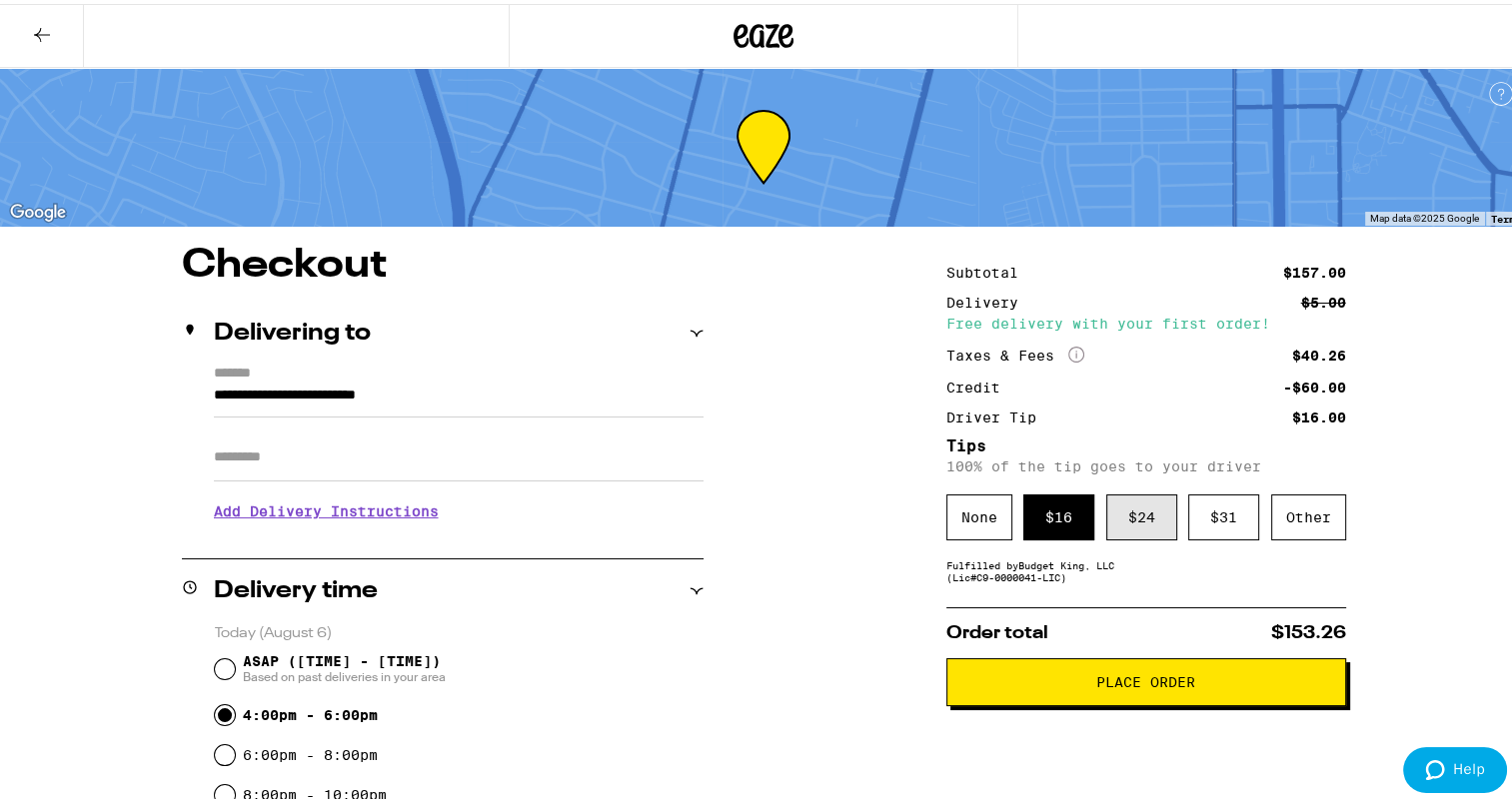 click on "$ 24" at bounding box center [1141, 513] 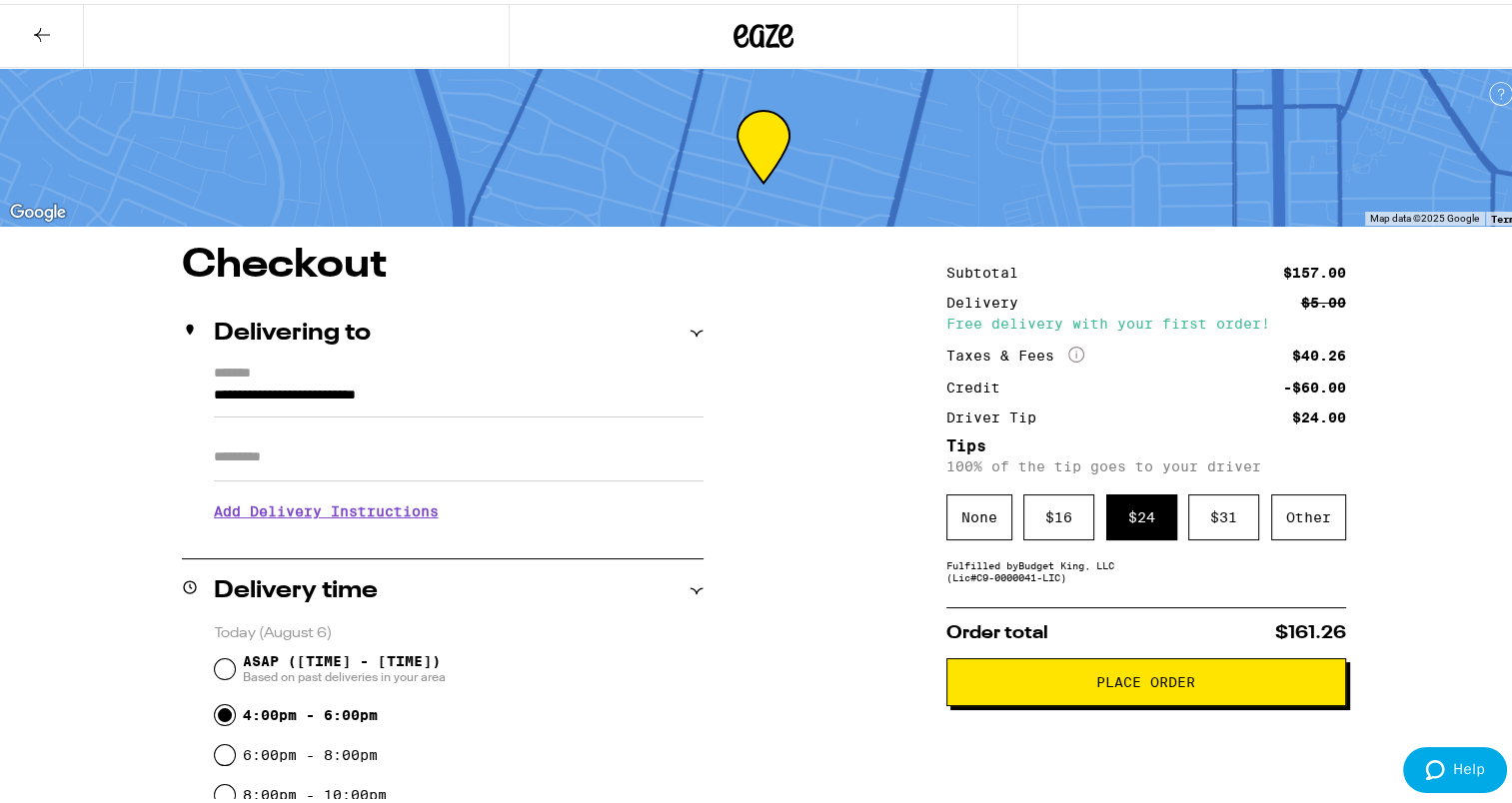 drag, startPoint x: 1064, startPoint y: 687, endPoint x: 644, endPoint y: 702, distance: 420.26777 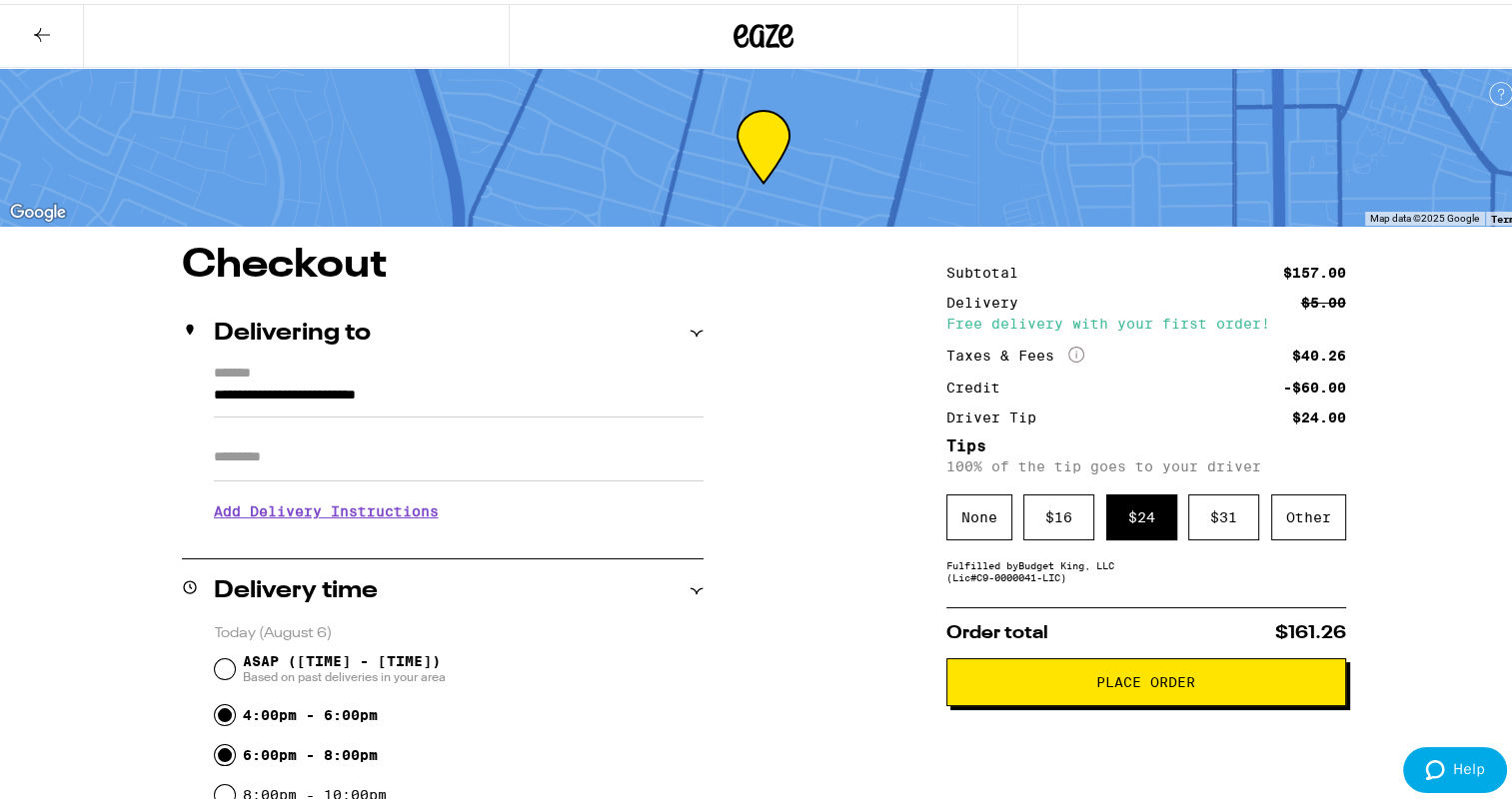 click on "6:00pm - 8:00pm" at bounding box center [225, 751] 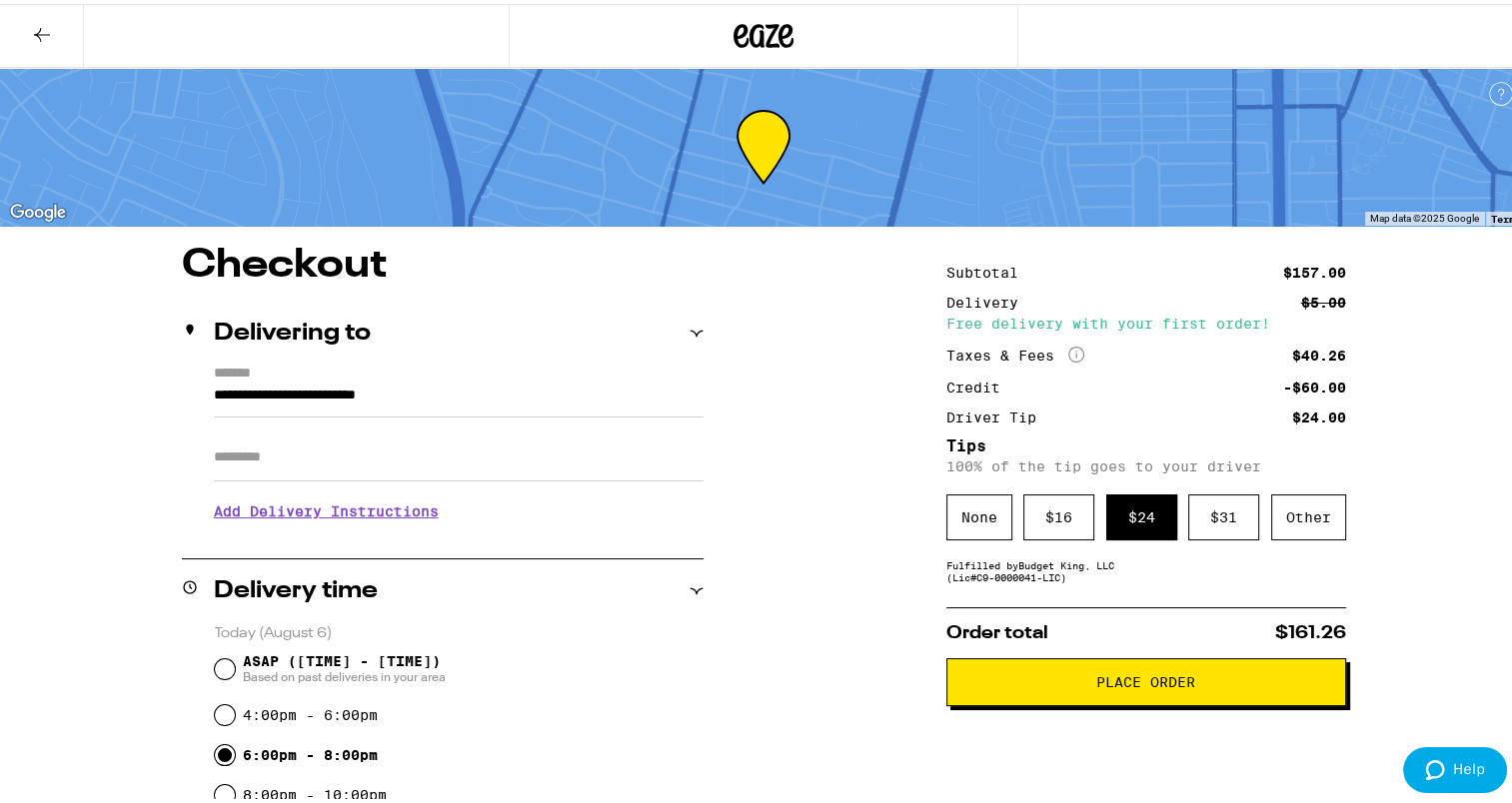 radio on "true" 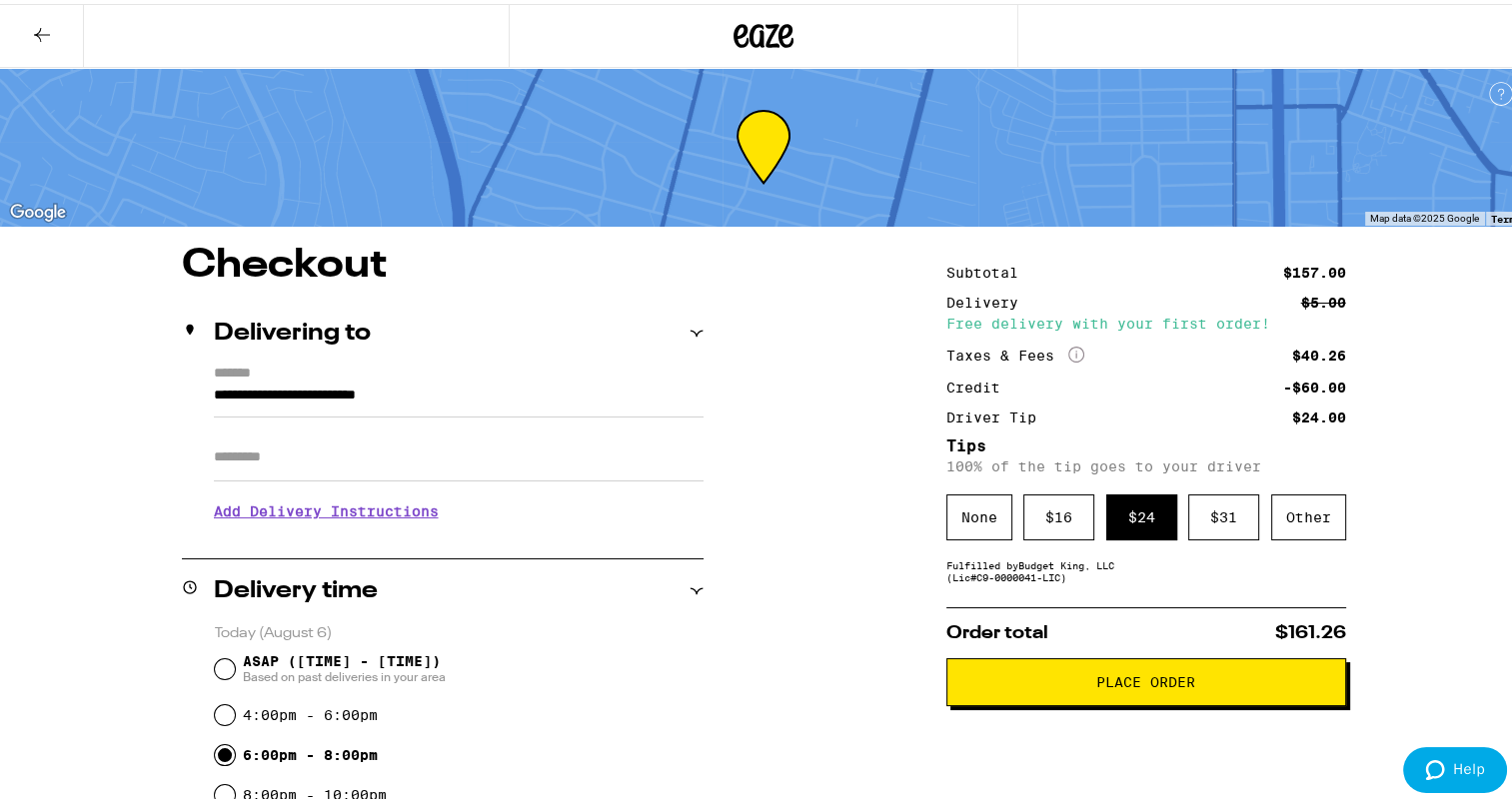 click on "Place Order" at bounding box center [1146, 678] 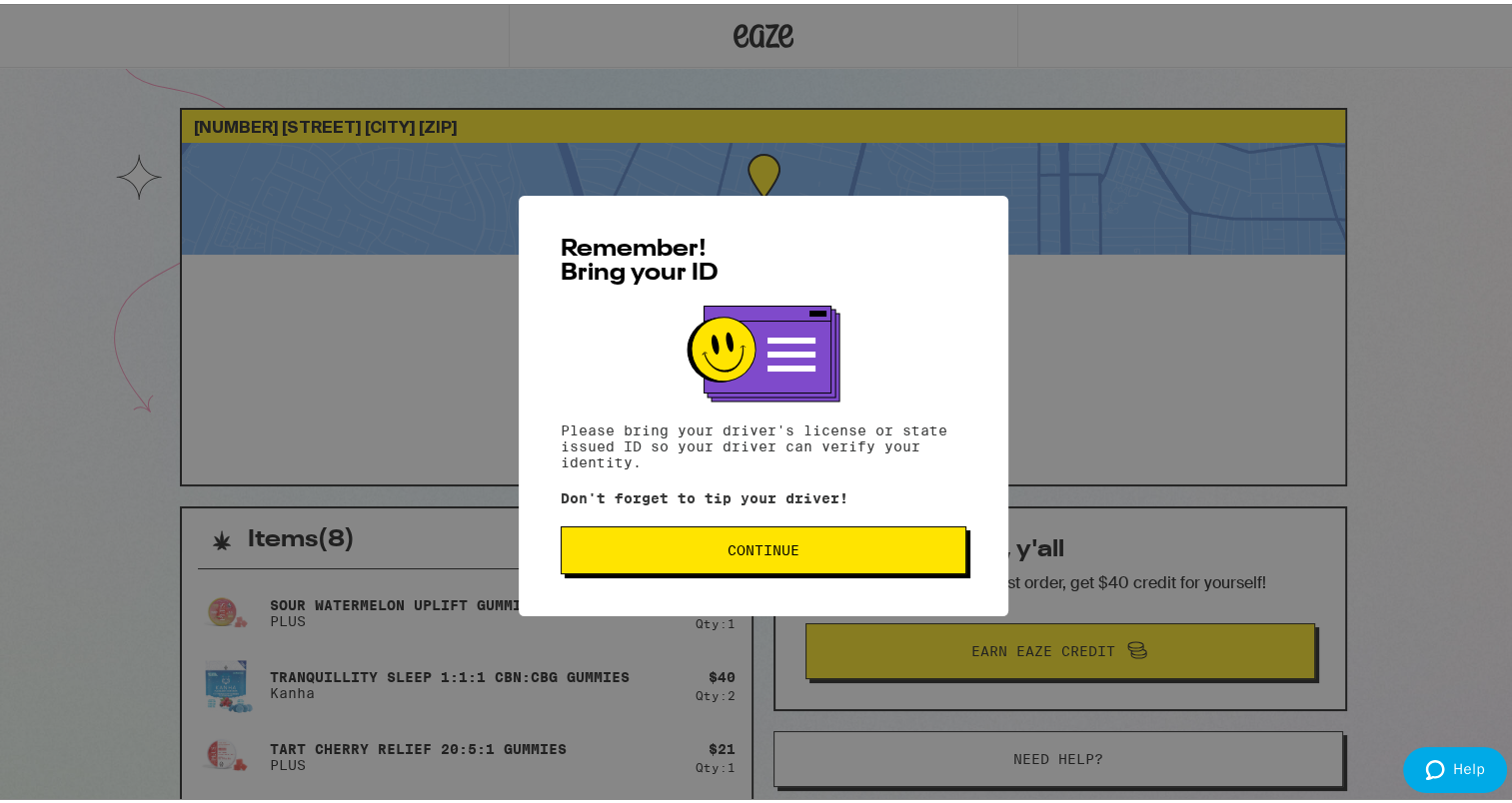 click on "Continue" at bounding box center [763, 546] 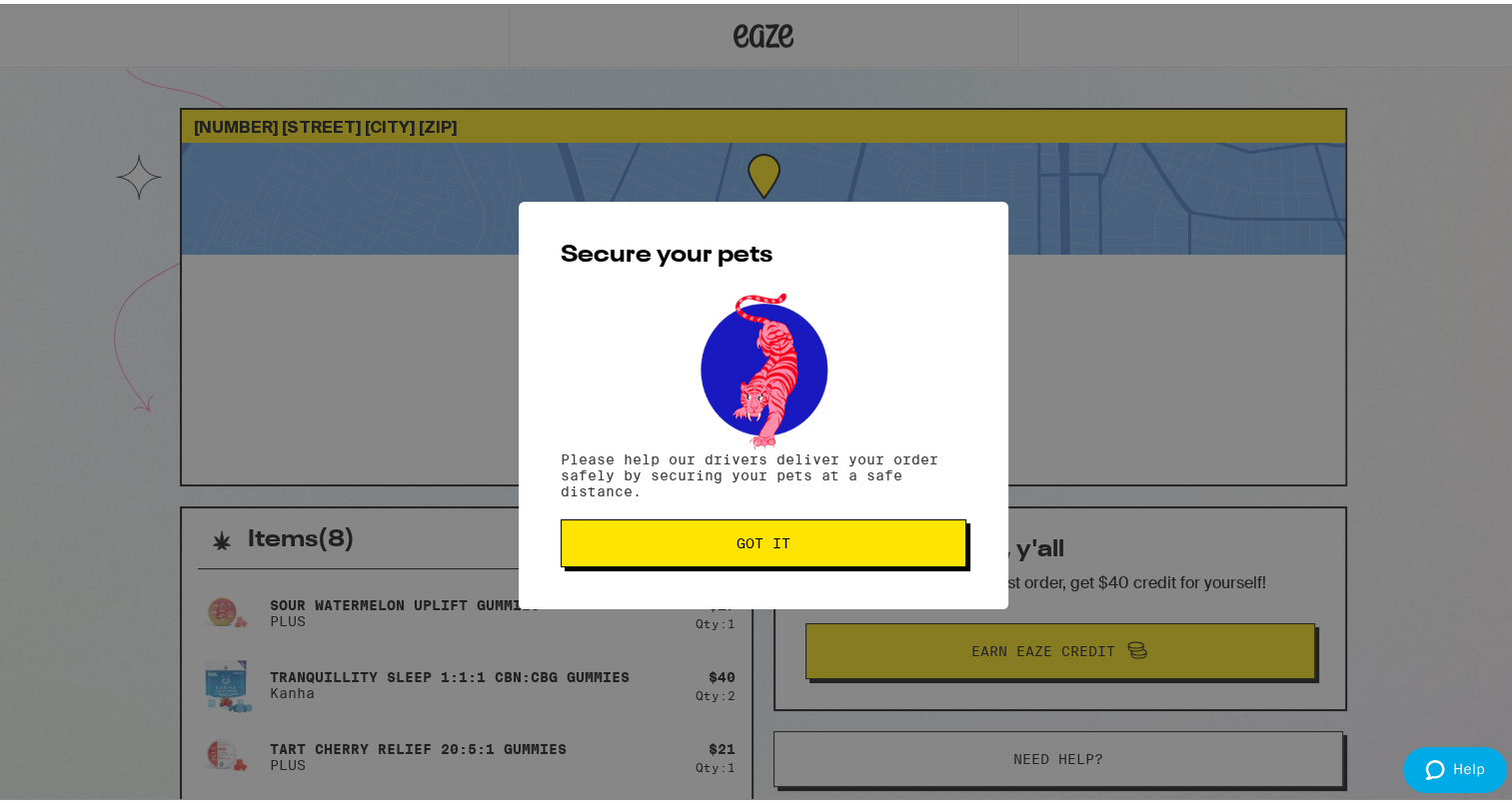 click on "Got it" at bounding box center (763, 539) 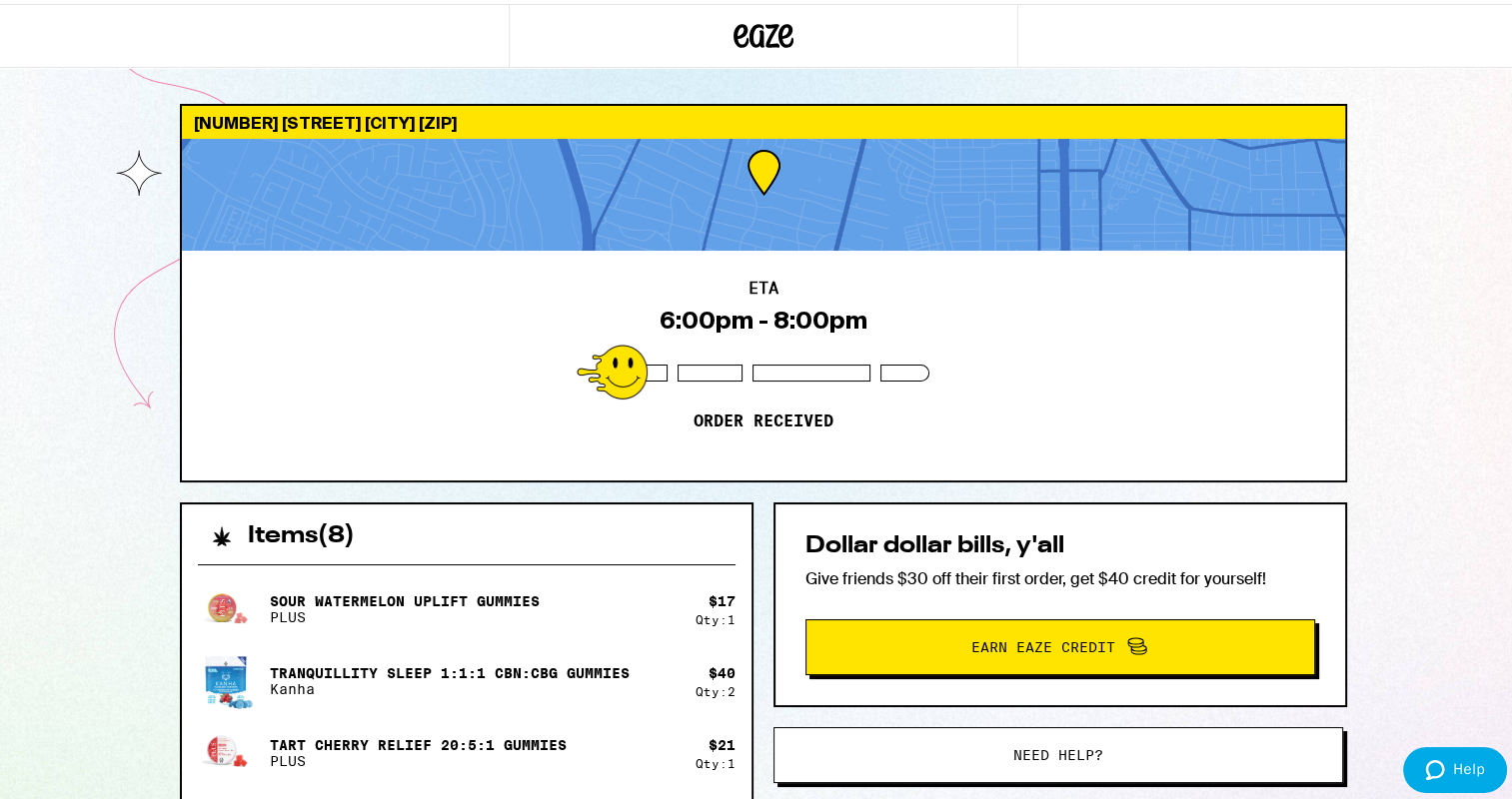 scroll, scrollTop: 0, scrollLeft: 0, axis: both 